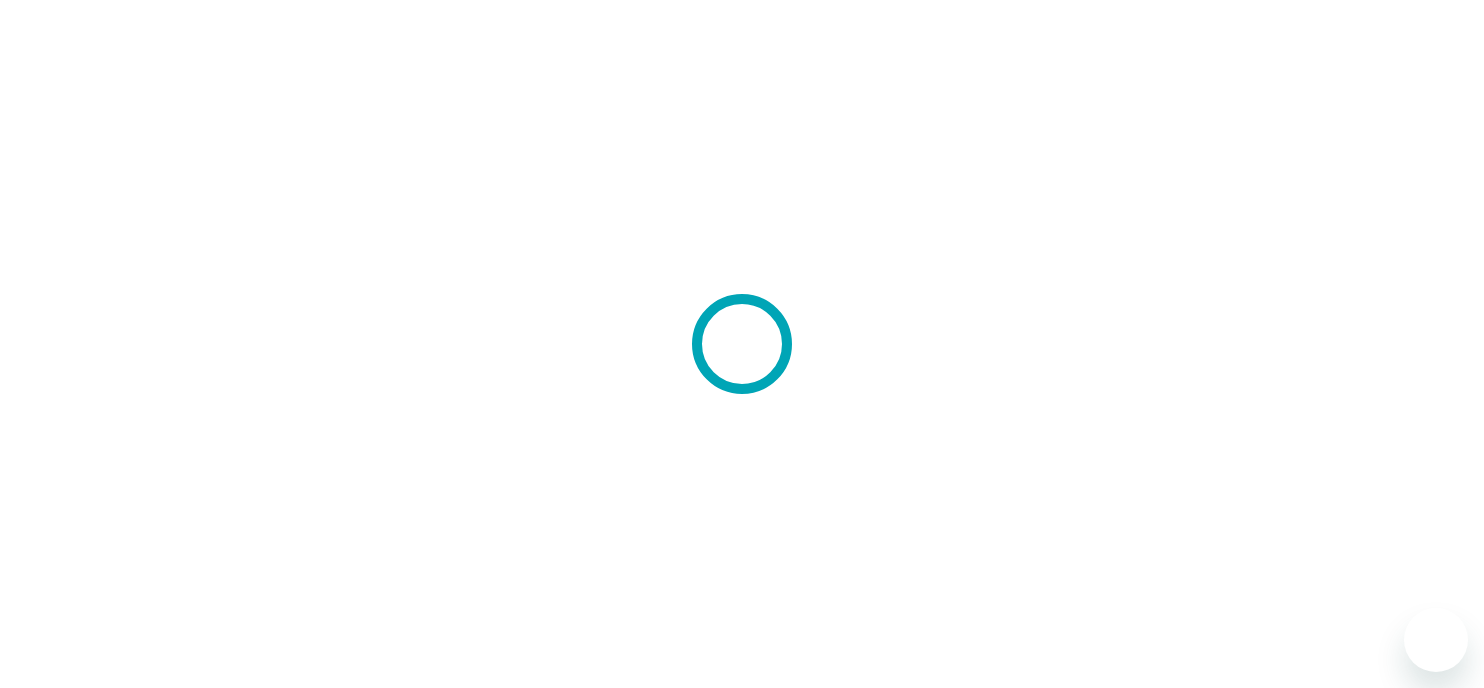 scroll, scrollTop: 0, scrollLeft: 0, axis: both 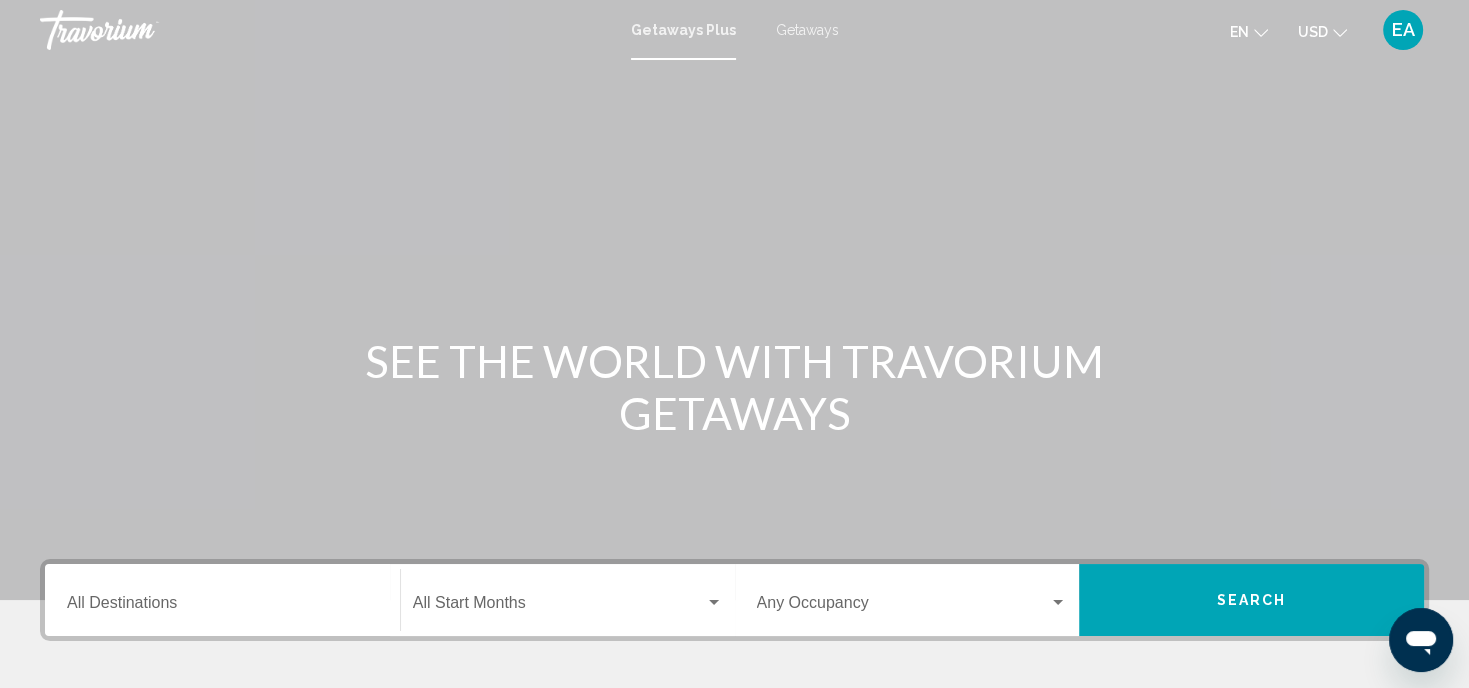 click 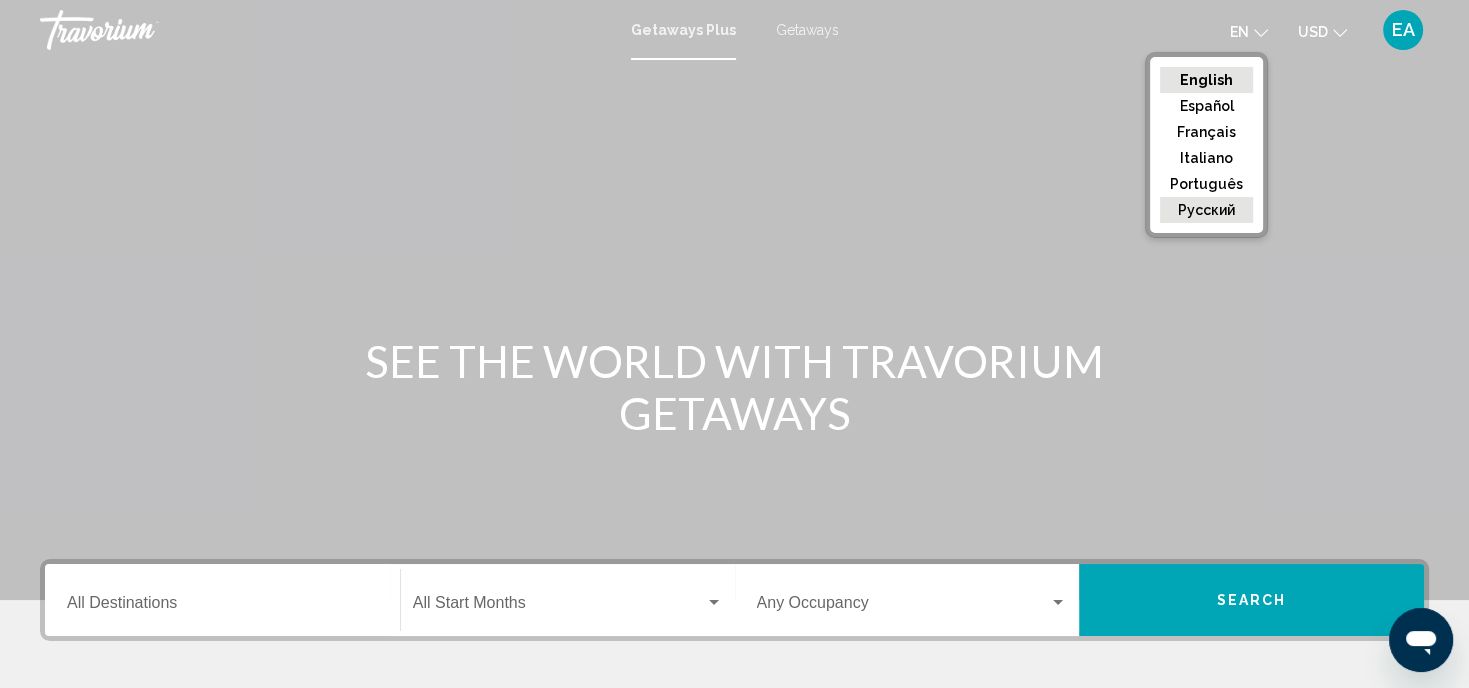 click on "русский" 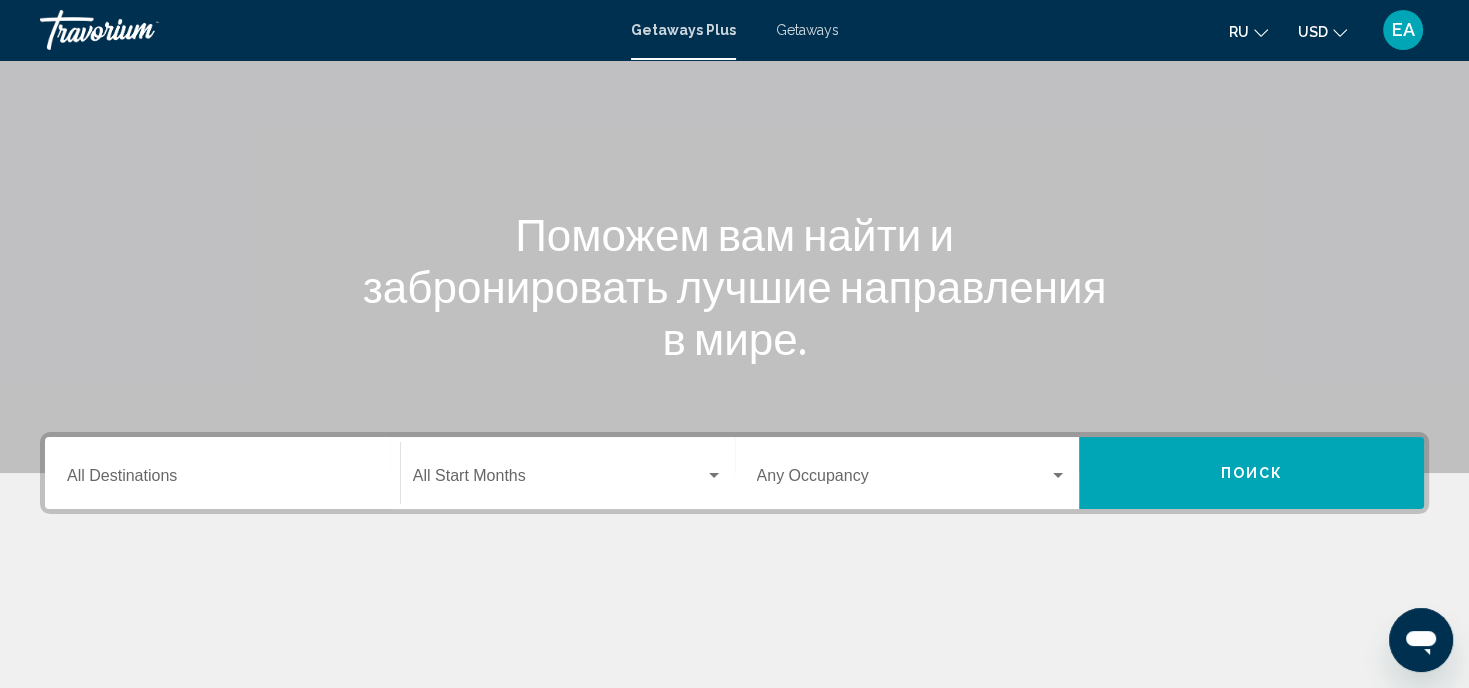 scroll, scrollTop: 204, scrollLeft: 0, axis: vertical 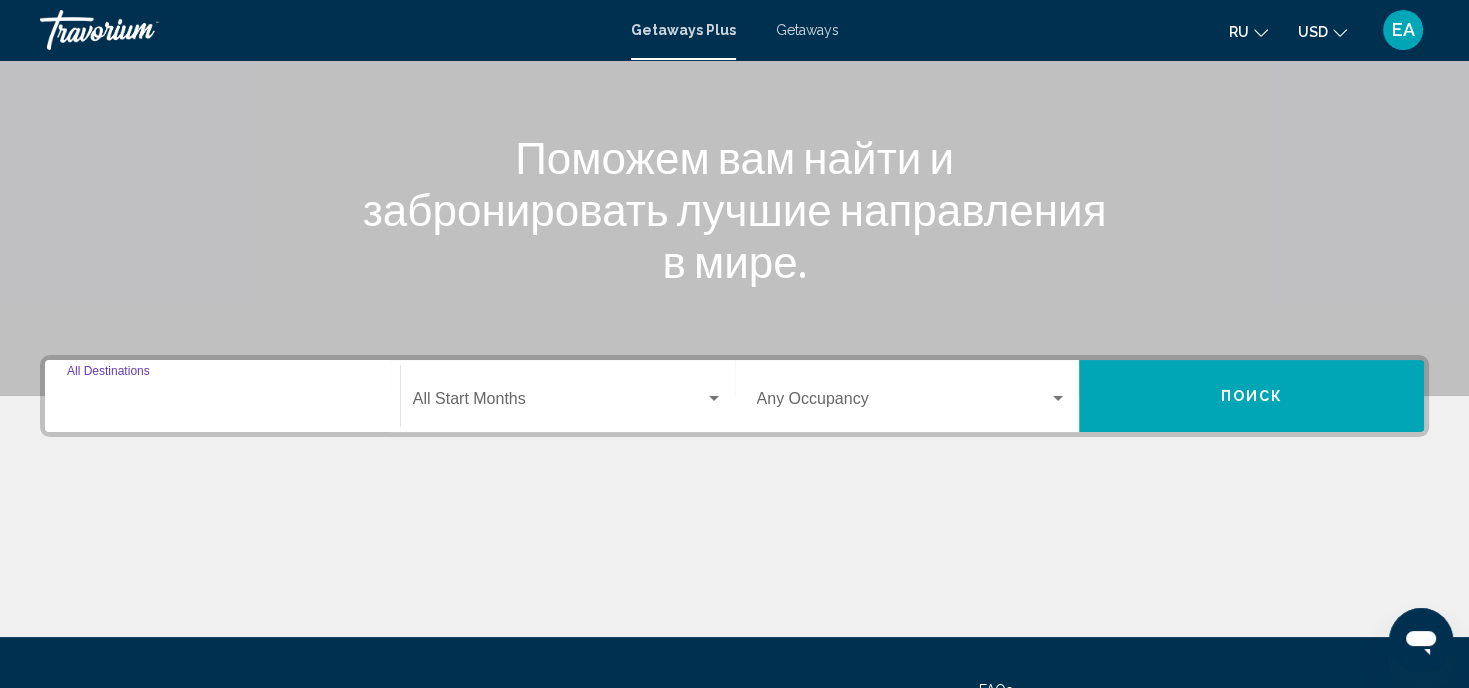 click on "Destination All Destinations" at bounding box center [222, 403] 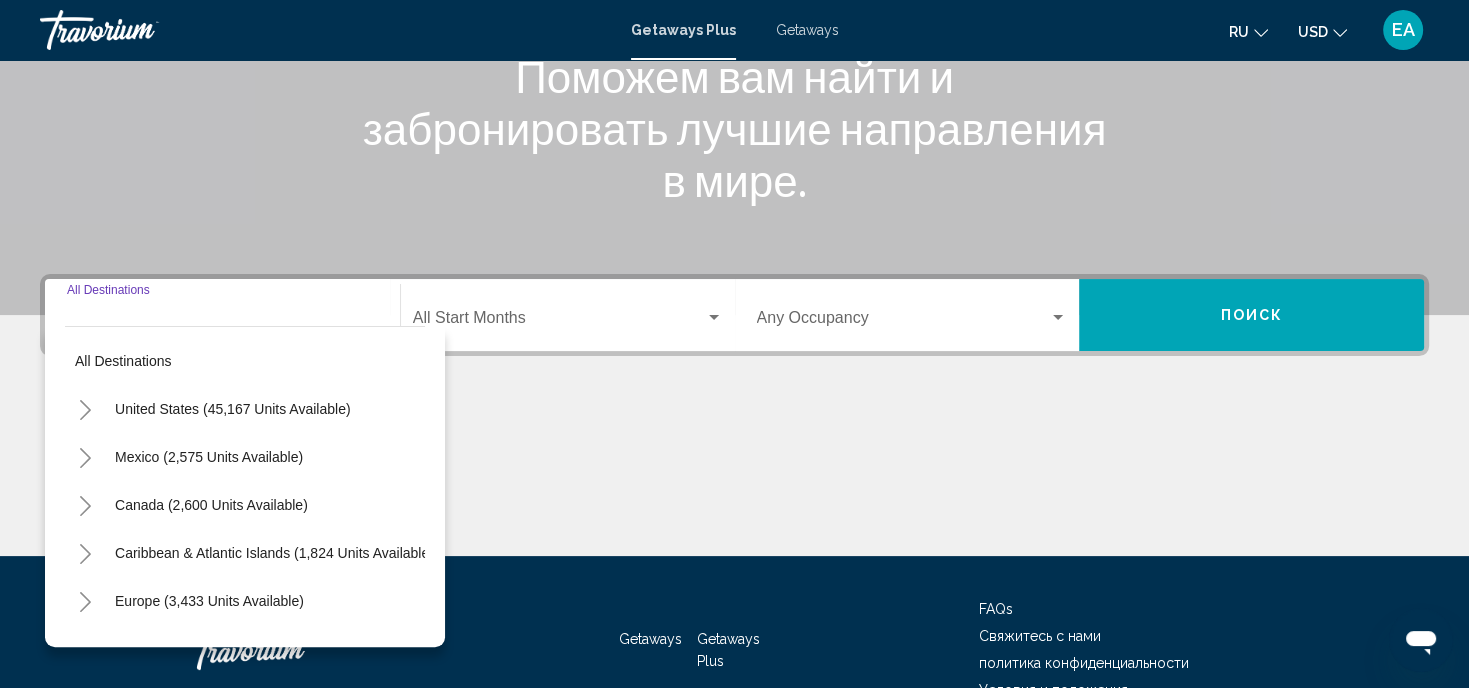 scroll, scrollTop: 397, scrollLeft: 0, axis: vertical 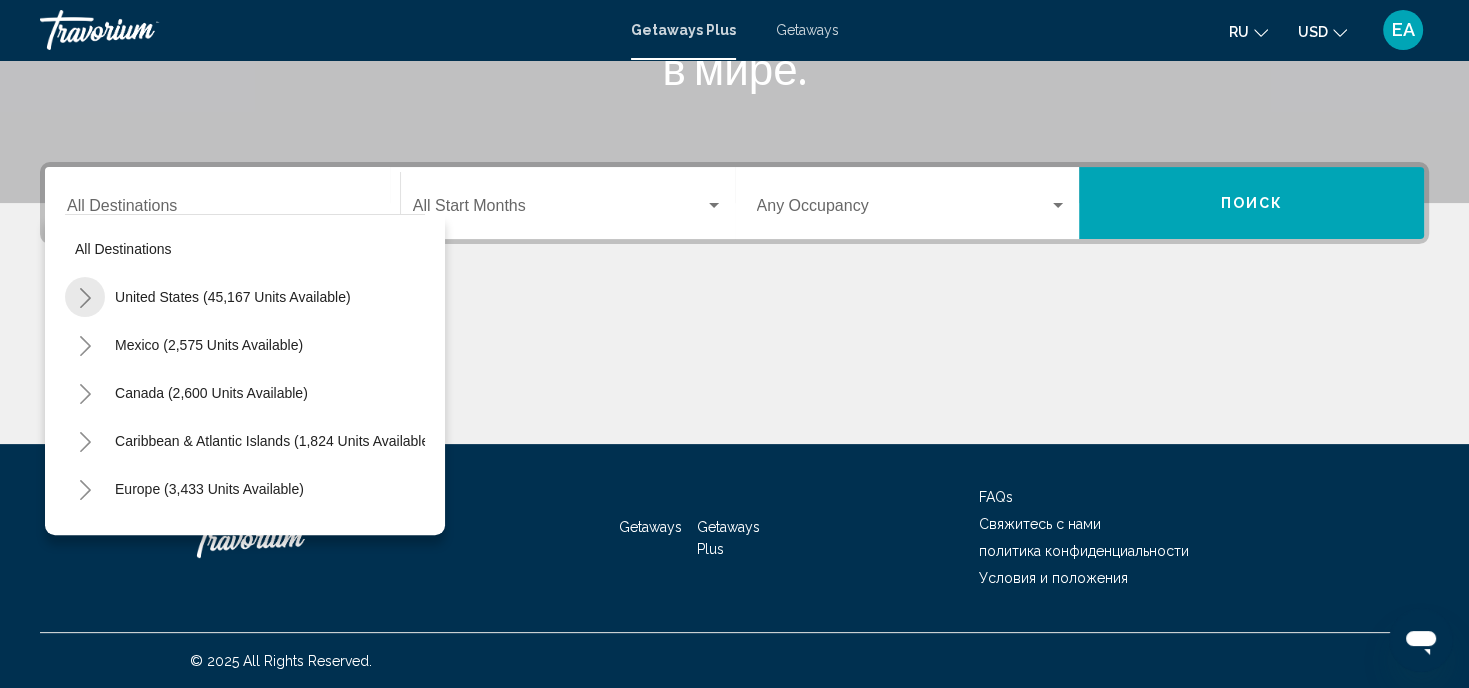 click 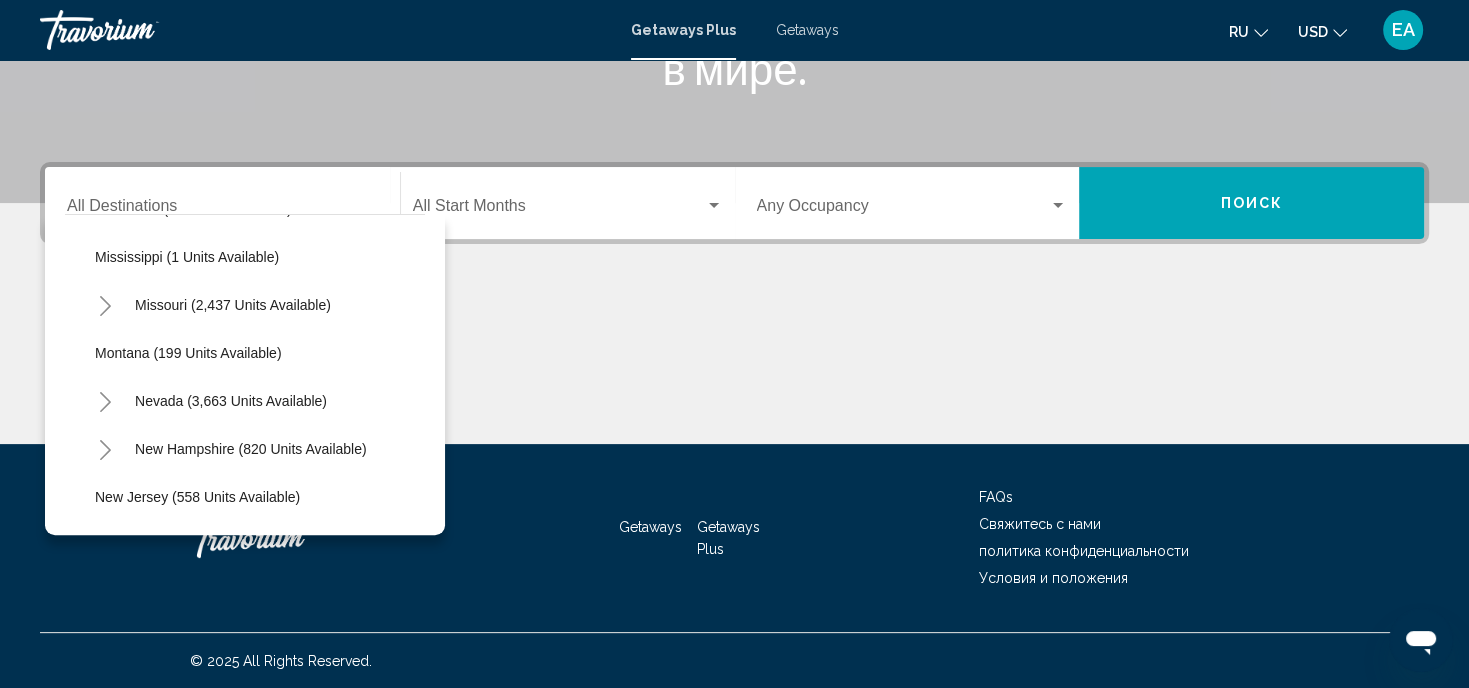 scroll, scrollTop: 881, scrollLeft: 0, axis: vertical 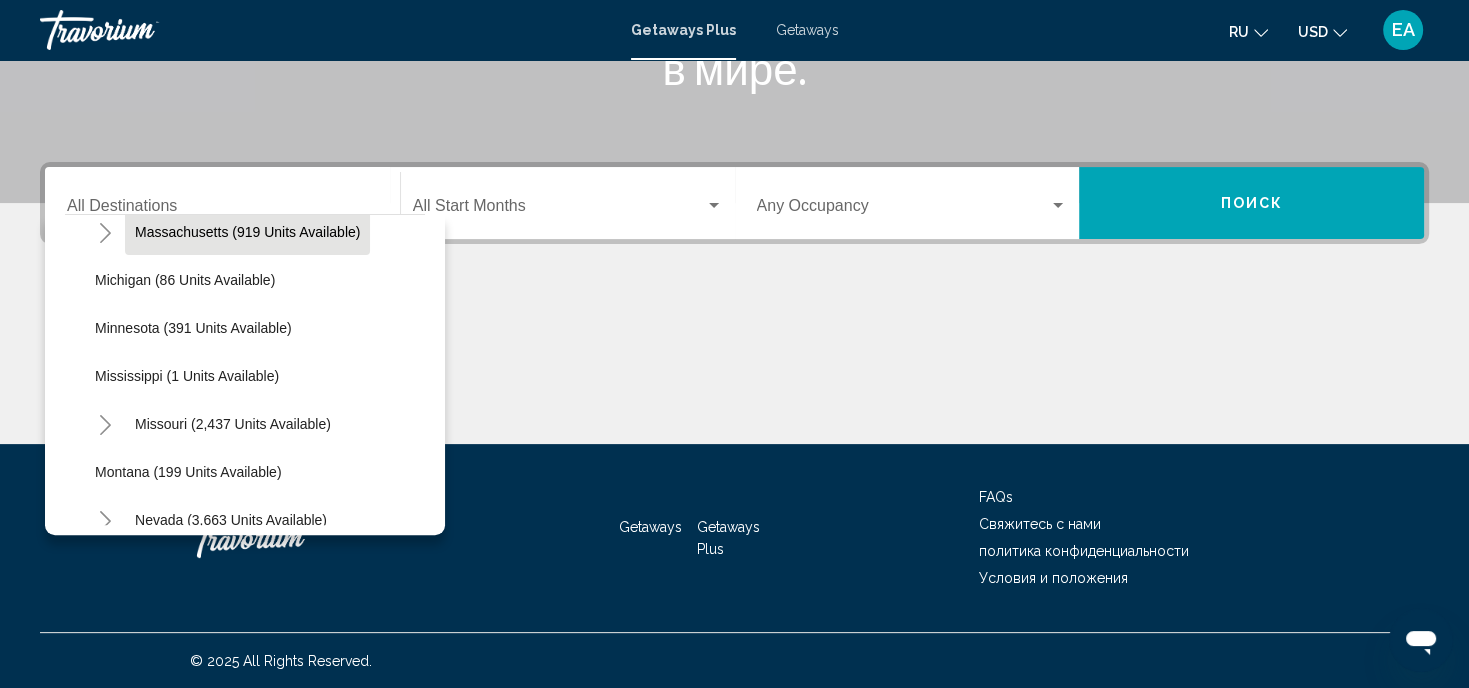click on "Massachusetts (919 units available)" 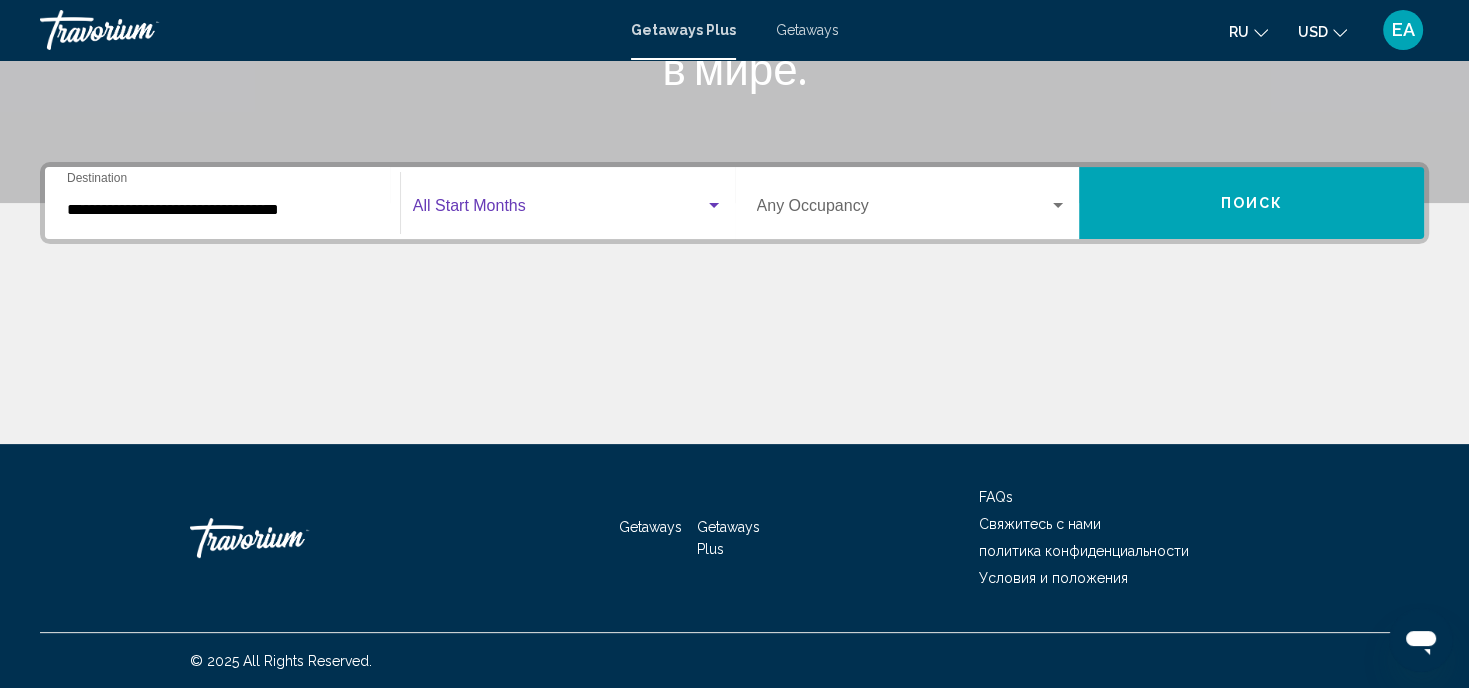 click at bounding box center [559, 210] 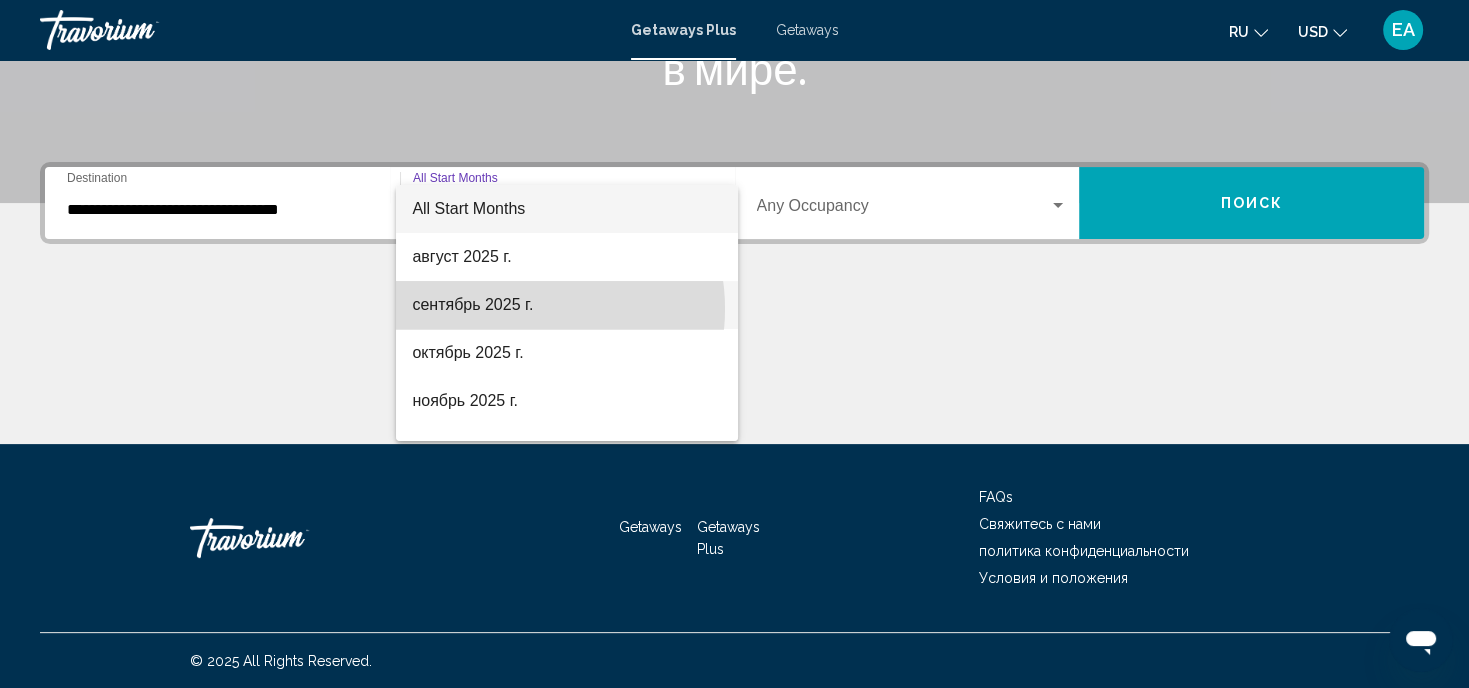 click on "сентябрь 2025 г." at bounding box center [567, 305] 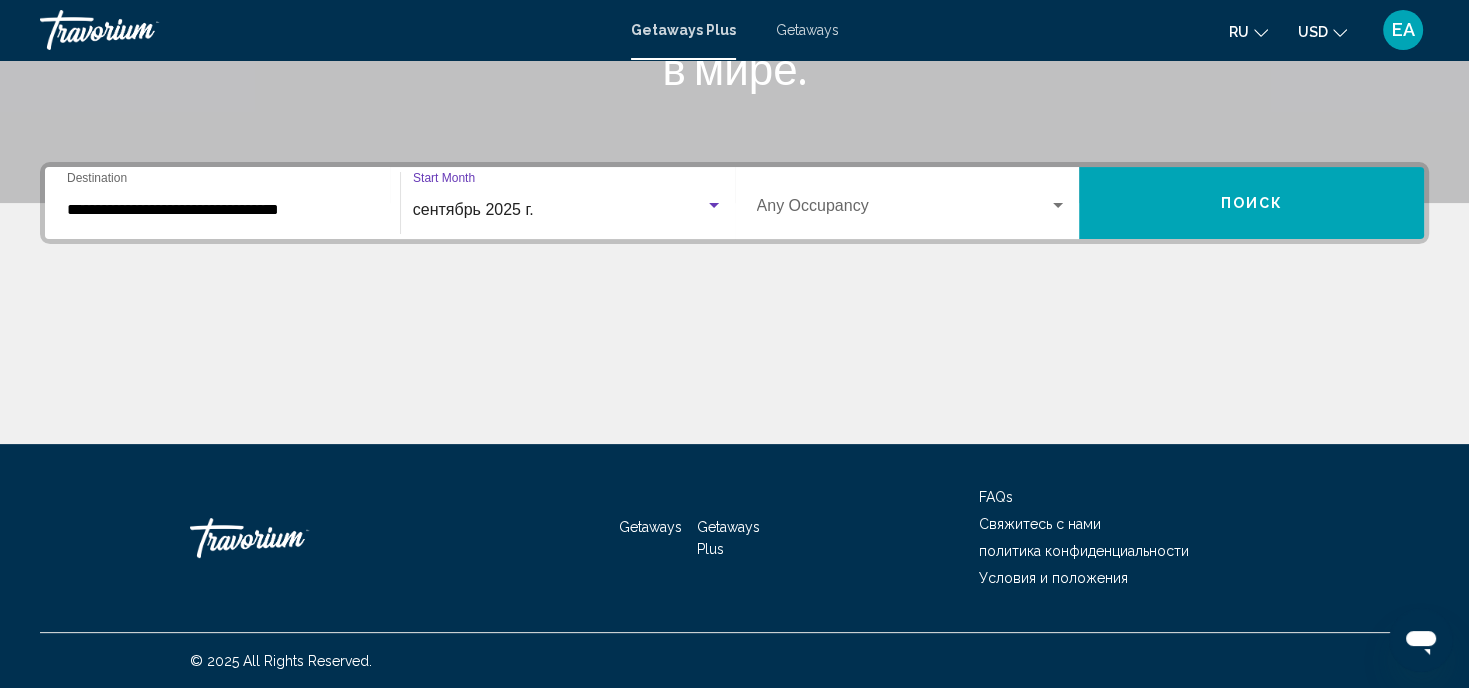 click at bounding box center [1058, 206] 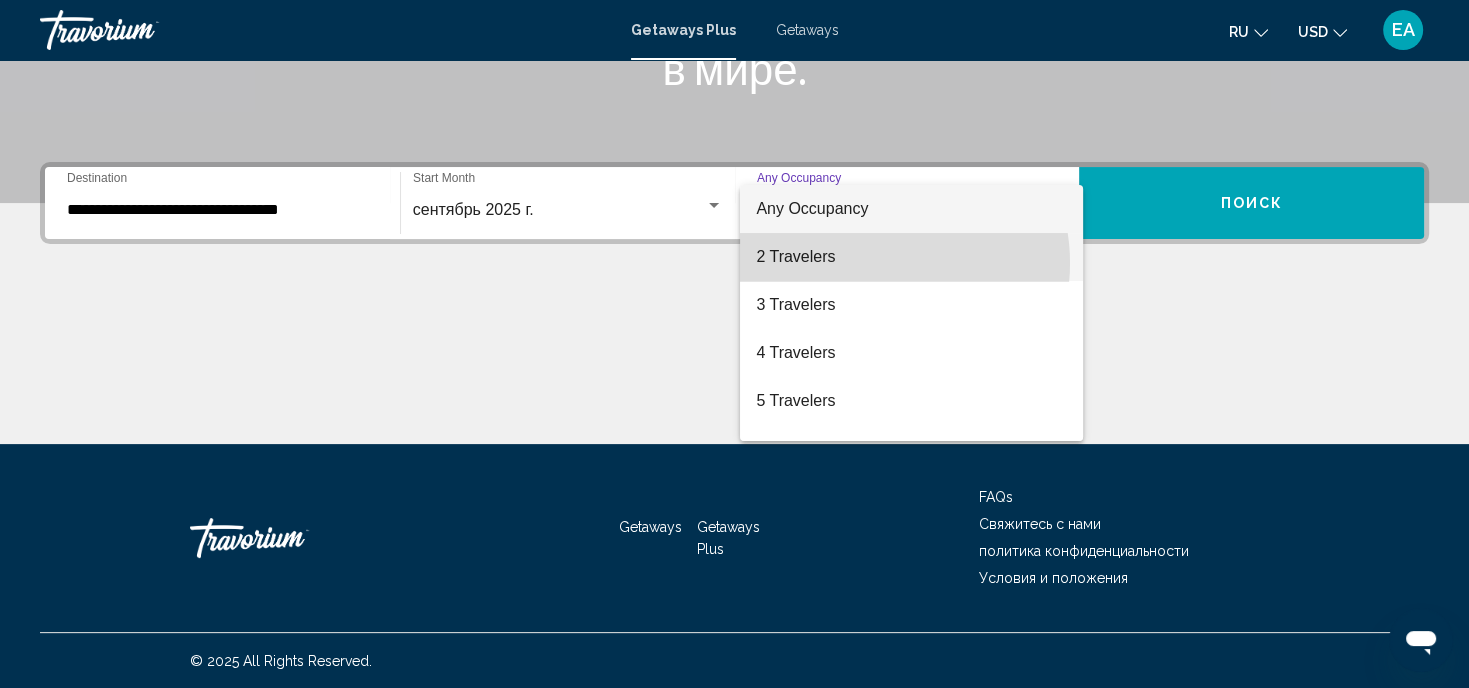 click on "2 Travelers" at bounding box center (911, 257) 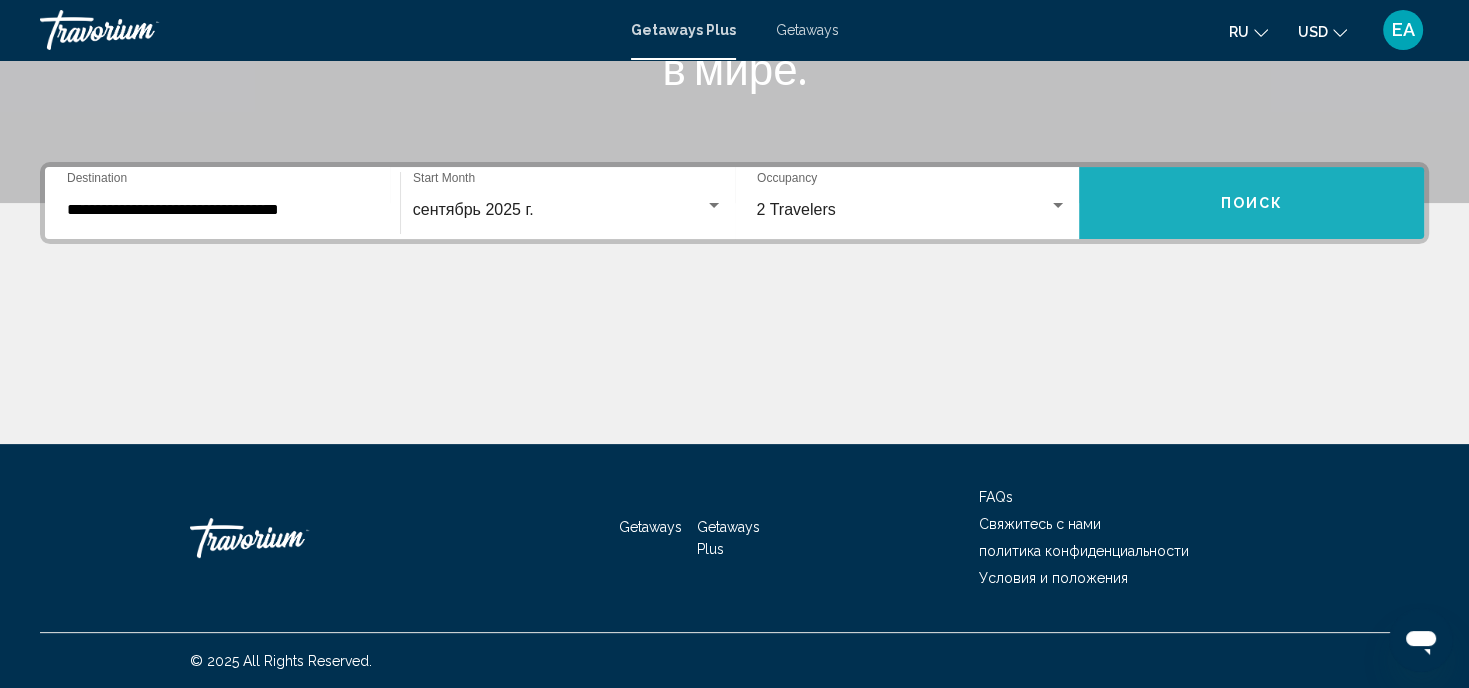 click on "Поиск" at bounding box center [1251, 203] 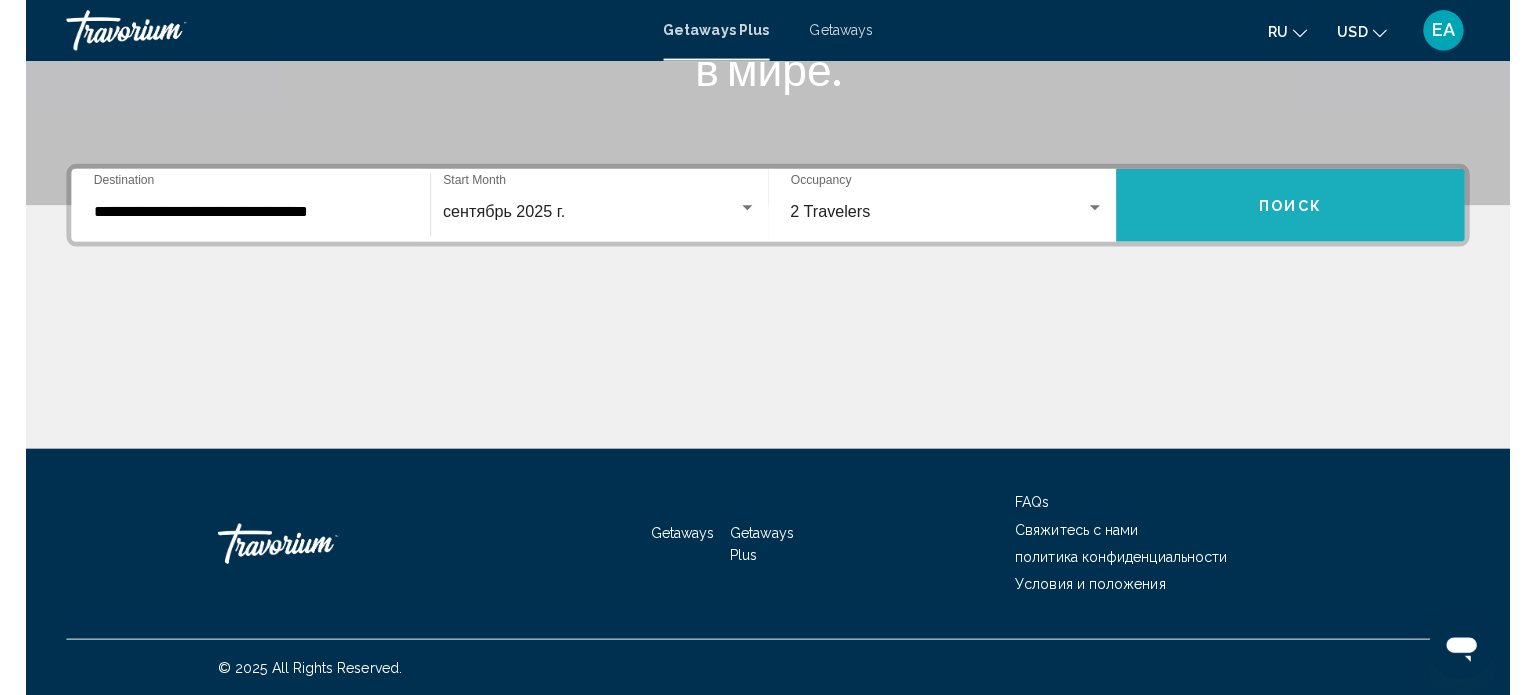 scroll, scrollTop: 0, scrollLeft: 0, axis: both 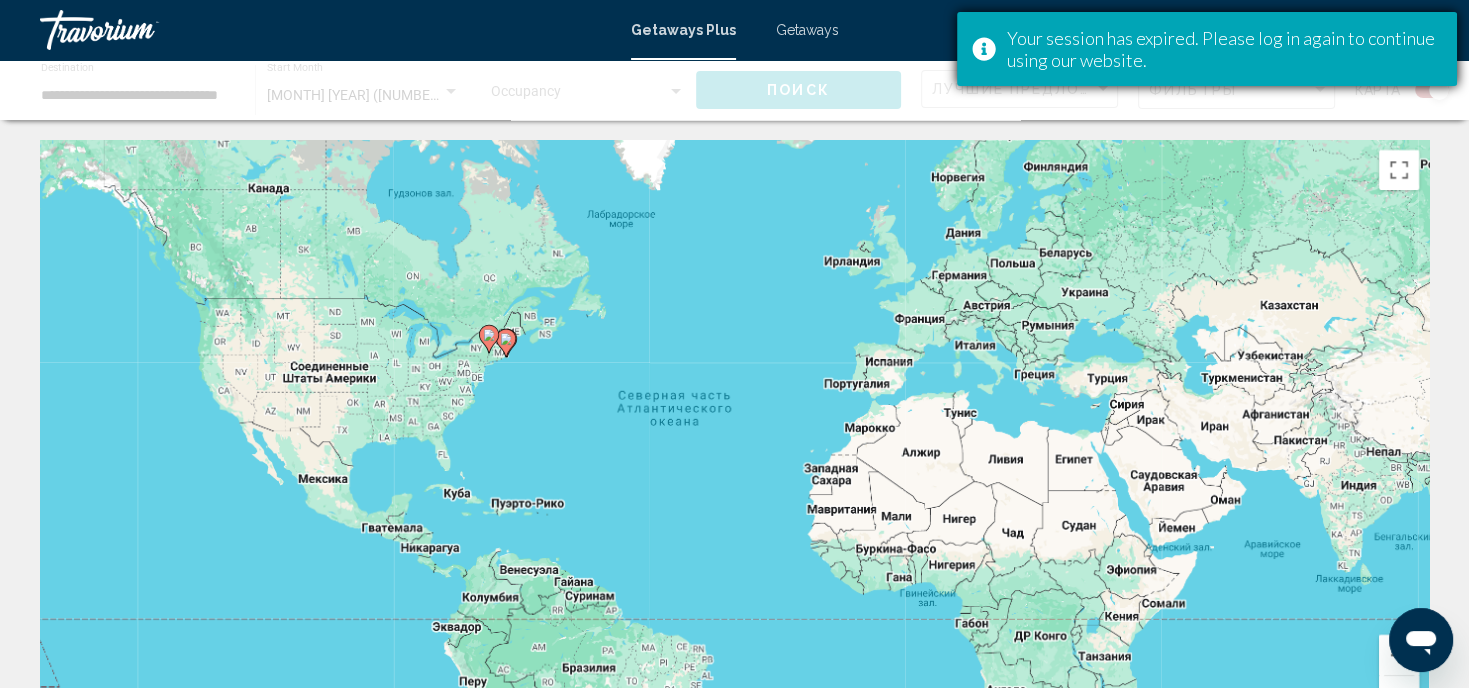 click on "Your session has expired. Please log in again to continue using our website." at bounding box center [1224, 49] 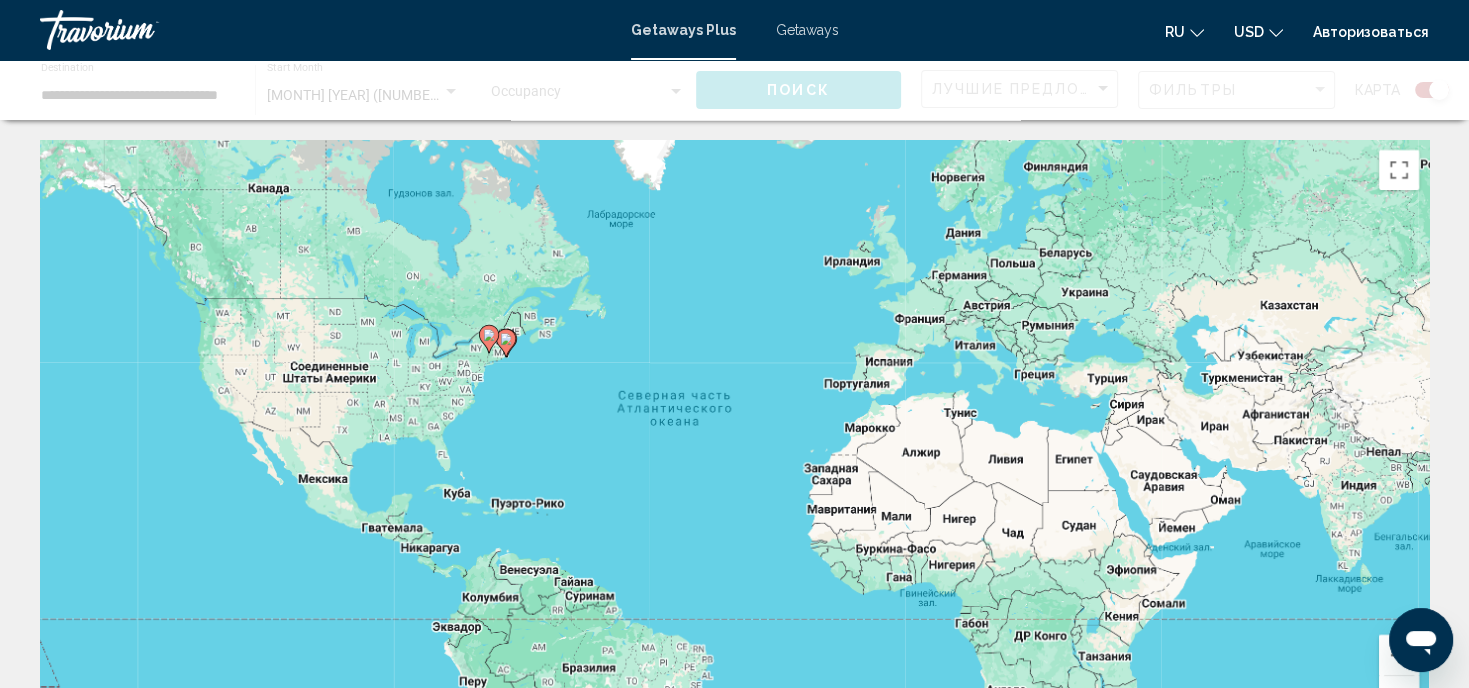 click on "Getaways" at bounding box center [807, 30] 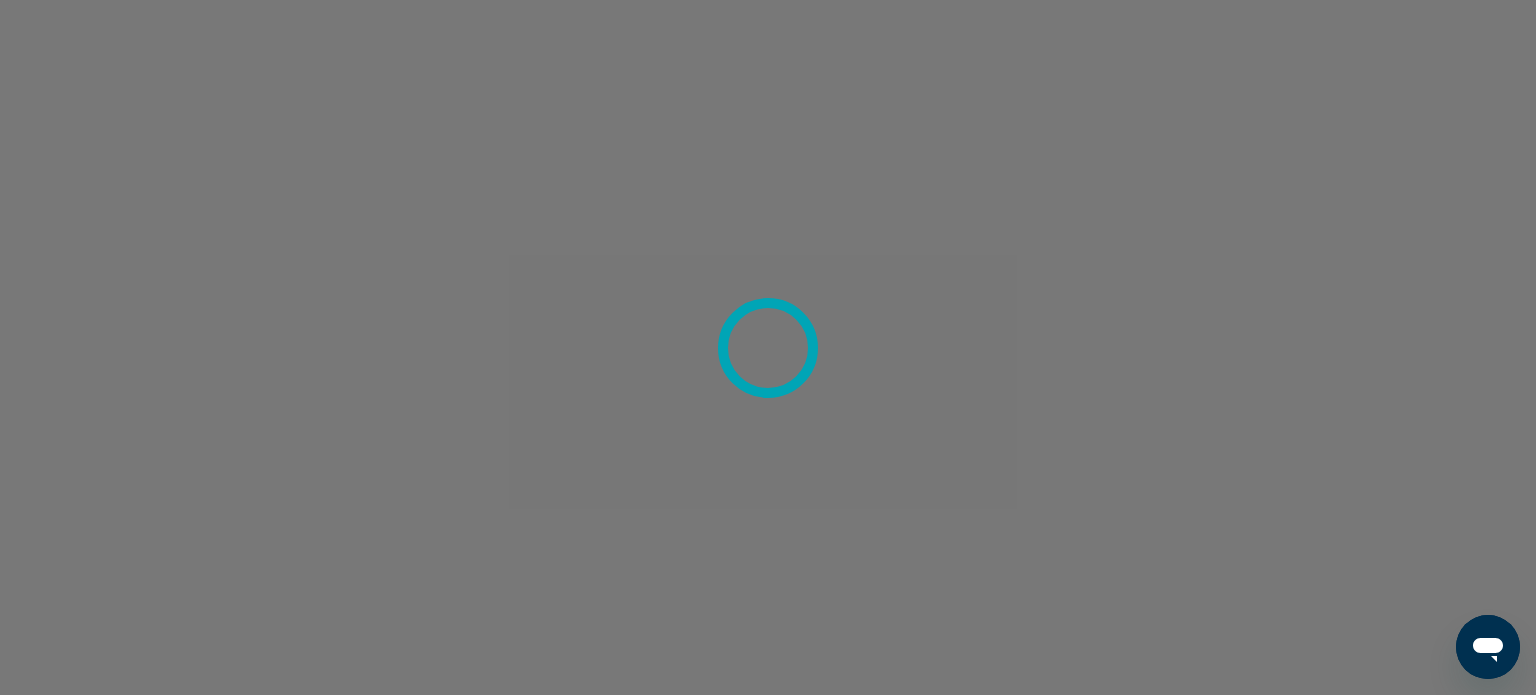 click at bounding box center [768, 347] 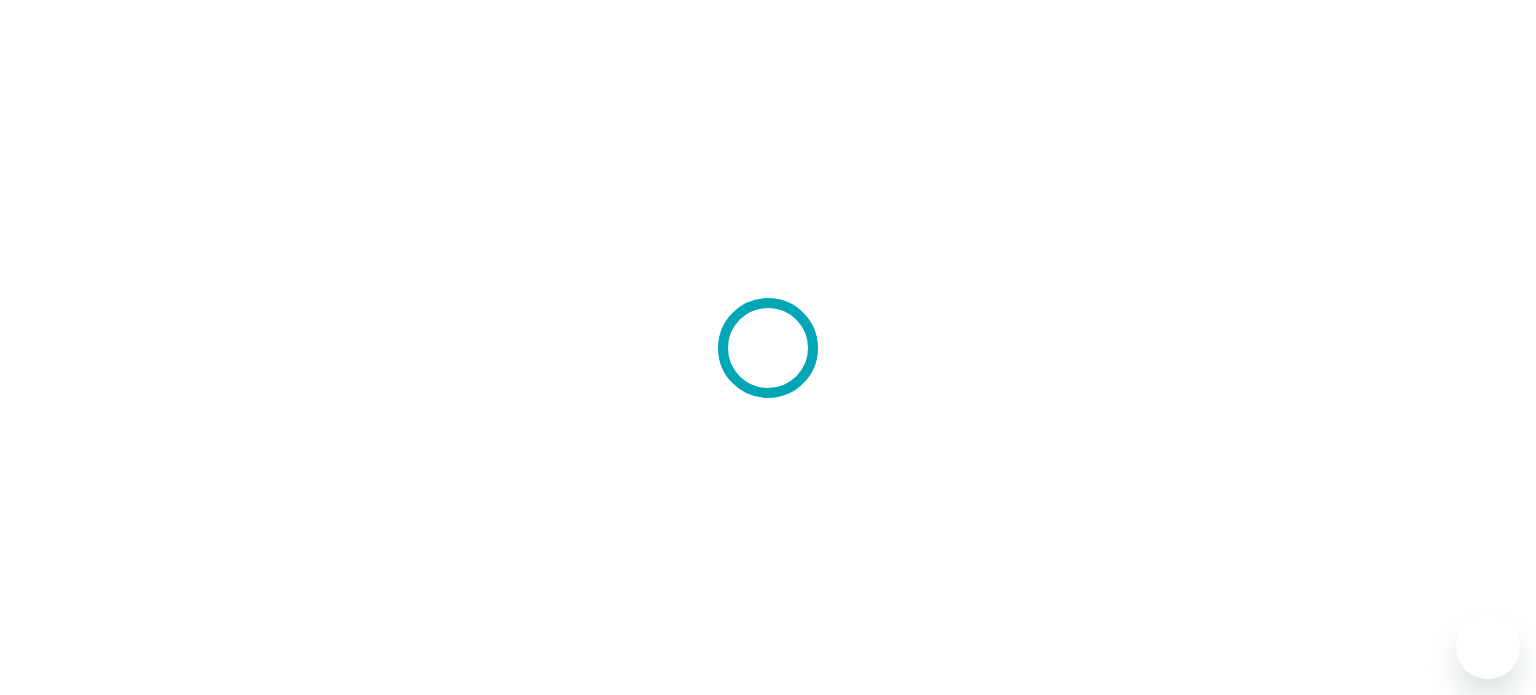 scroll, scrollTop: 0, scrollLeft: 0, axis: both 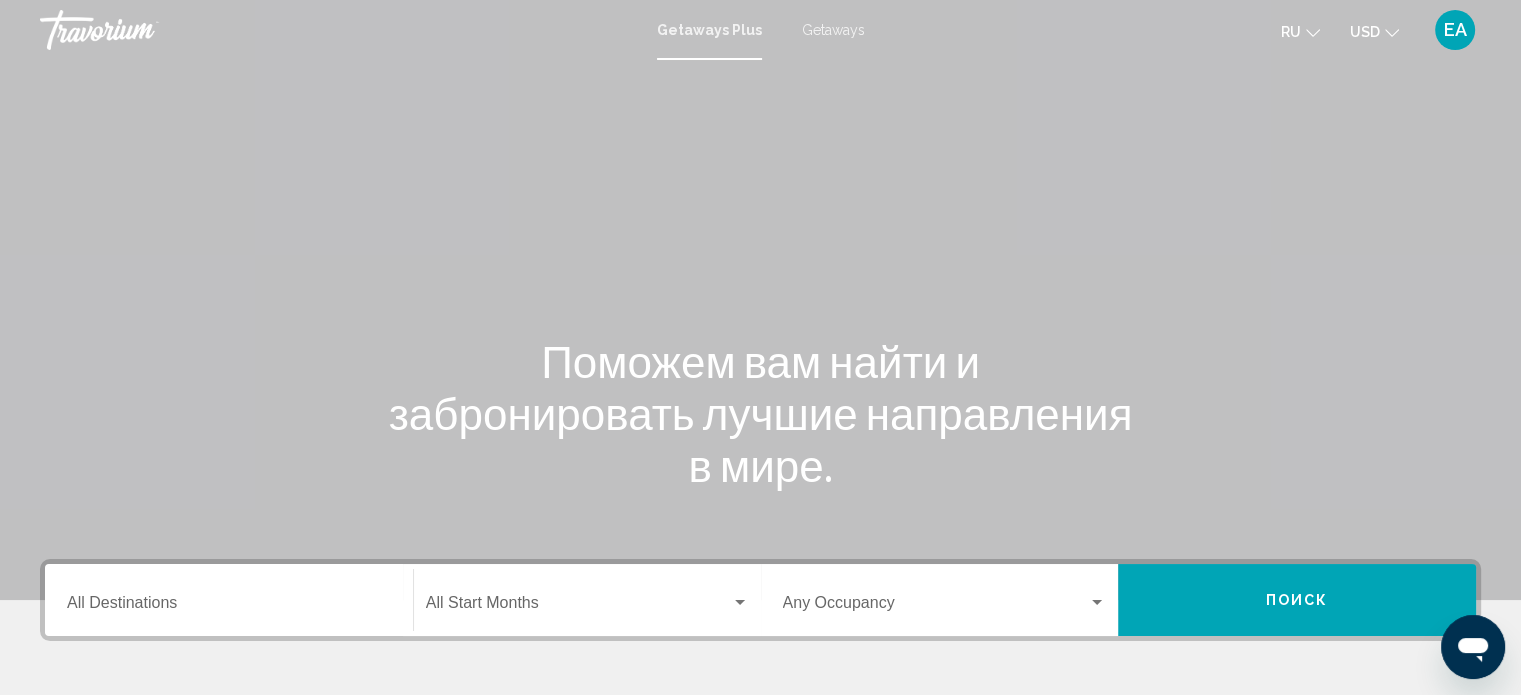 click on "Destination All Destinations" at bounding box center (229, 607) 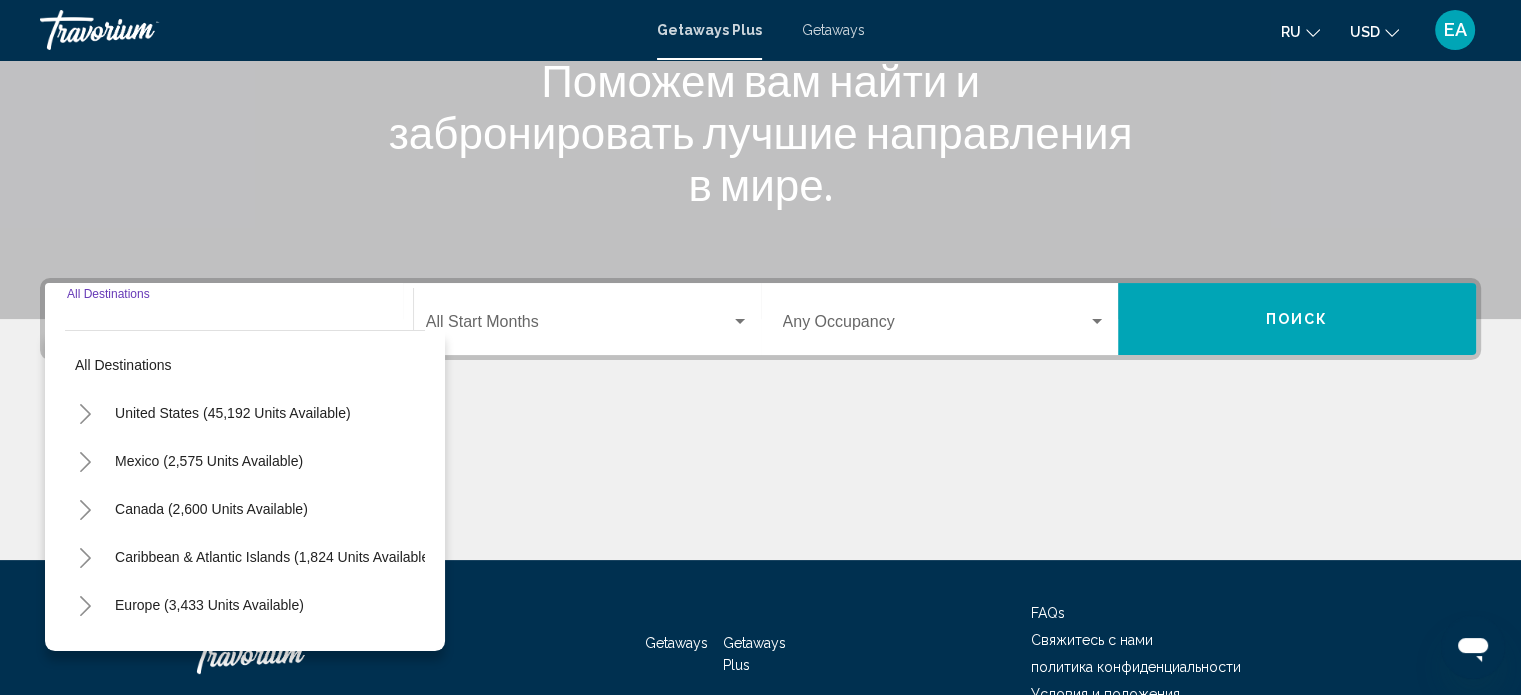 scroll, scrollTop: 390, scrollLeft: 0, axis: vertical 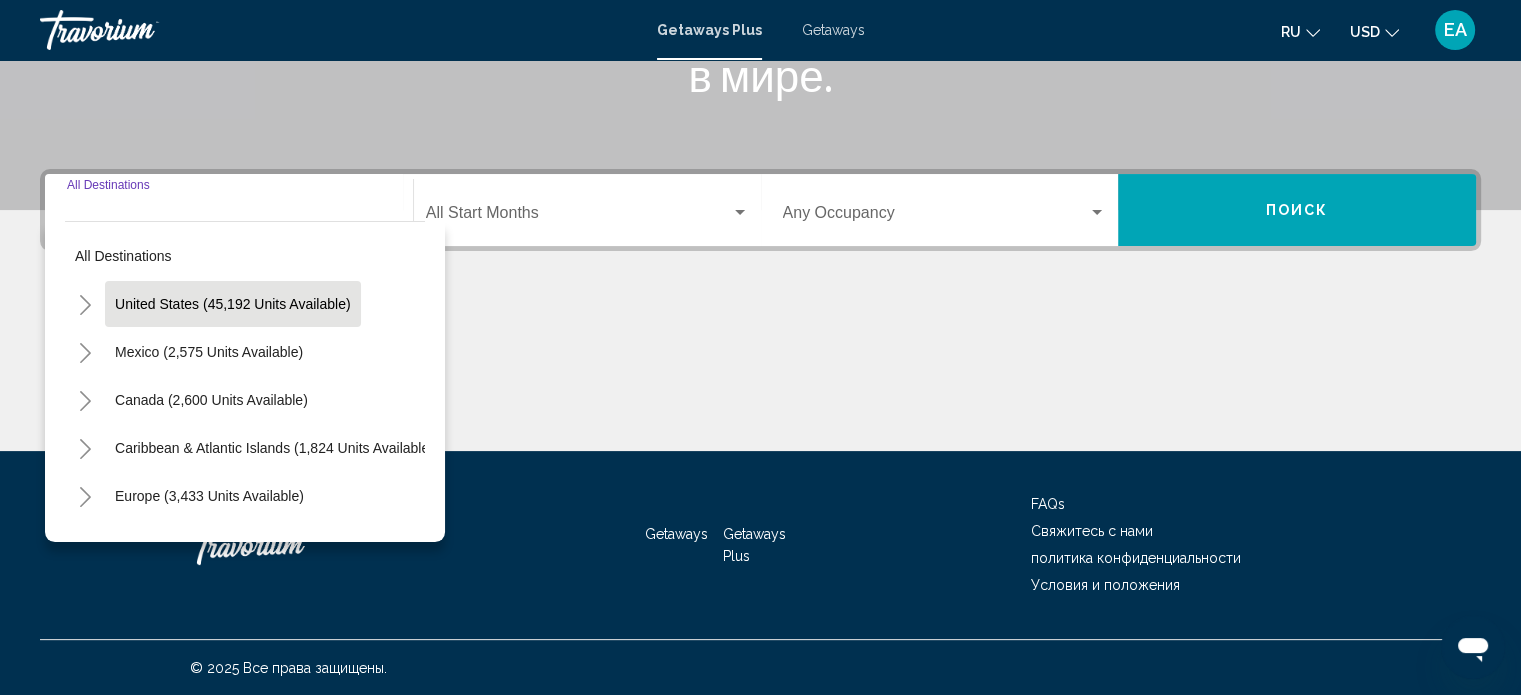 click on "United States (45,192 units available)" at bounding box center (209, 352) 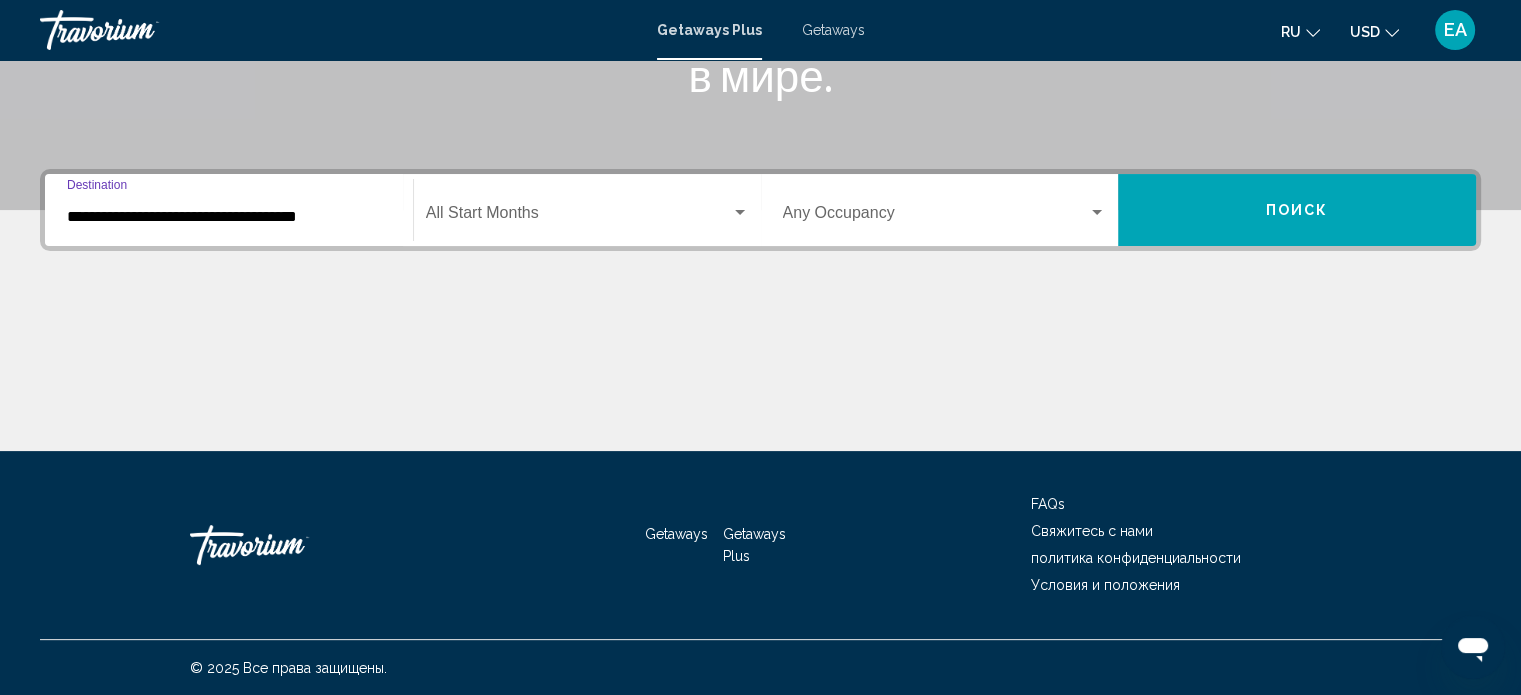 click on "**********" at bounding box center [229, 217] 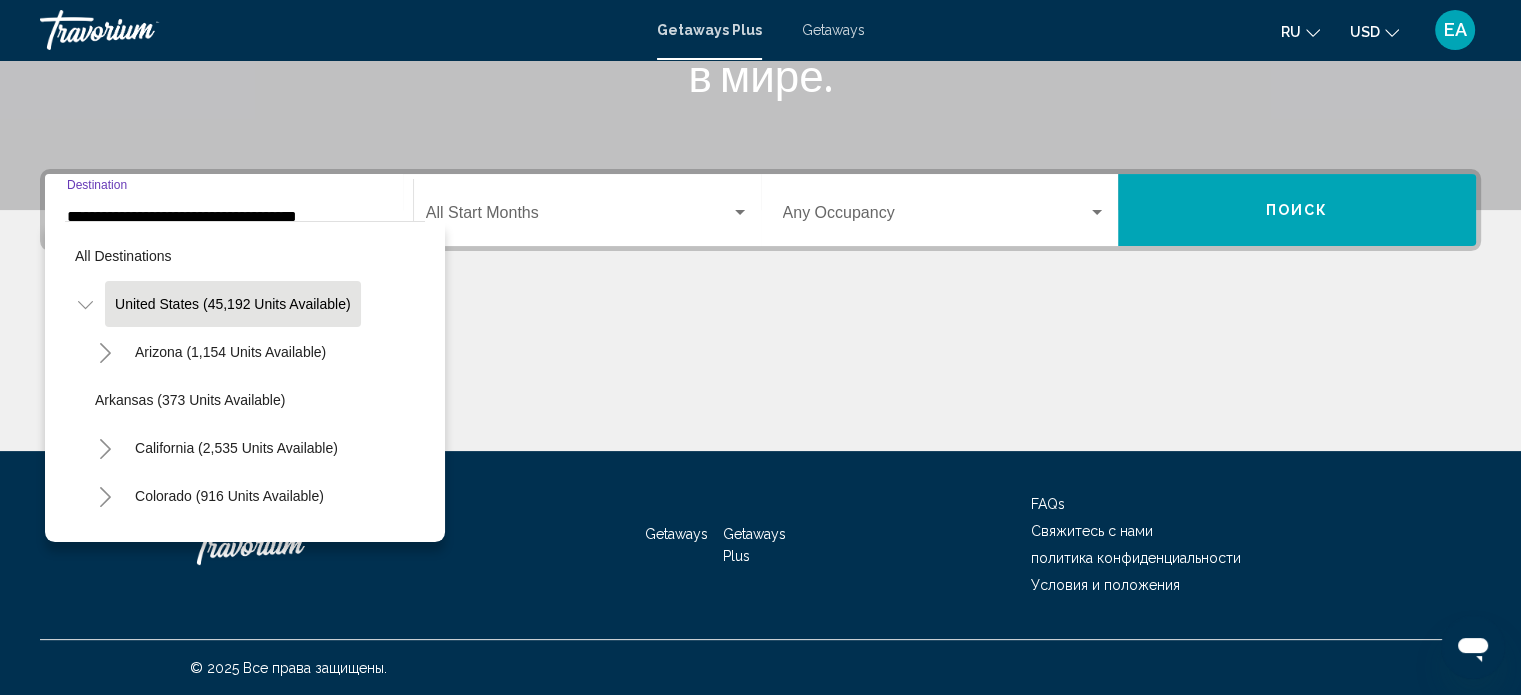 scroll, scrollTop: 346, scrollLeft: 0, axis: vertical 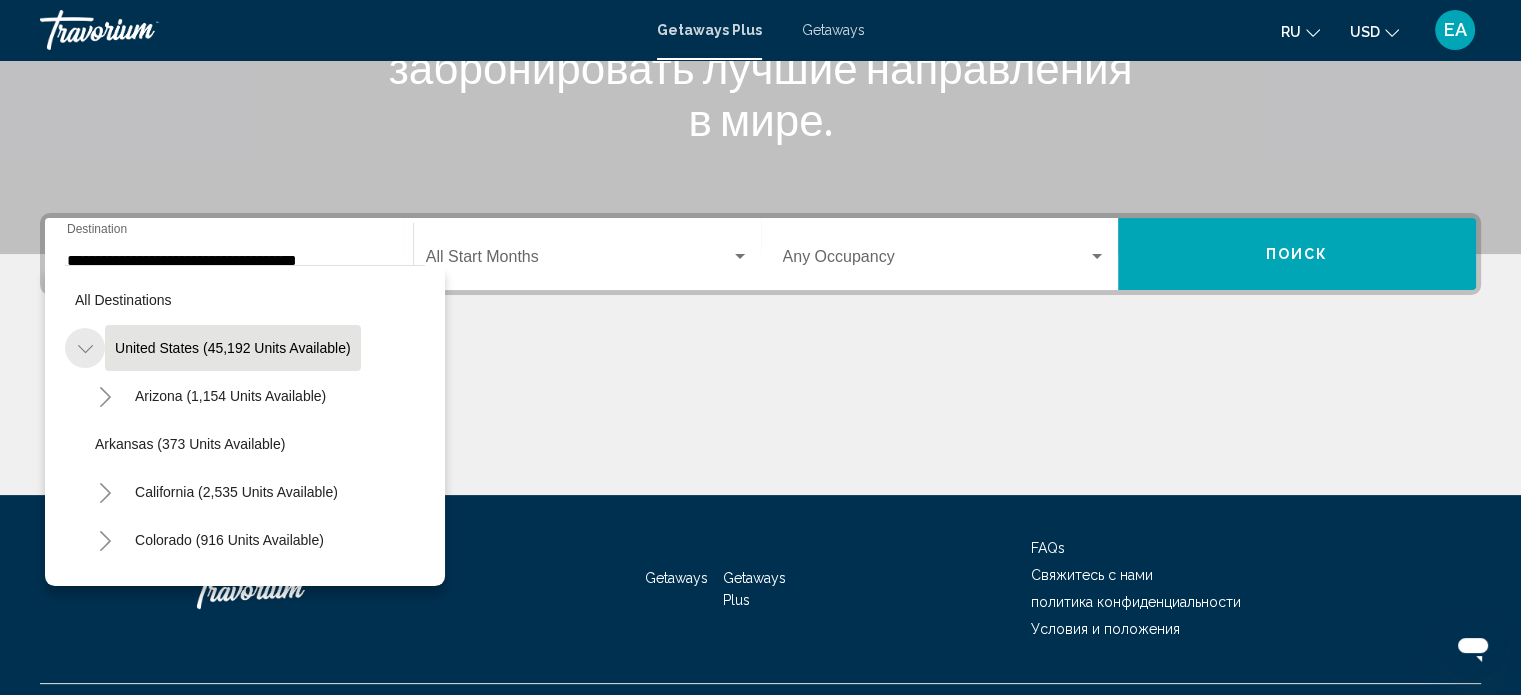 click 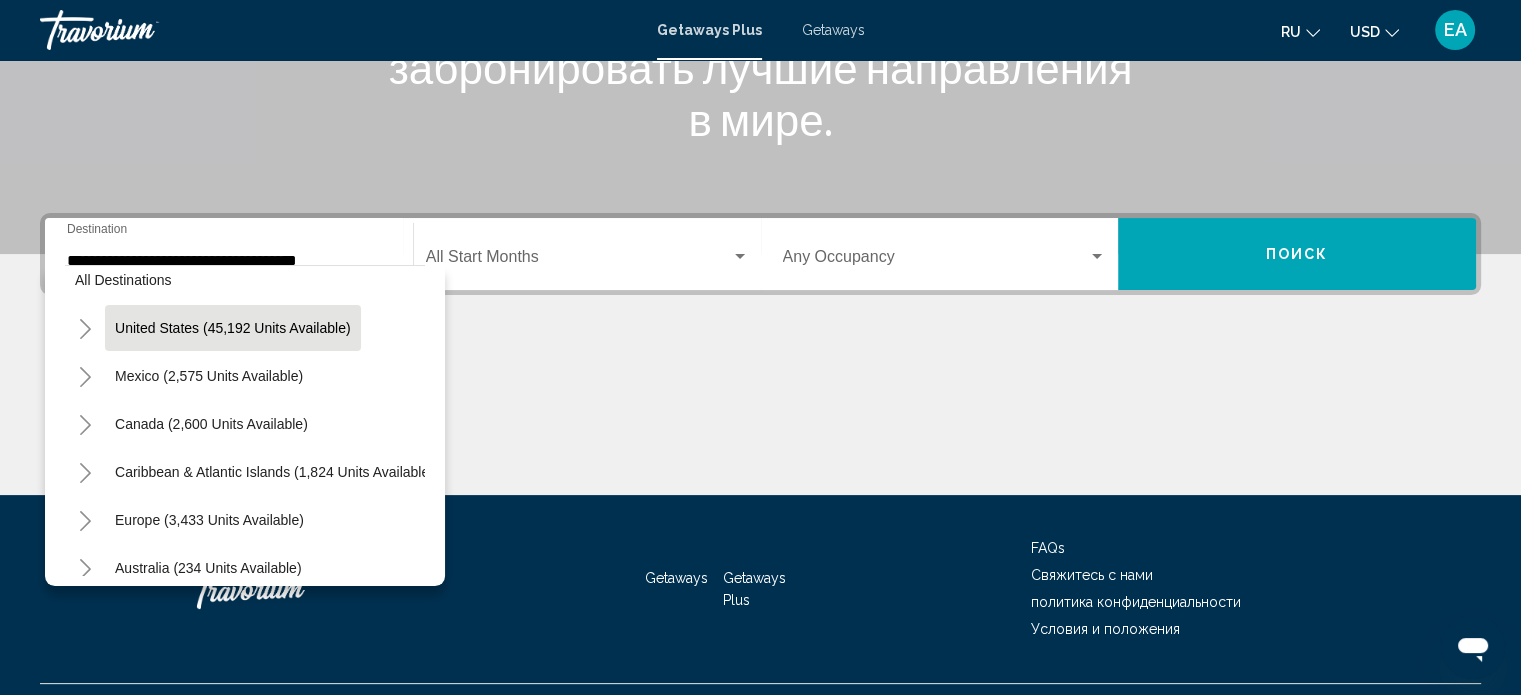scroll, scrollTop: 0, scrollLeft: 0, axis: both 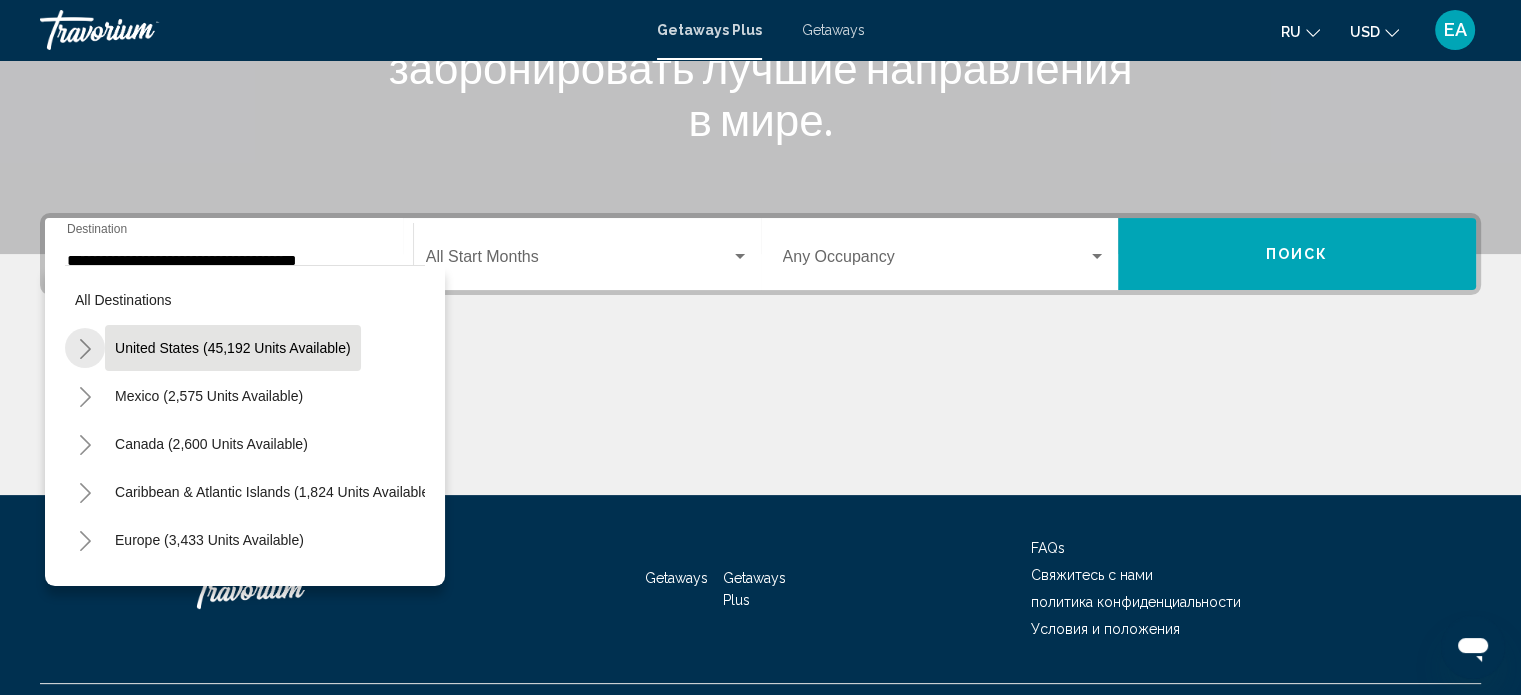 click 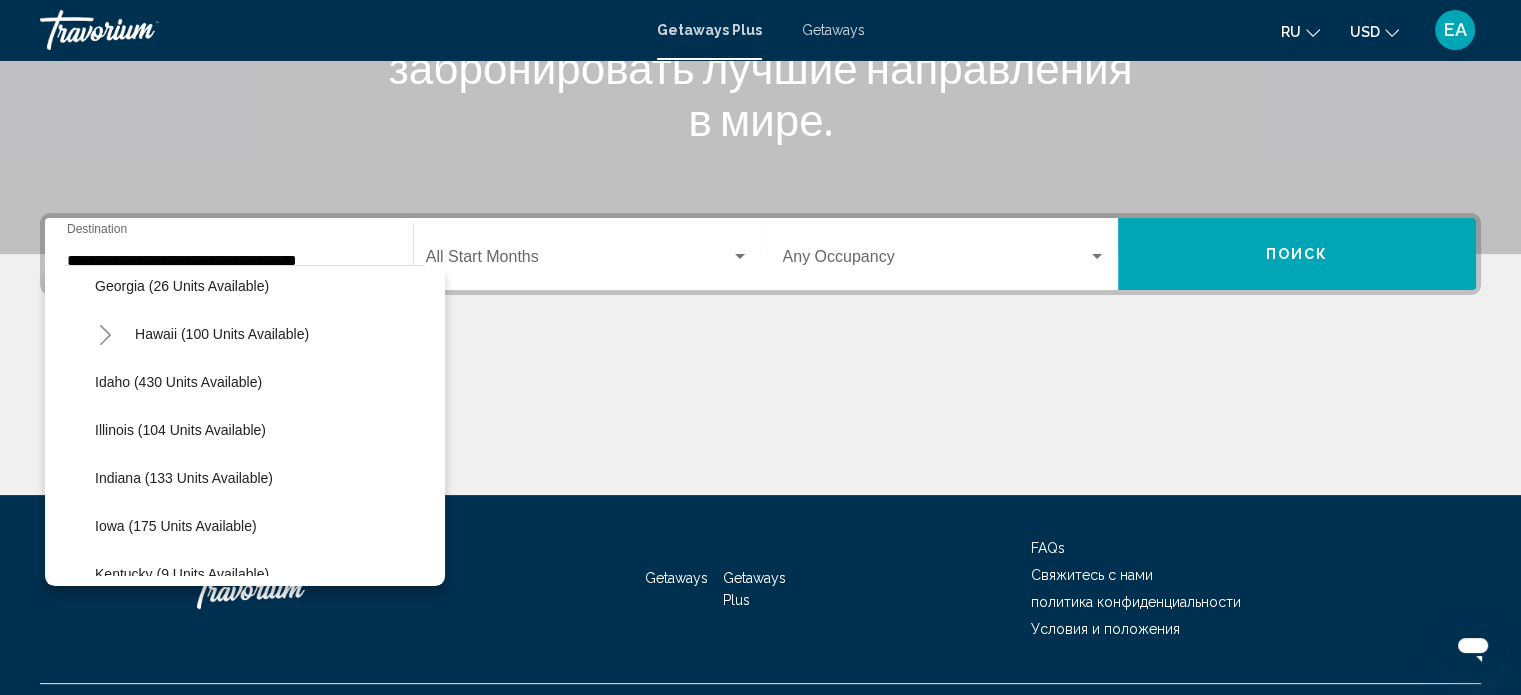 scroll, scrollTop: 699, scrollLeft: 0, axis: vertical 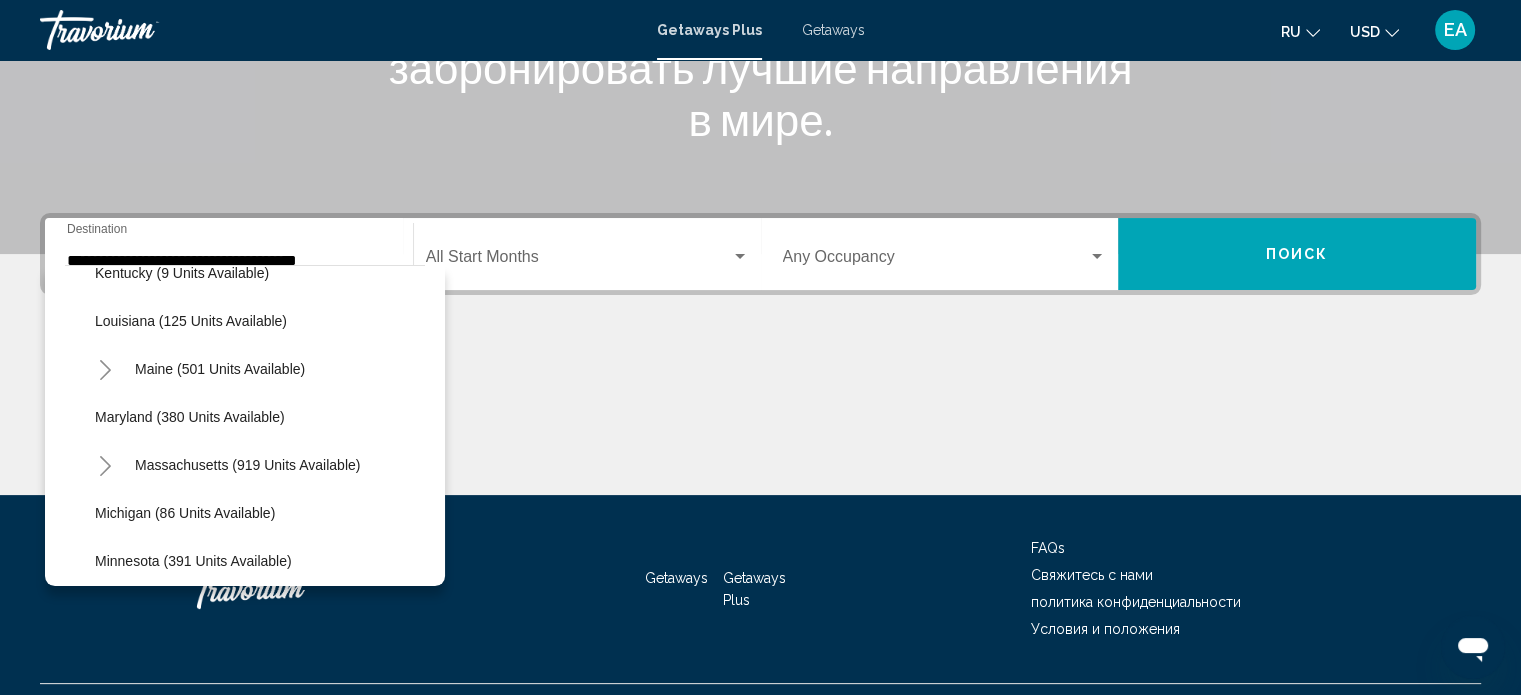 click on "Massachusetts (919 units available)" 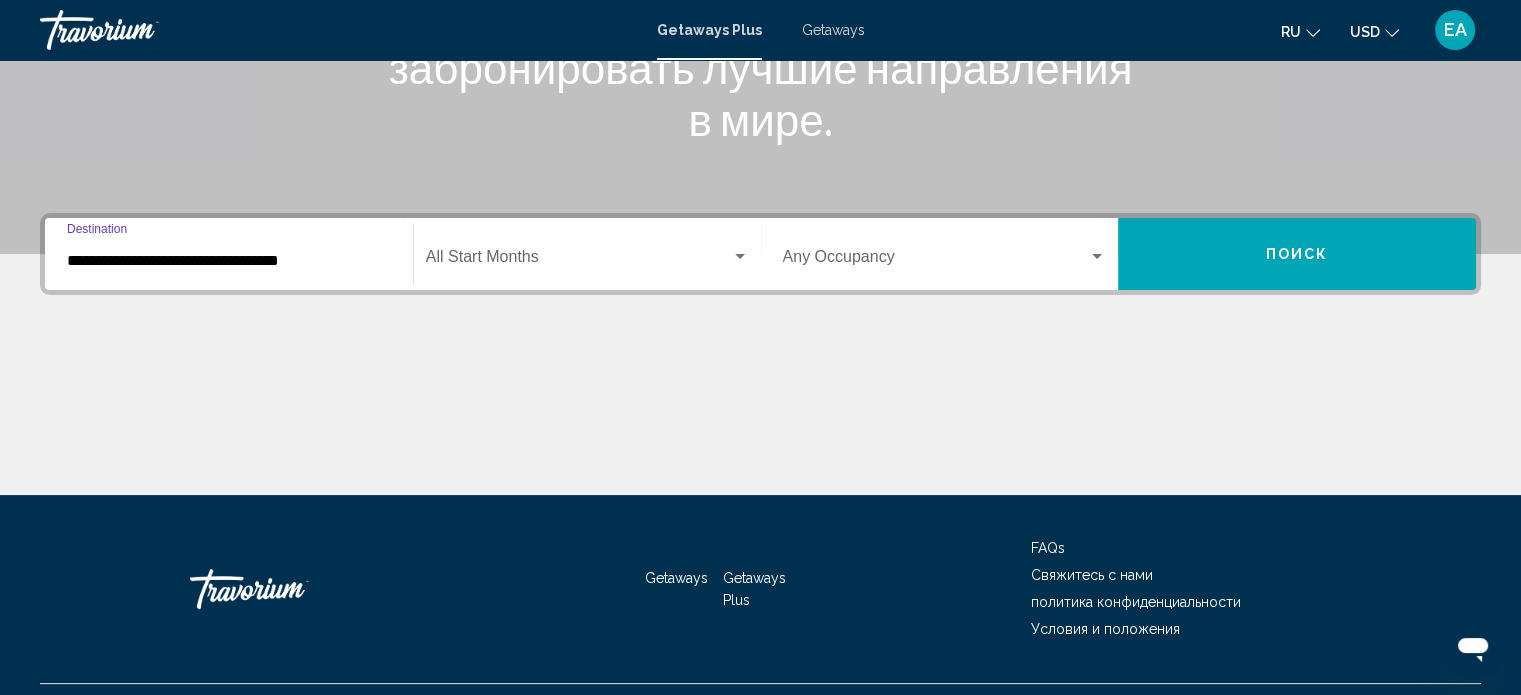scroll, scrollTop: 390, scrollLeft: 0, axis: vertical 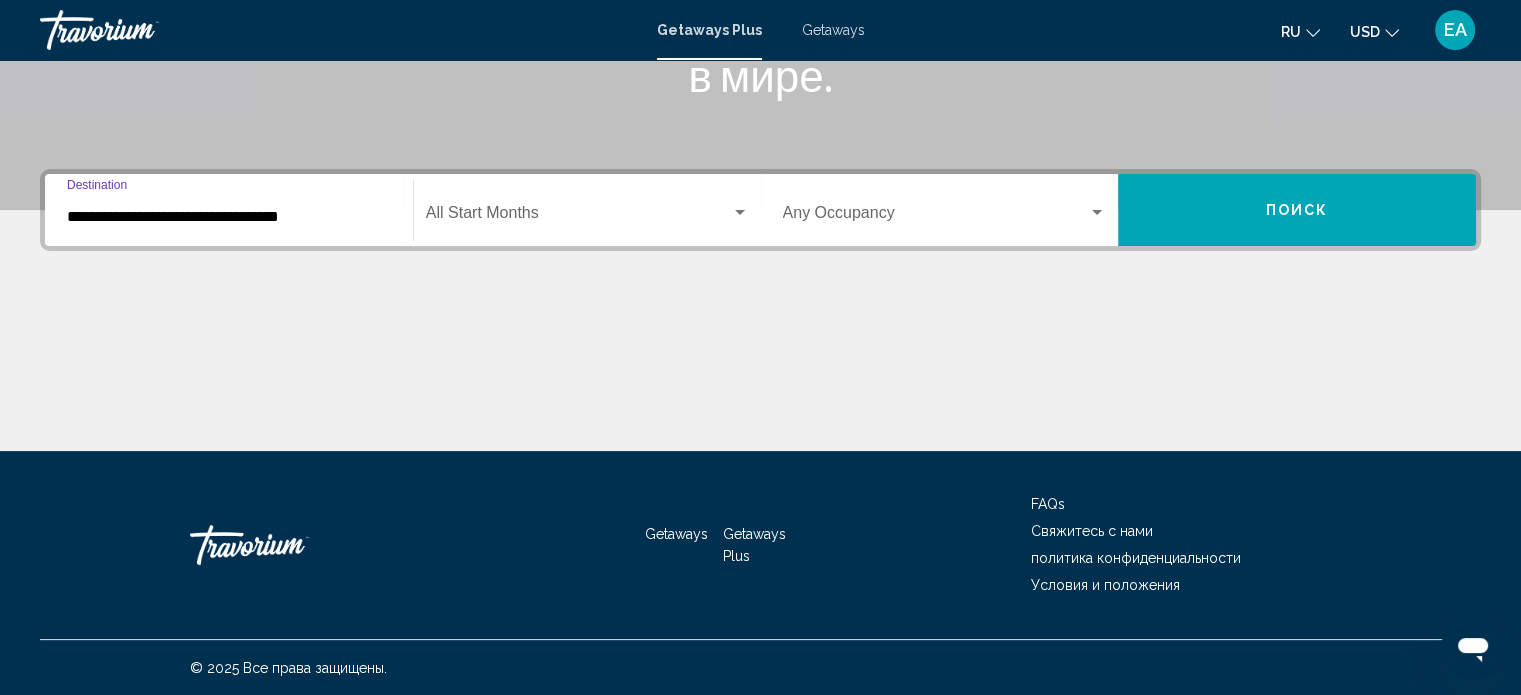 click at bounding box center (740, 212) 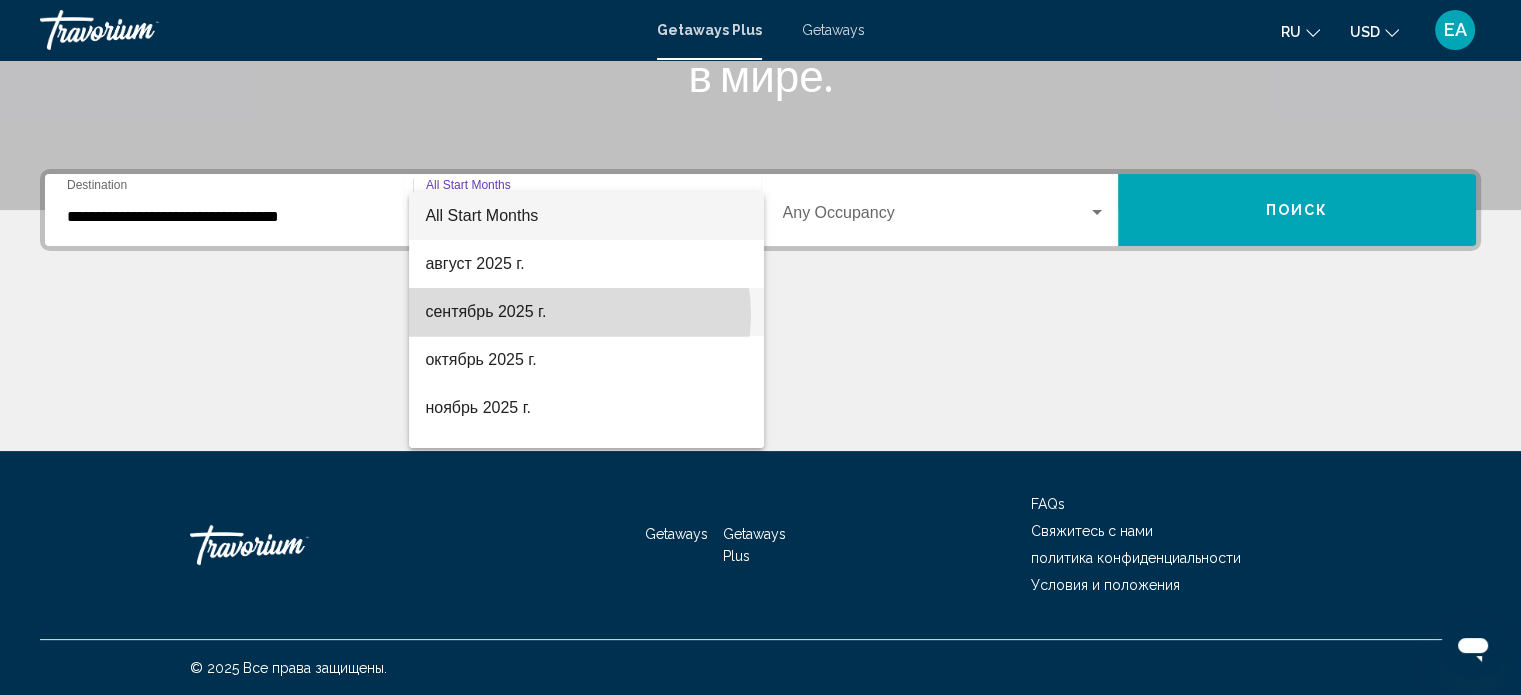 click on "сентябрь 2025 г." at bounding box center [586, 312] 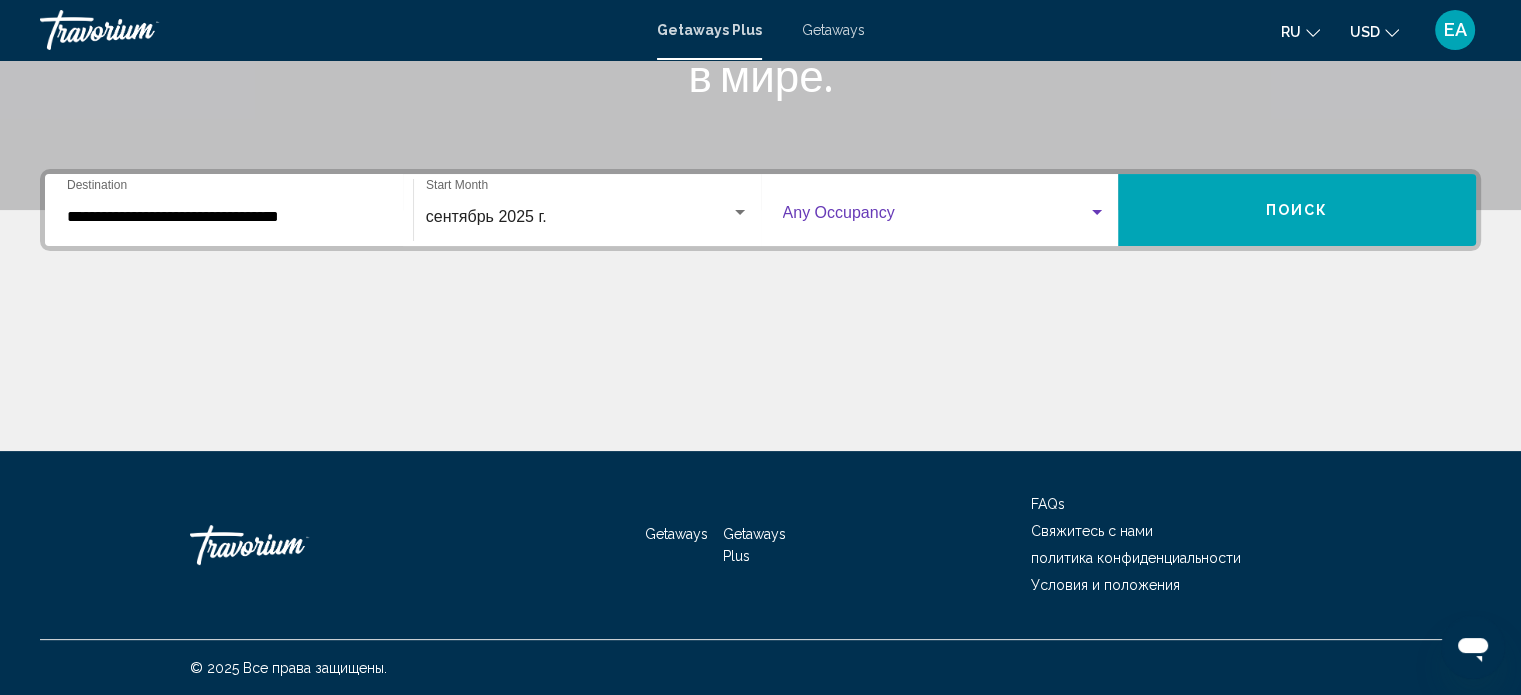 click at bounding box center [1097, 212] 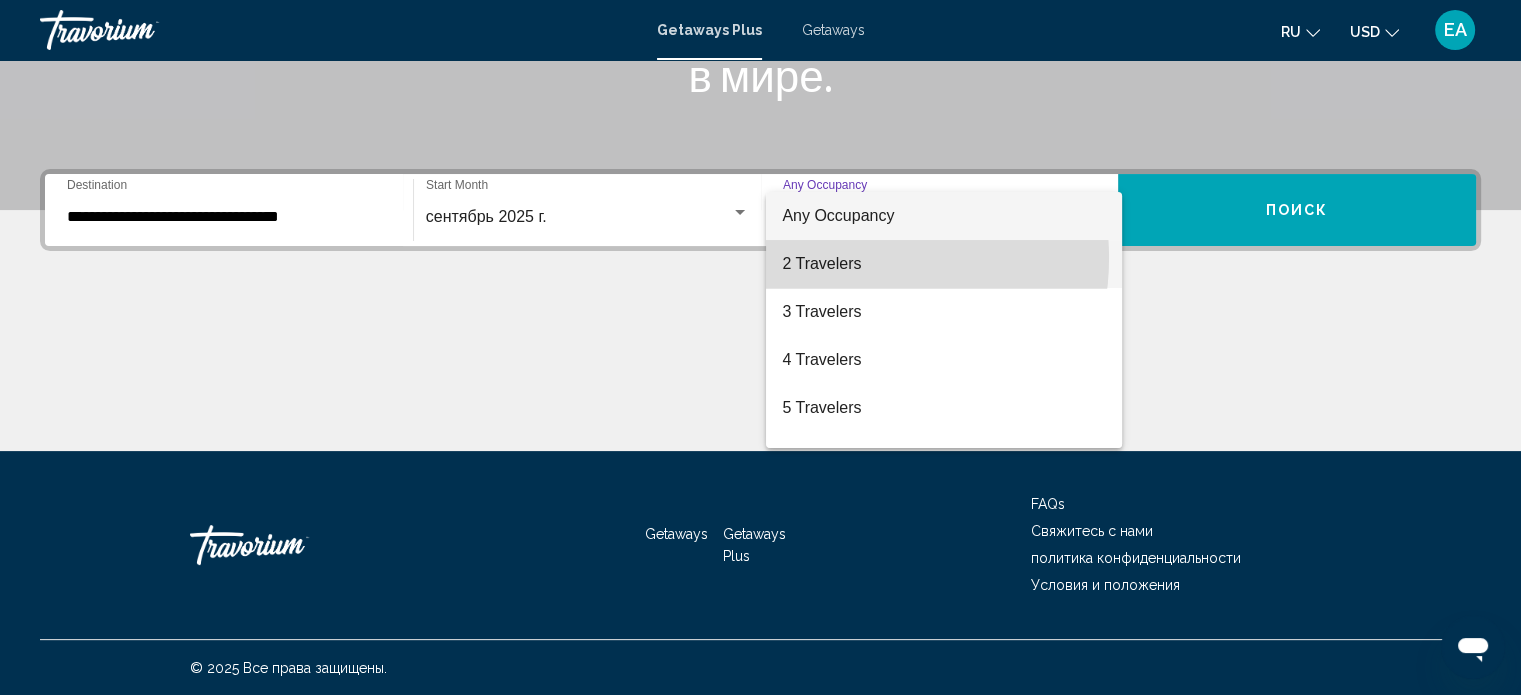 click on "2 Travelers" at bounding box center (944, 264) 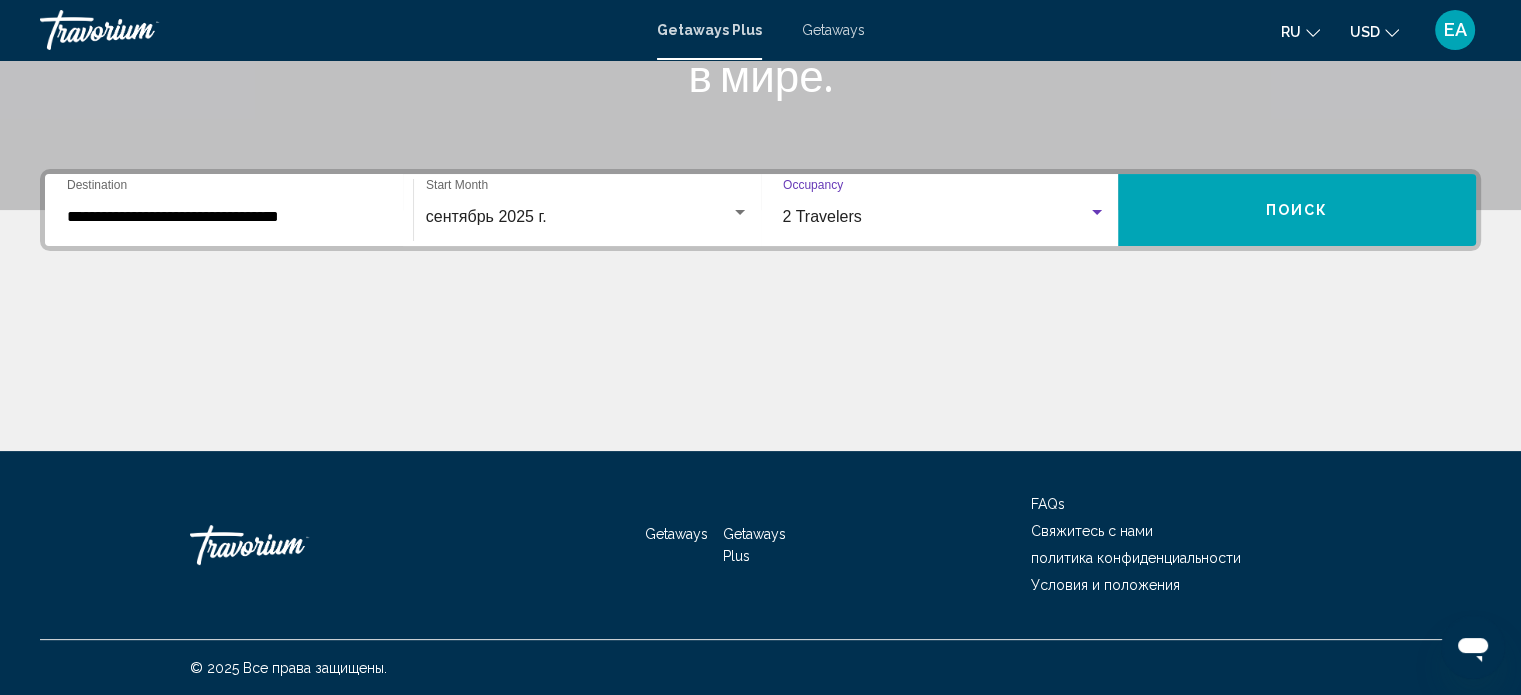 click on "Поиск" at bounding box center [1297, 210] 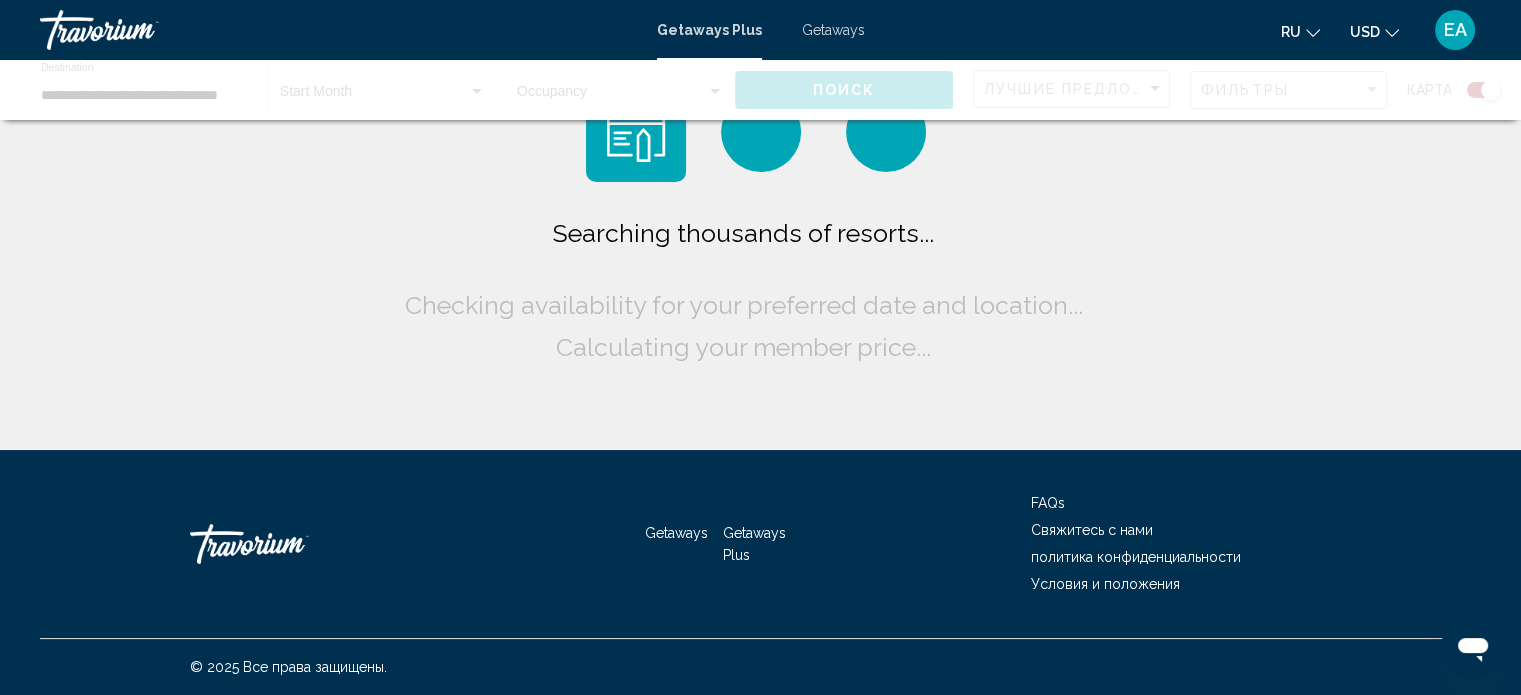 scroll, scrollTop: 0, scrollLeft: 0, axis: both 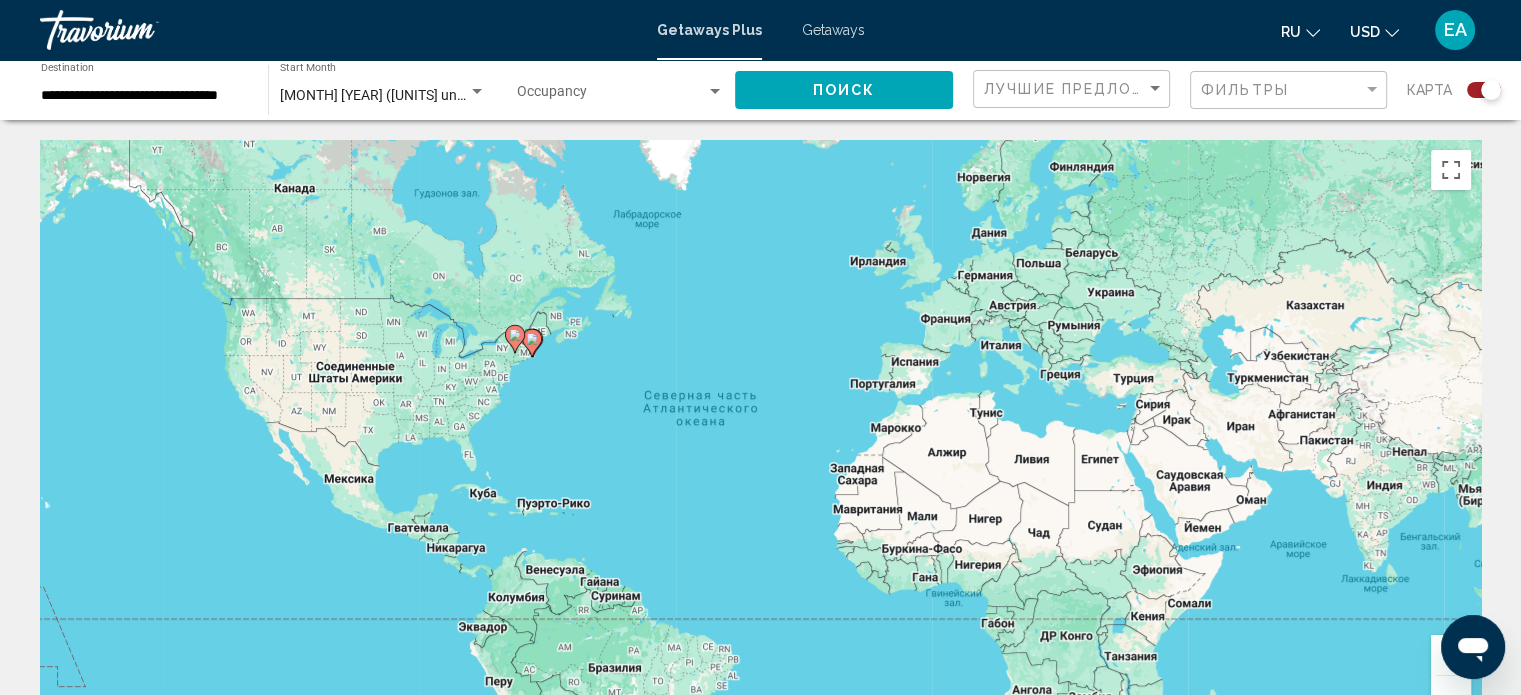 click on "Getaways" at bounding box center (833, 30) 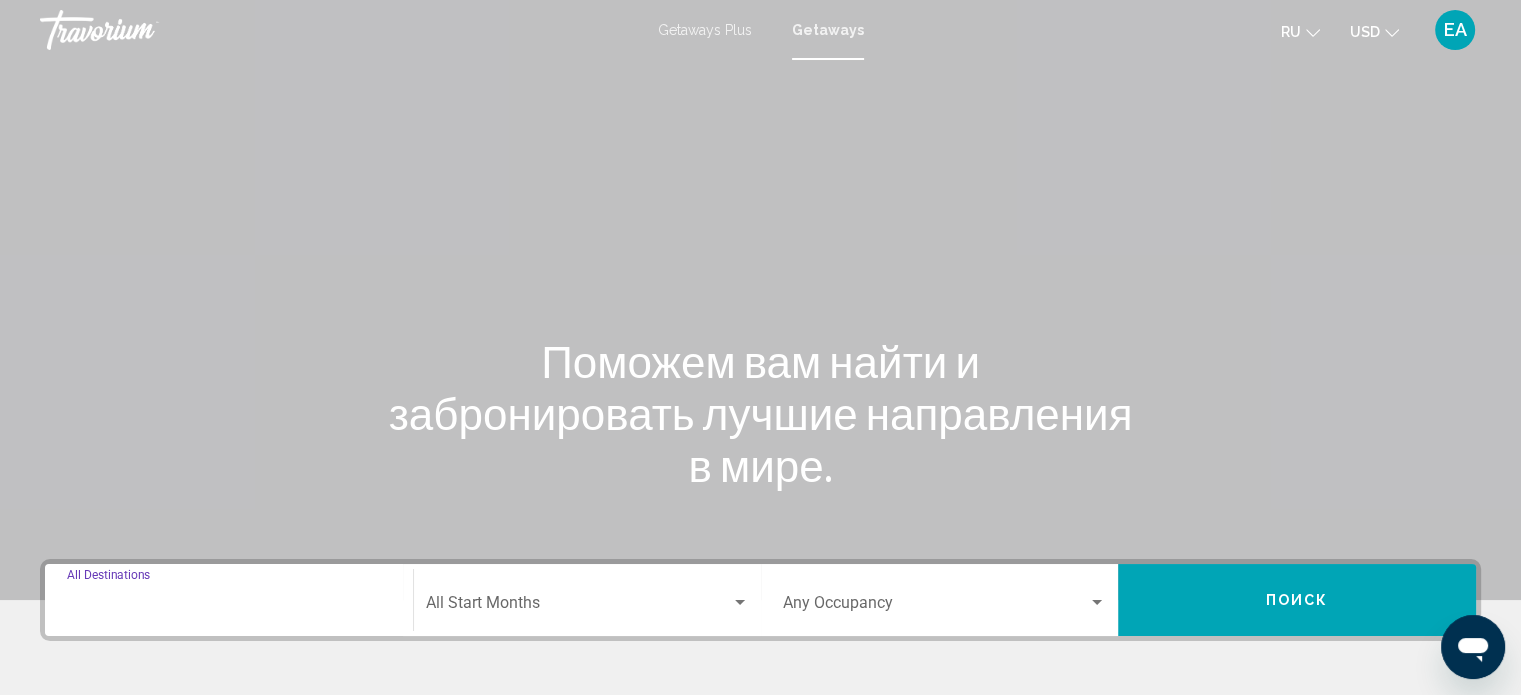 click on "Destination All Destinations" at bounding box center (229, 607) 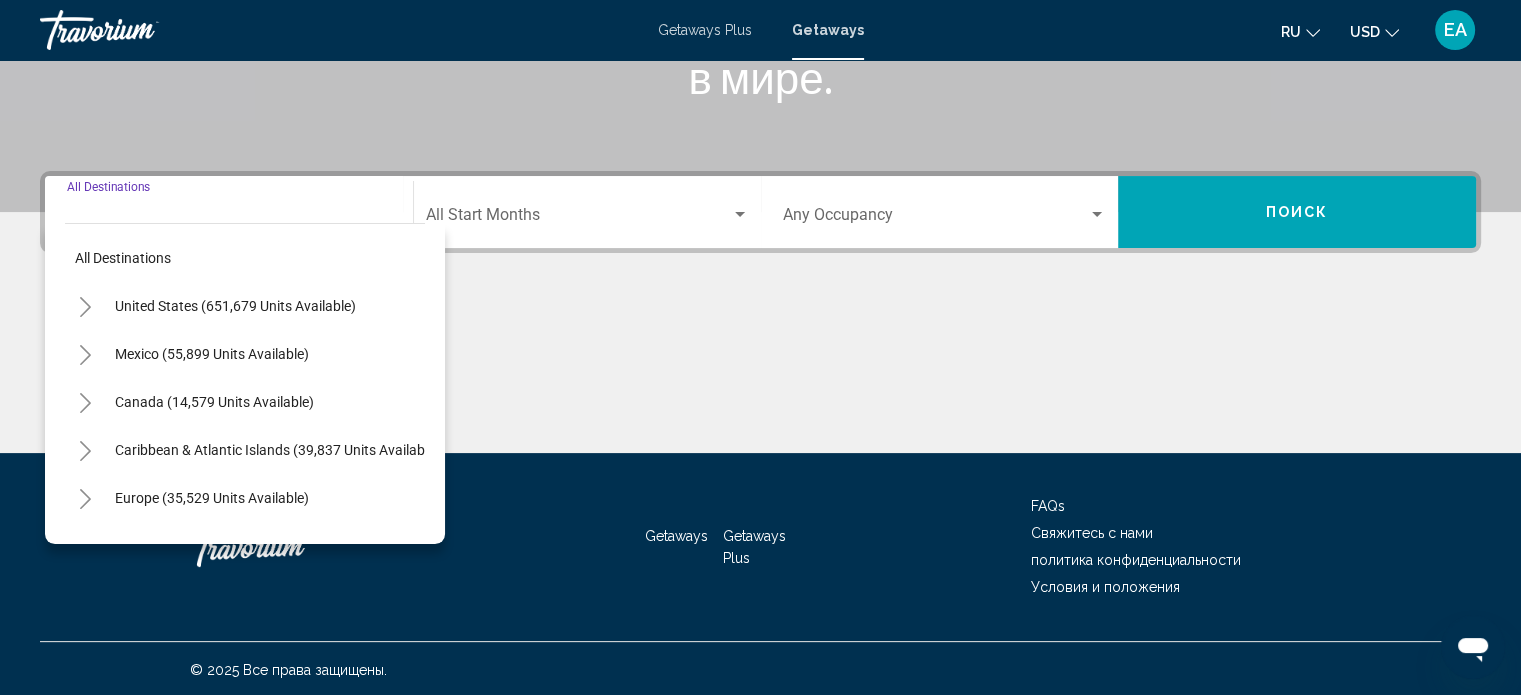 scroll, scrollTop: 390, scrollLeft: 0, axis: vertical 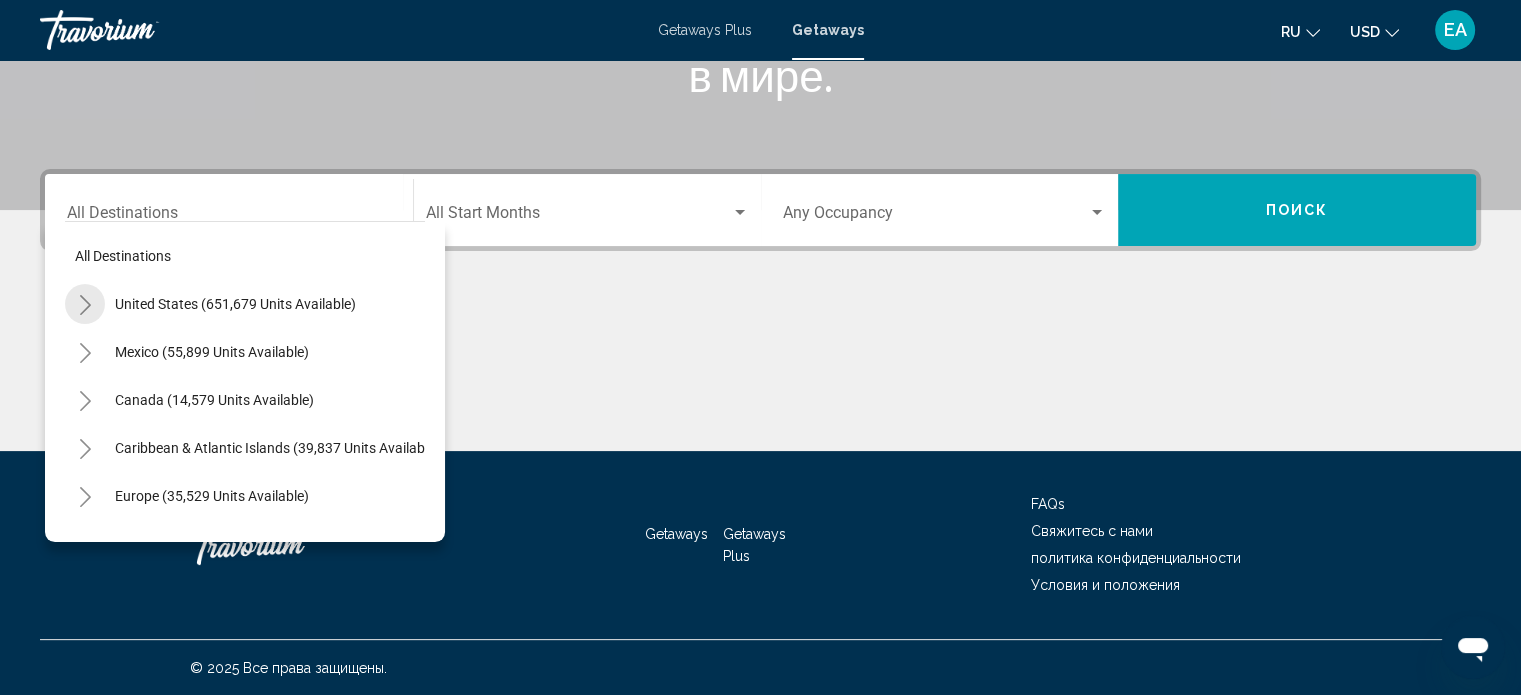 click 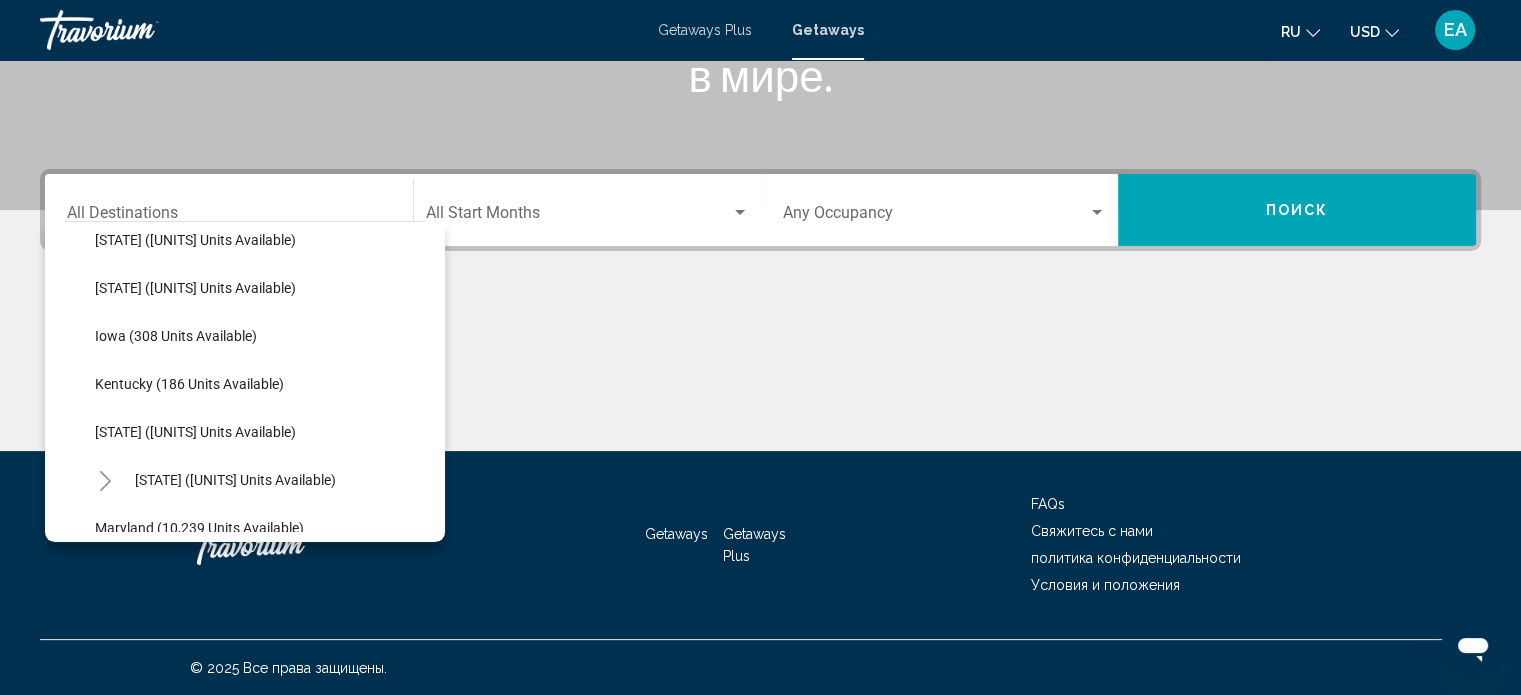 scroll, scrollTop: 740, scrollLeft: 0, axis: vertical 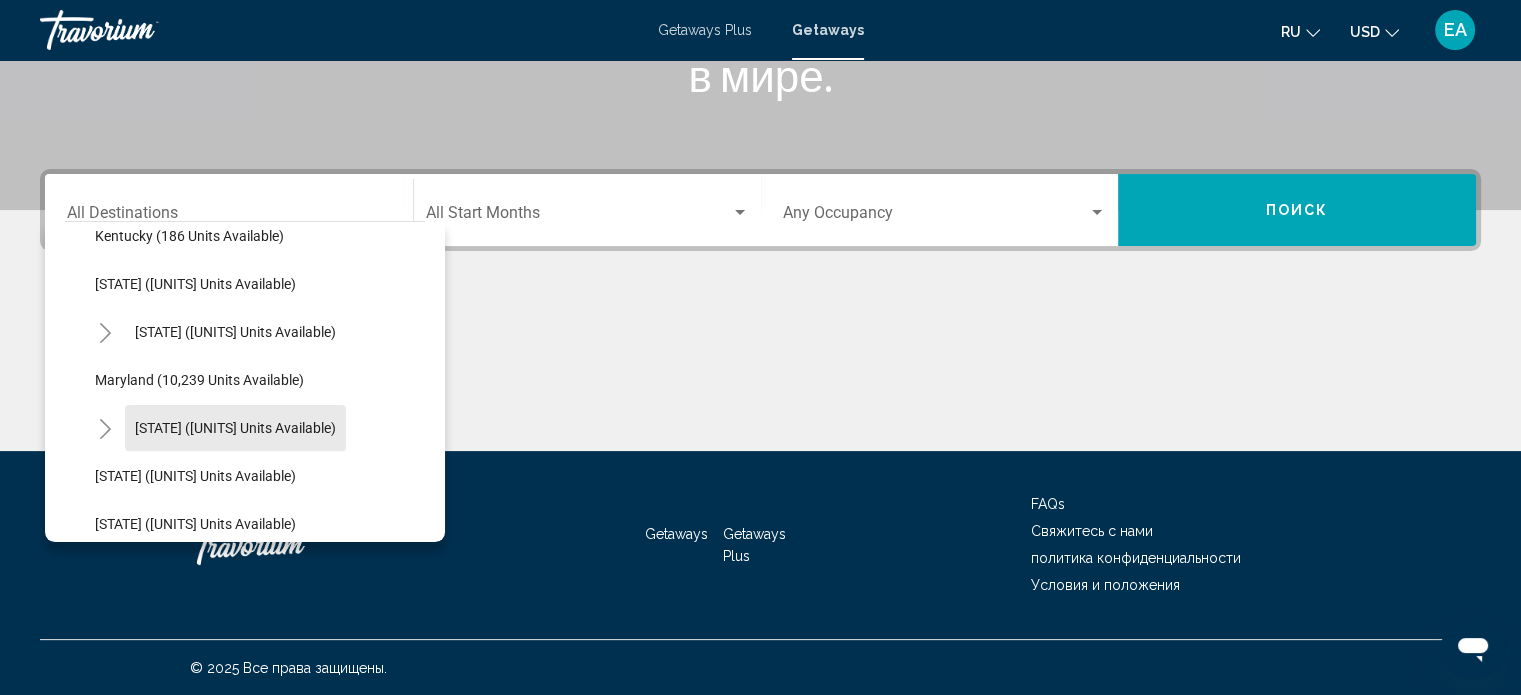 click on "[STATE] ([UNITS] units available)" 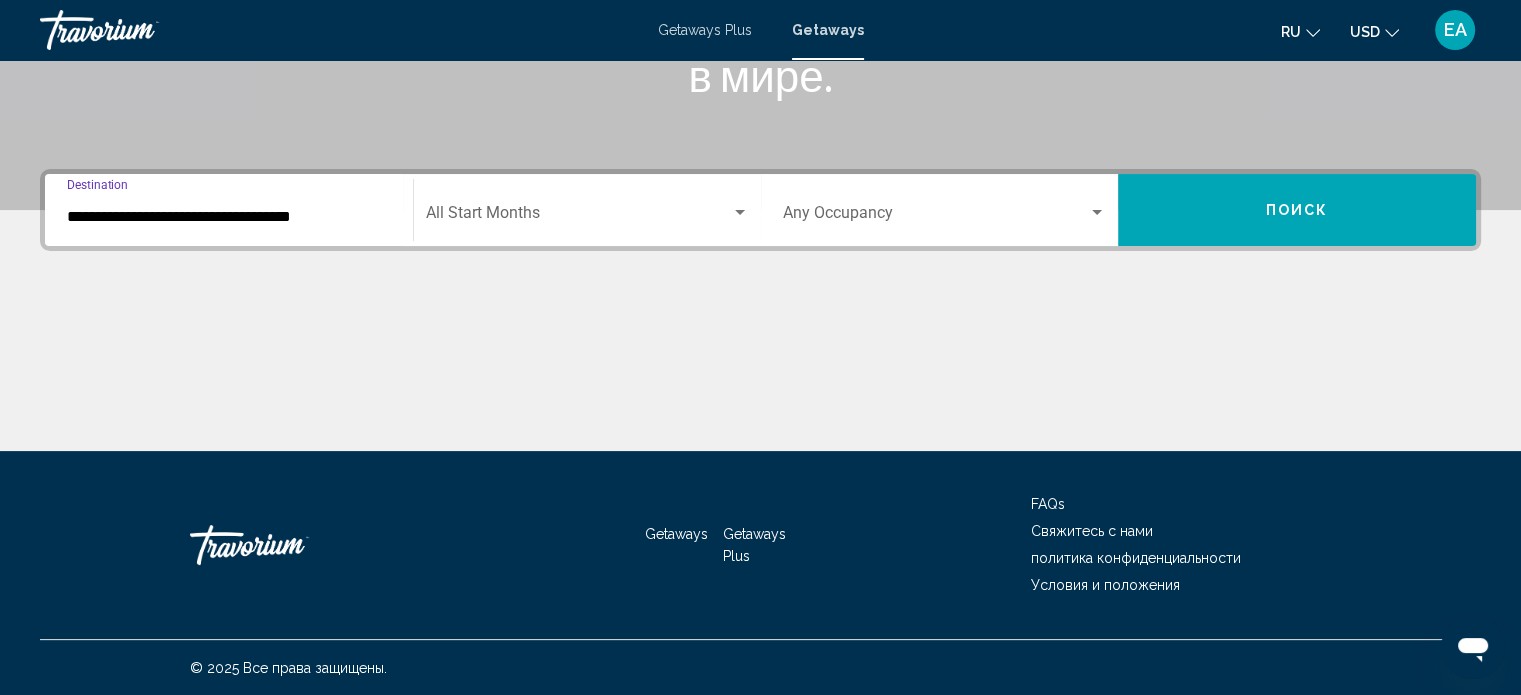 click at bounding box center [740, 213] 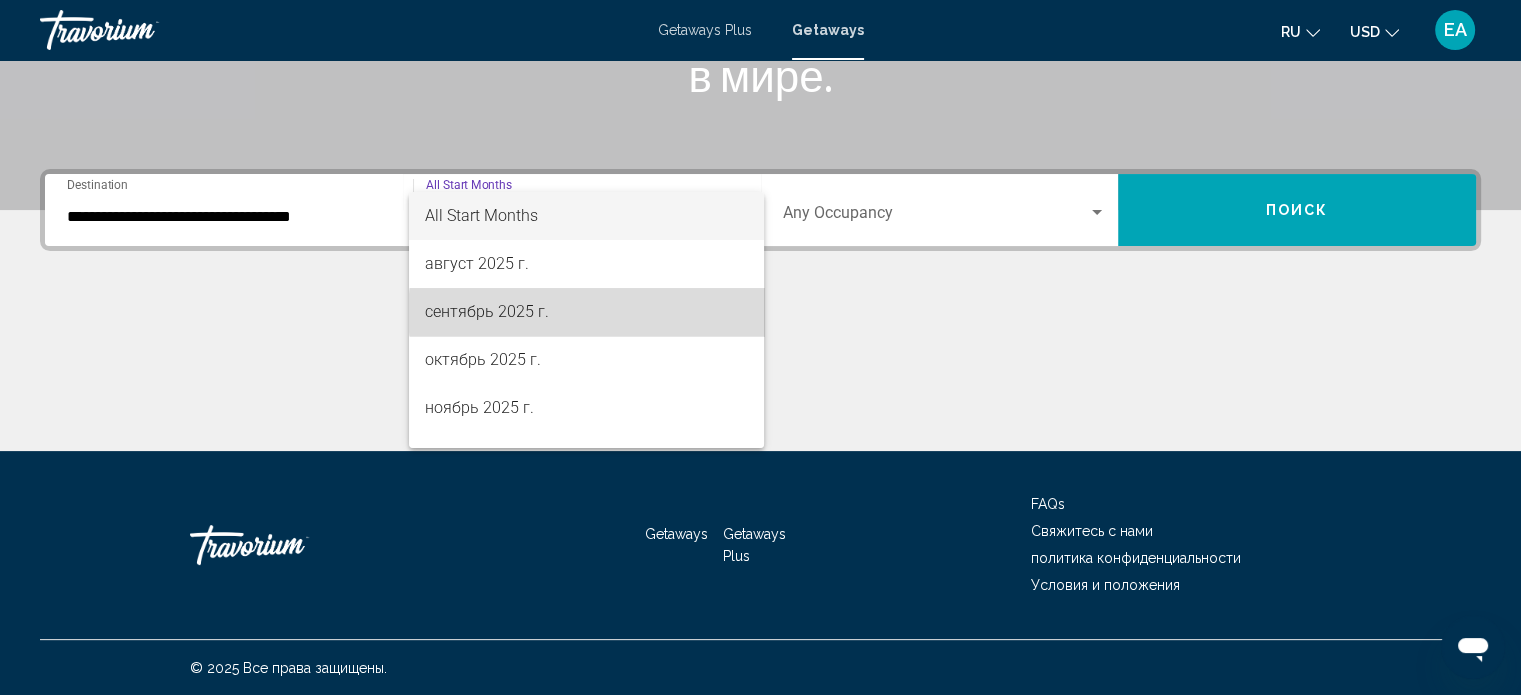 click on "сентябрь 2025 г." at bounding box center (586, 312) 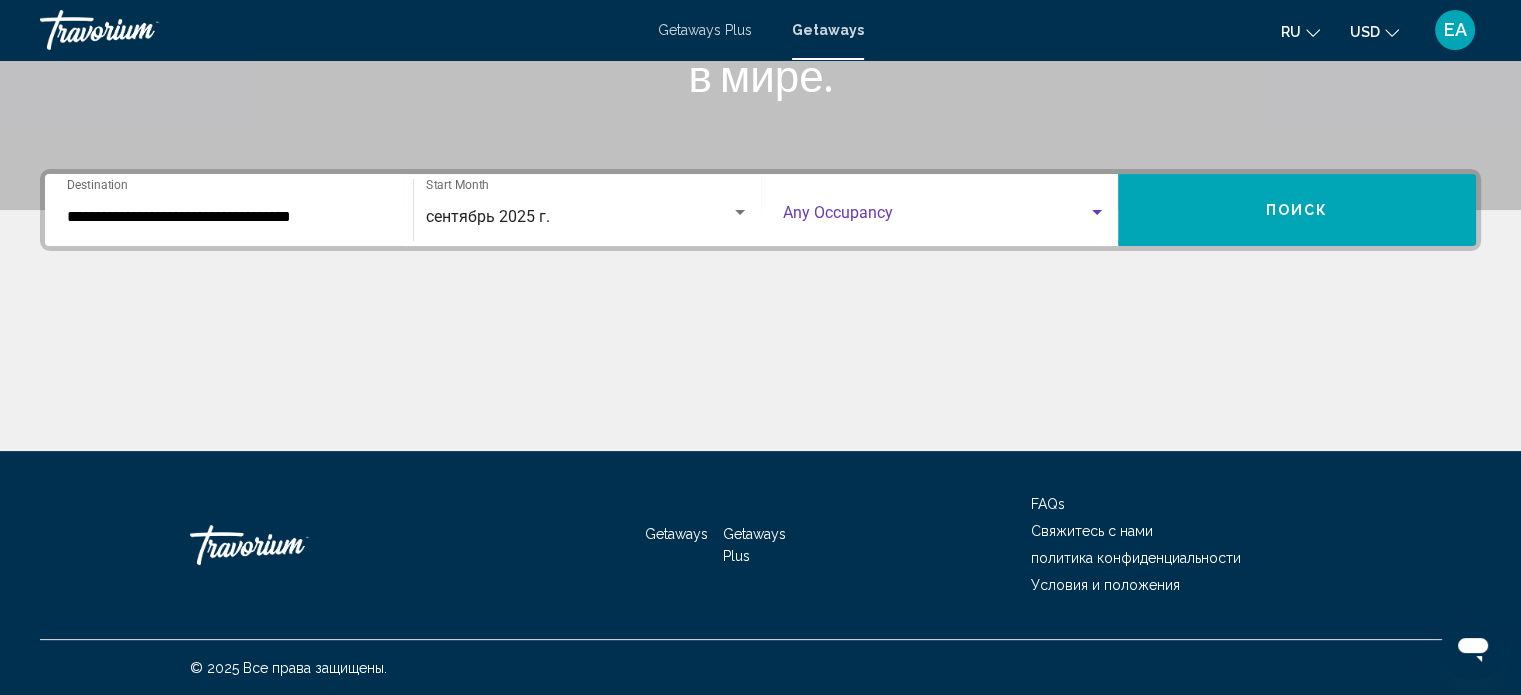 click at bounding box center [1097, 213] 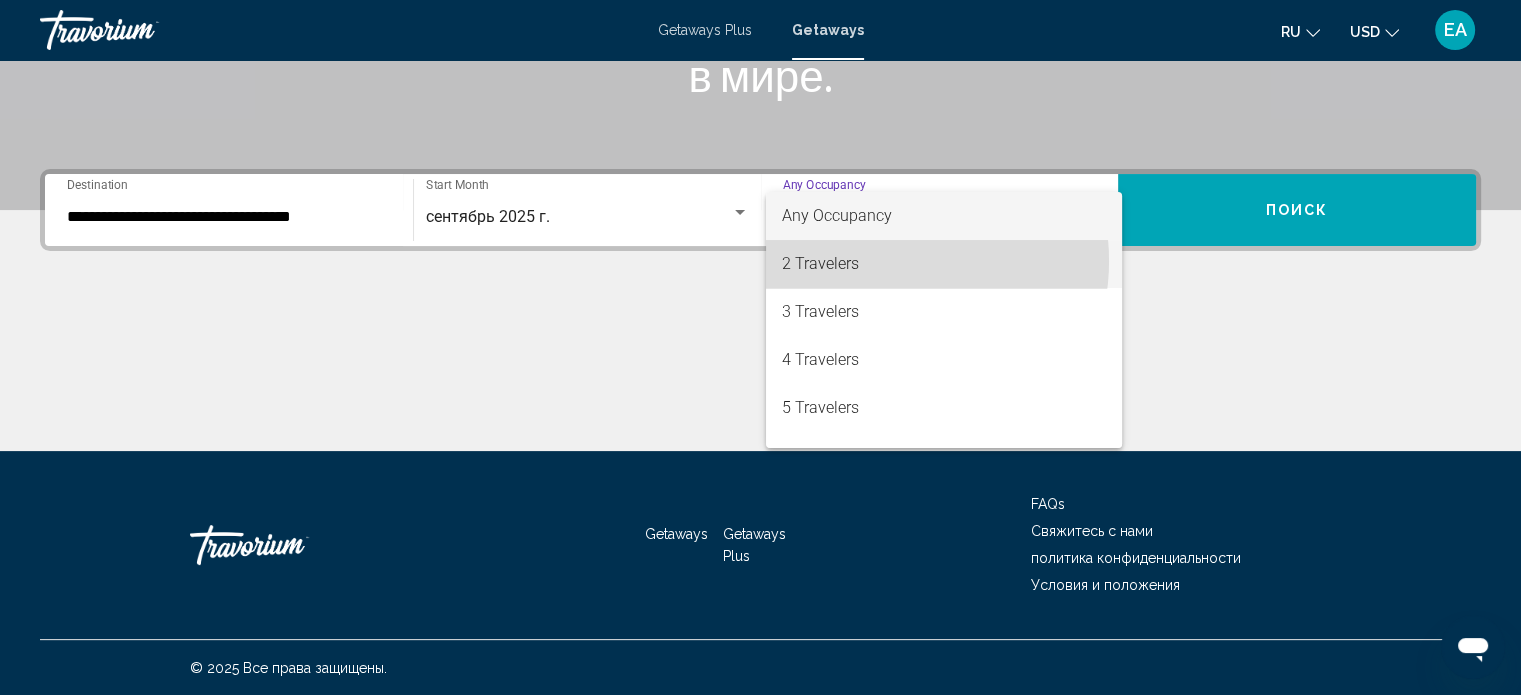 click on "2 Travelers" at bounding box center [944, 264] 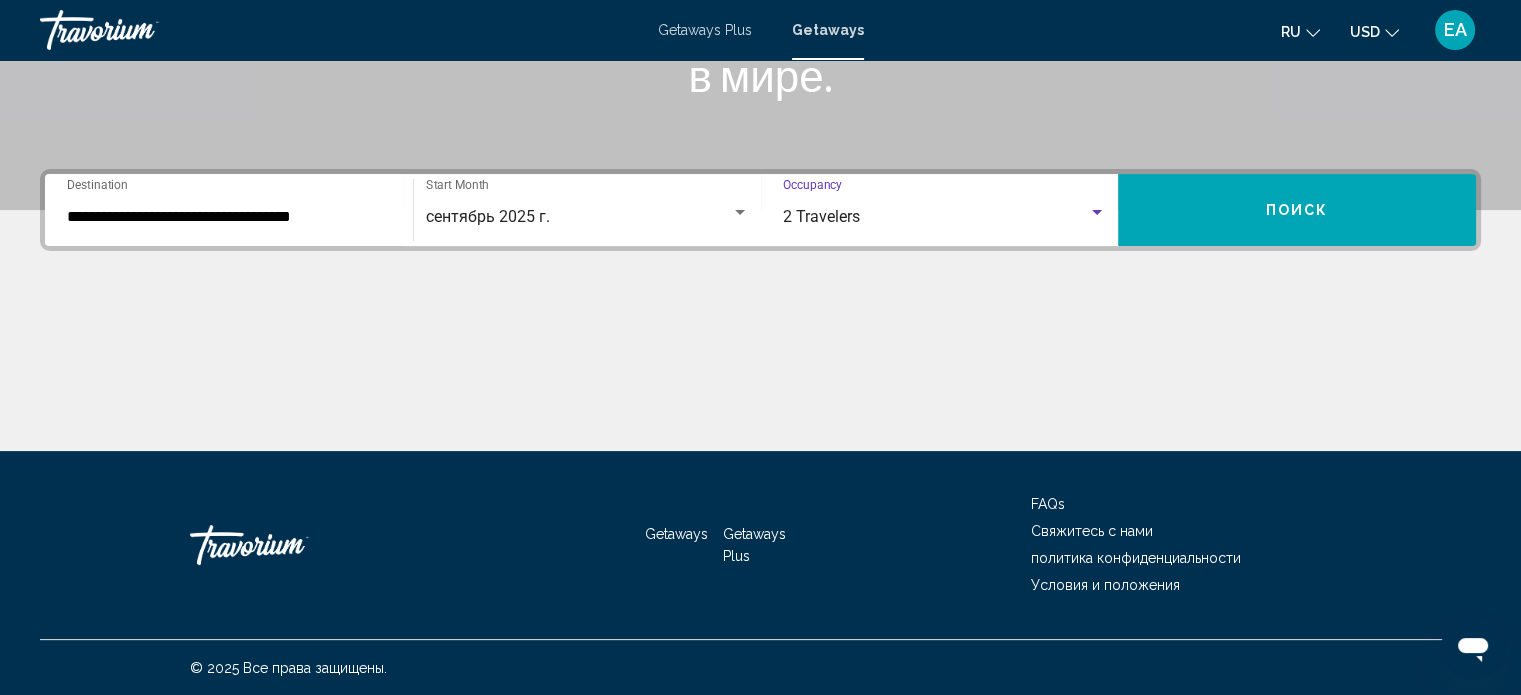 click on "Поиск" at bounding box center [1297, 211] 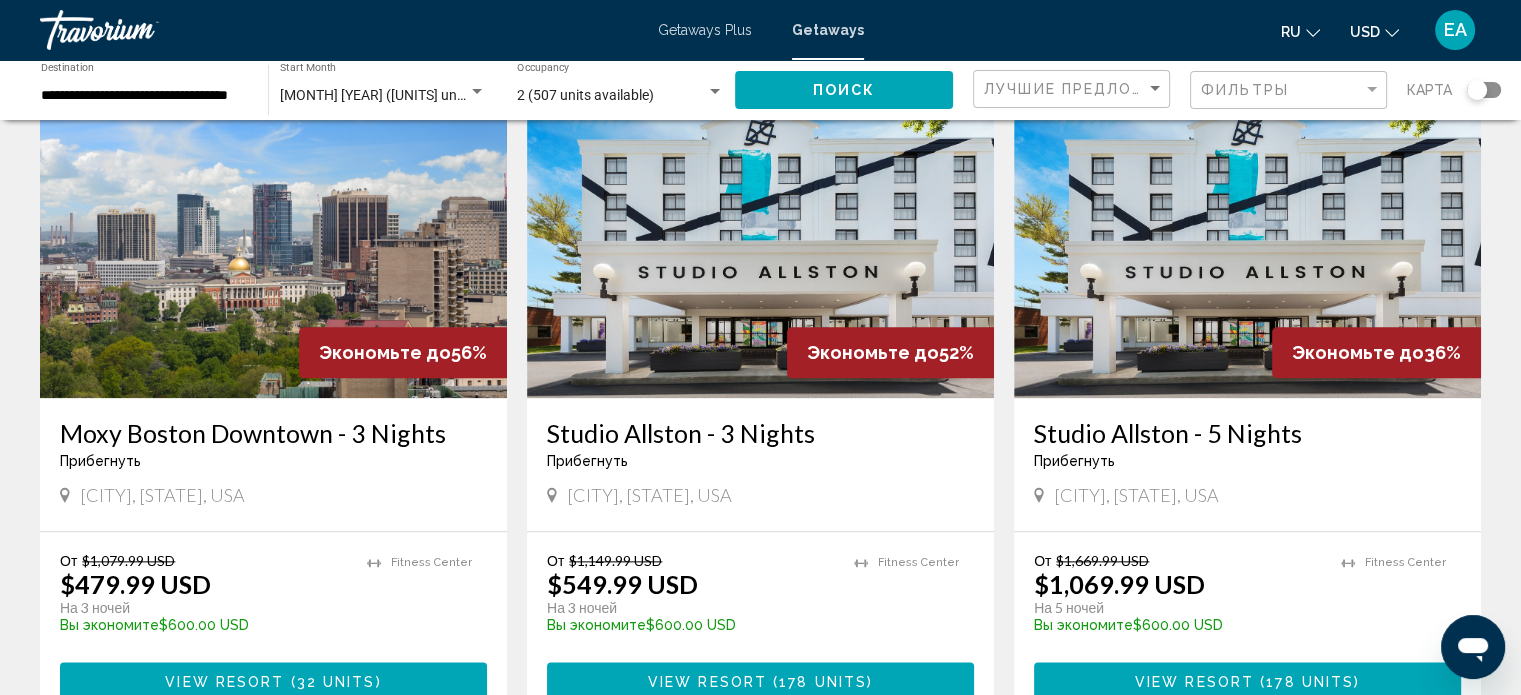 scroll, scrollTop: 2274, scrollLeft: 0, axis: vertical 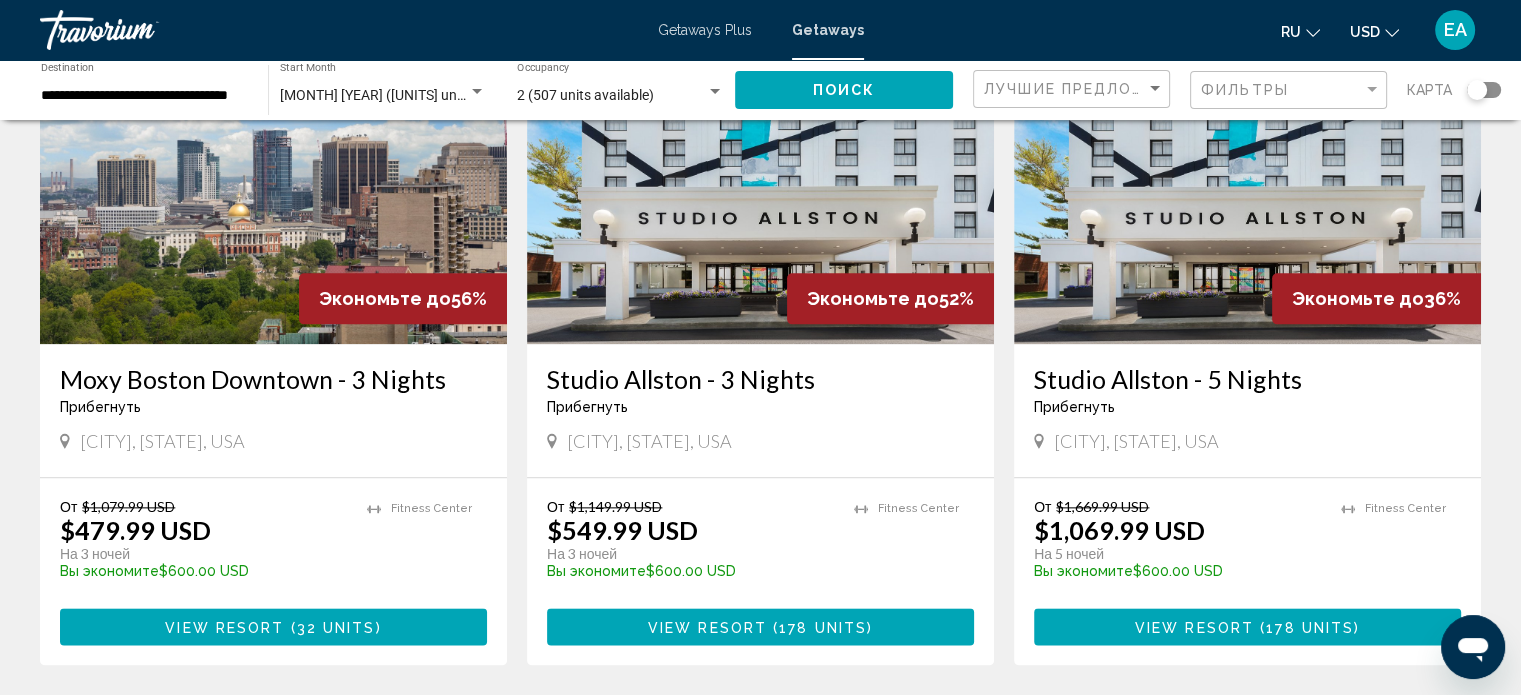 click 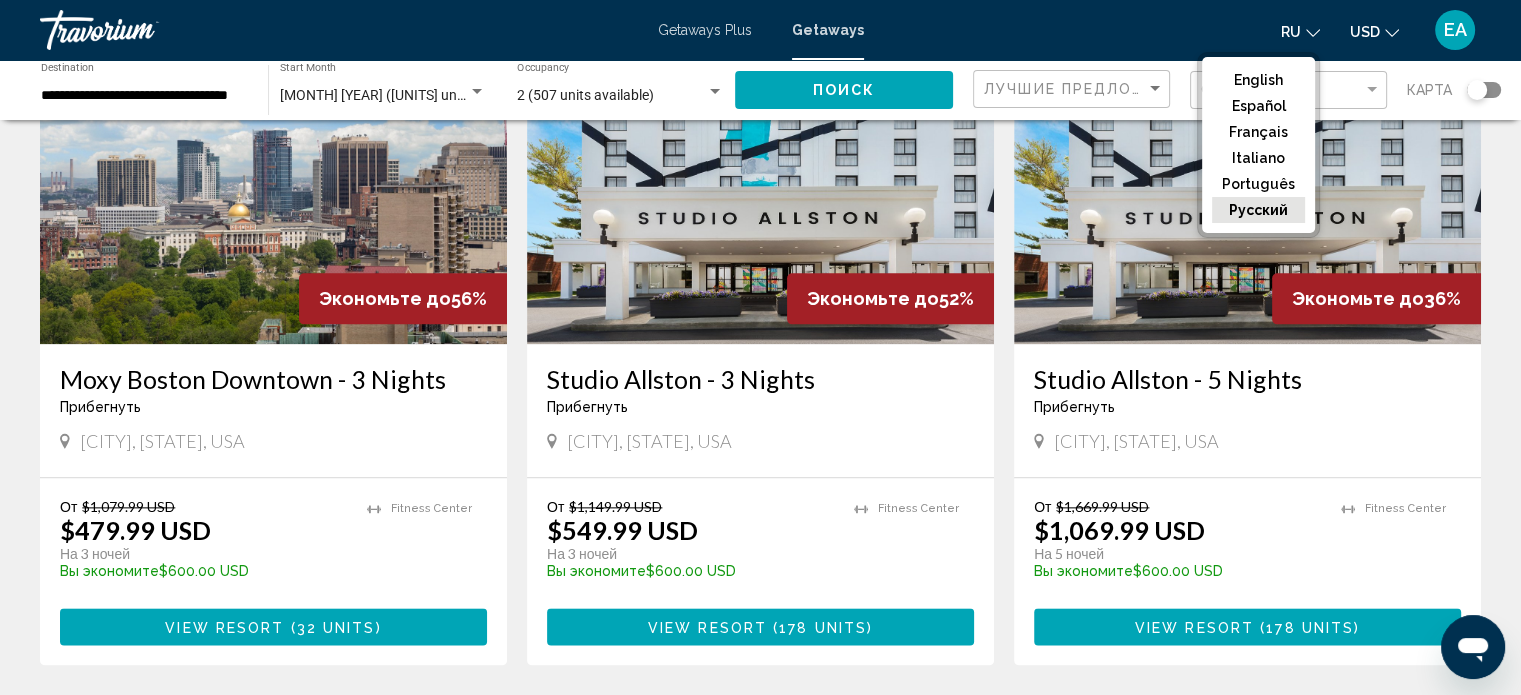 click on "русский" 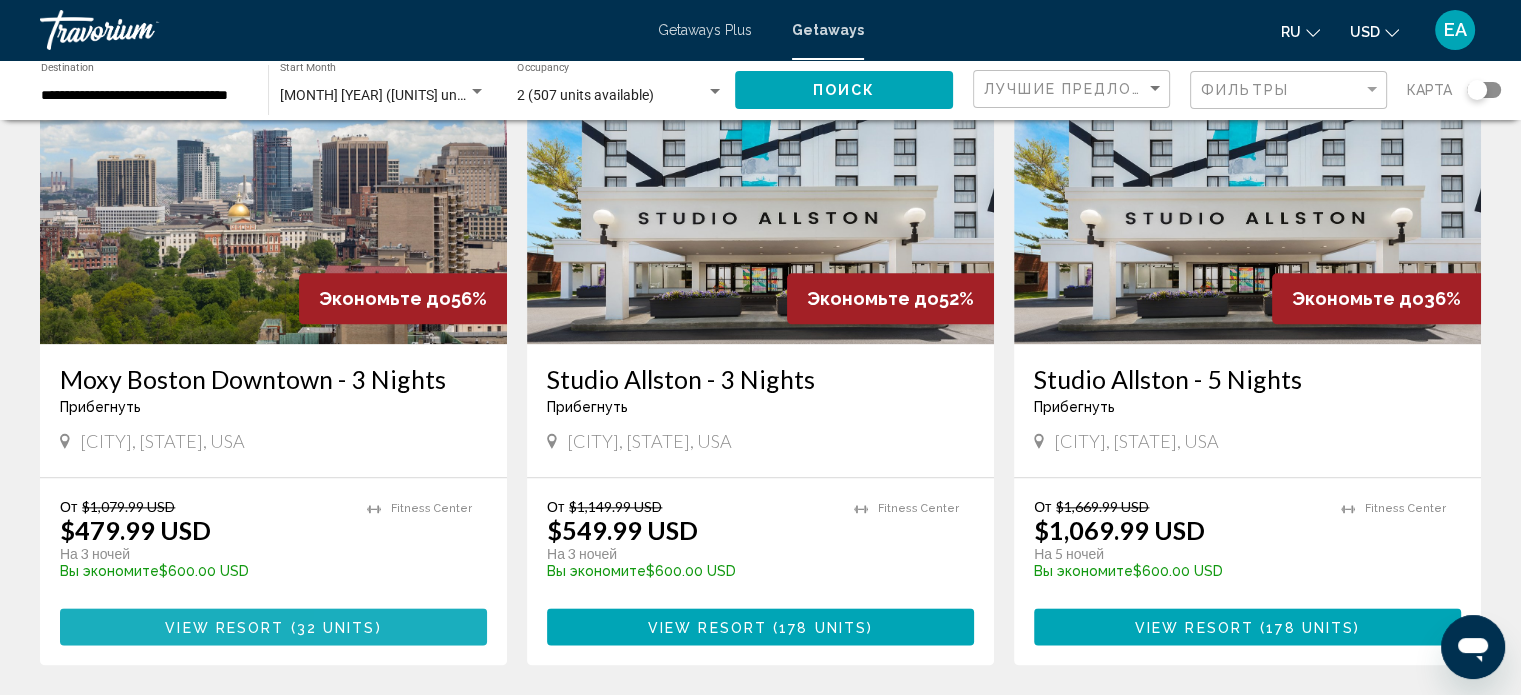 click on "View Resort    ( 32 units )" at bounding box center [273, 626] 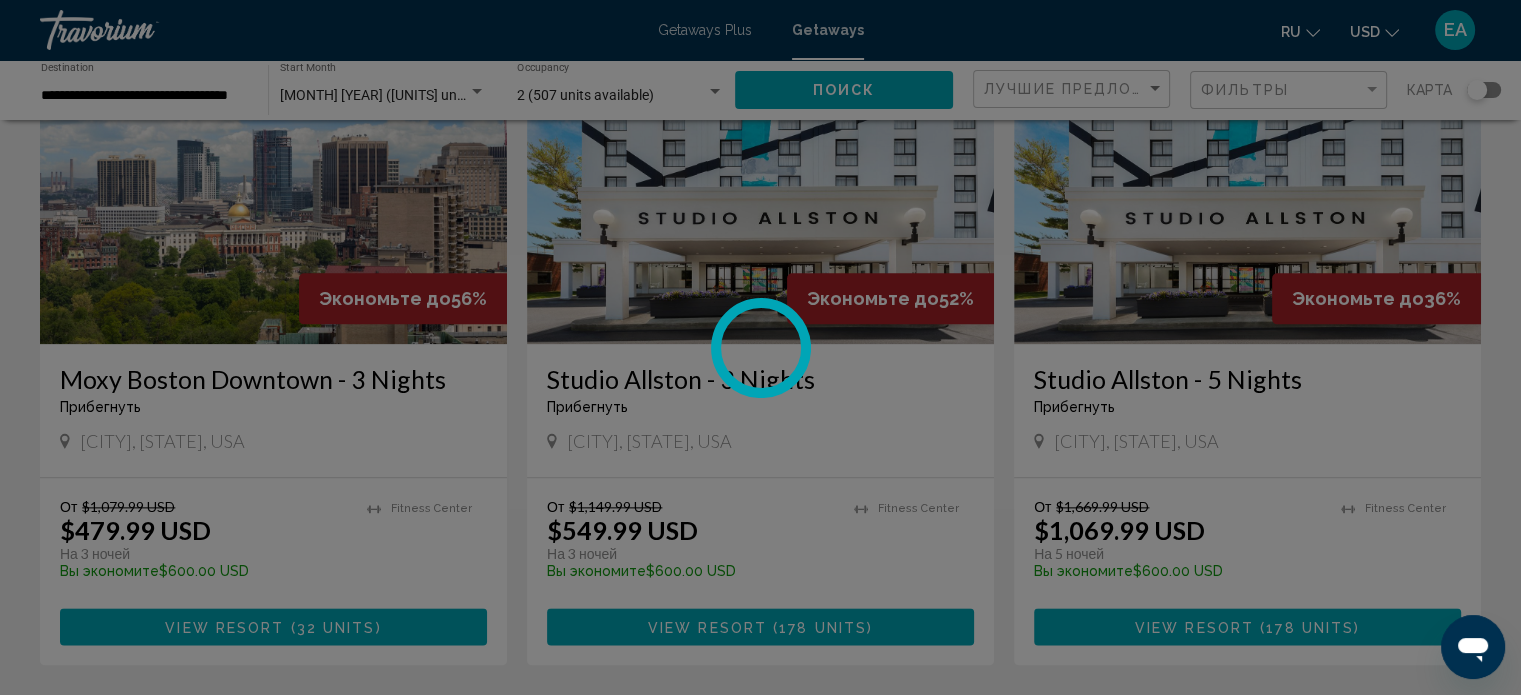 scroll, scrollTop: 12, scrollLeft: 0, axis: vertical 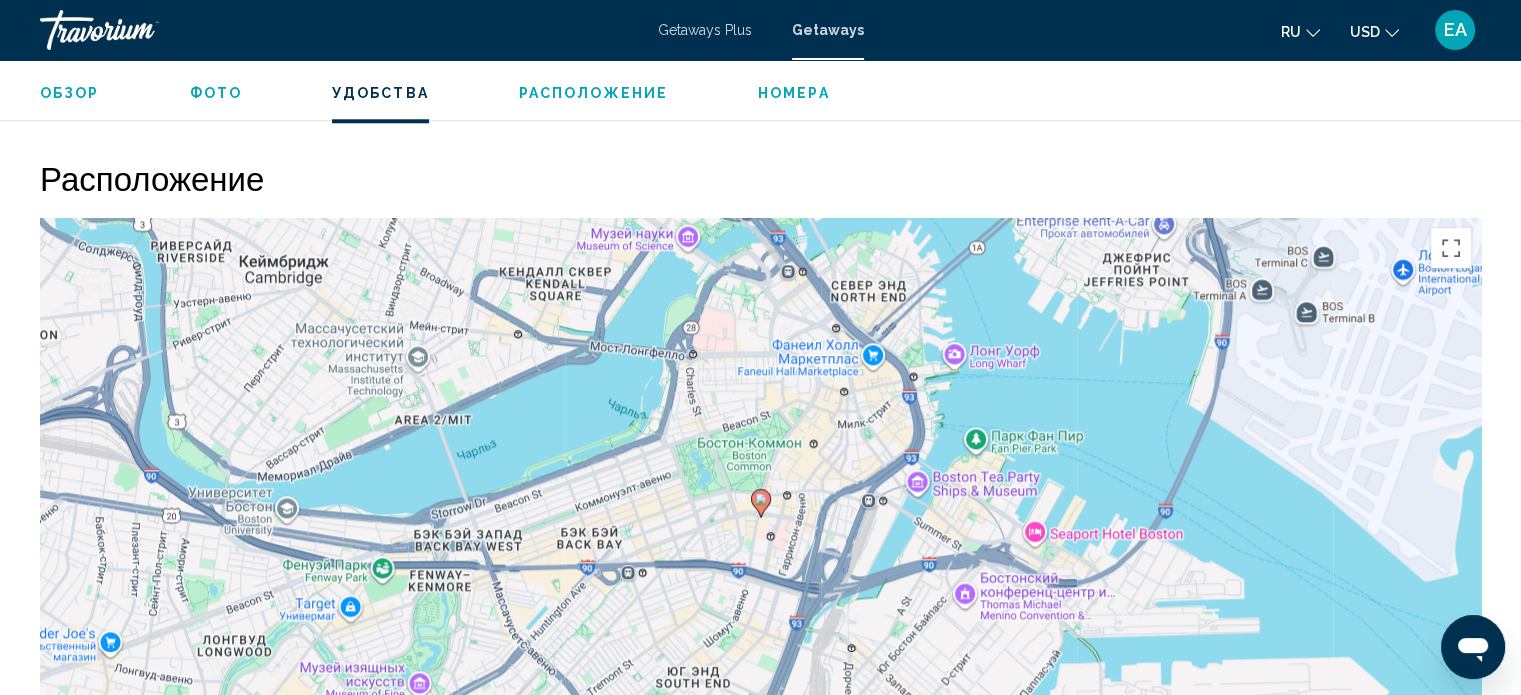 click 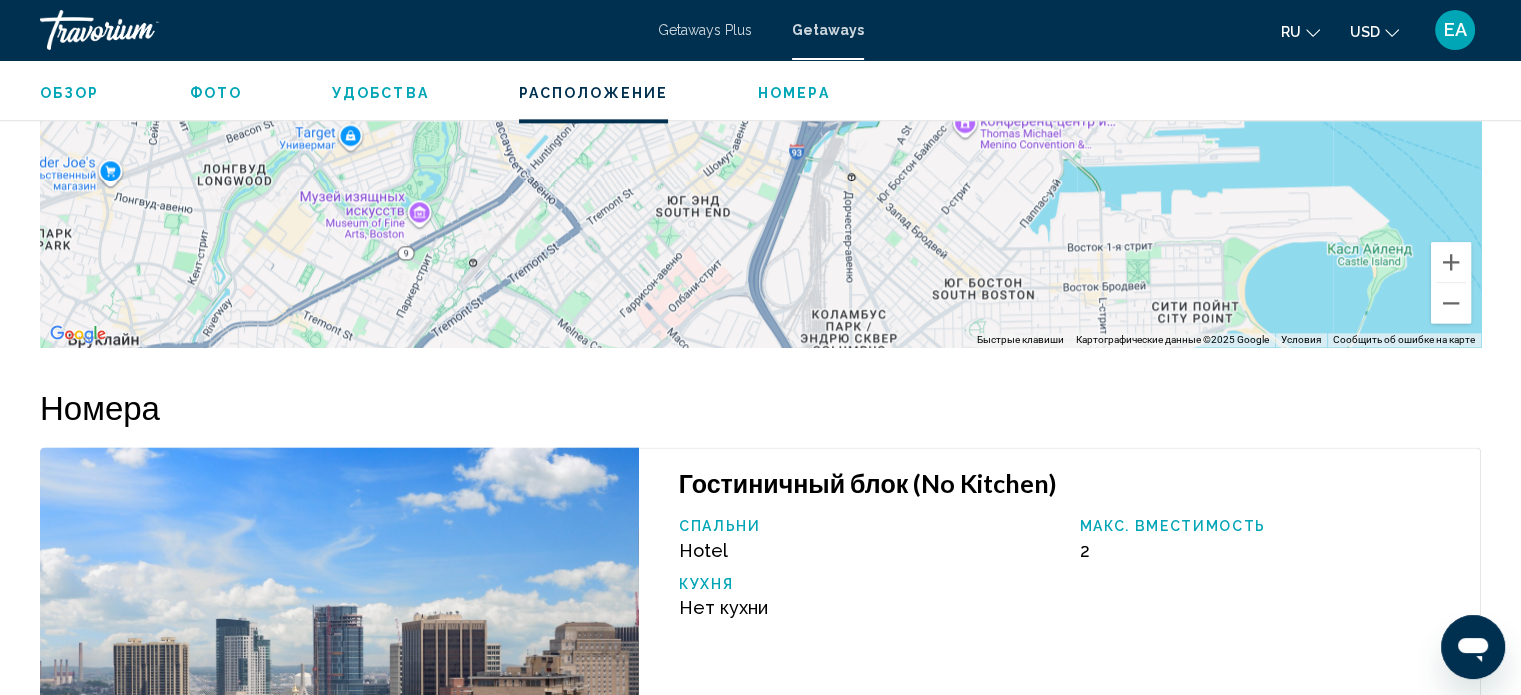 scroll, scrollTop: 2667, scrollLeft: 0, axis: vertical 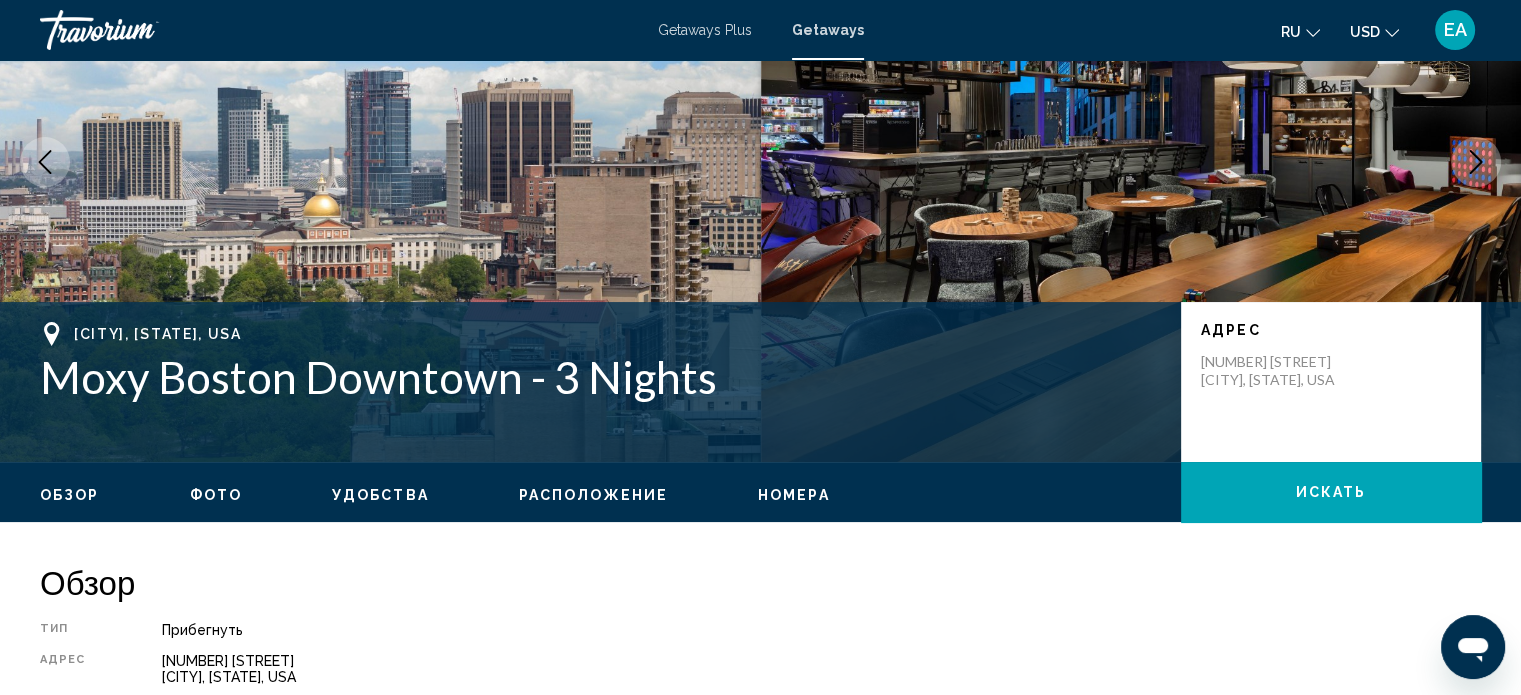 click on "Расположение" at bounding box center [593, 495] 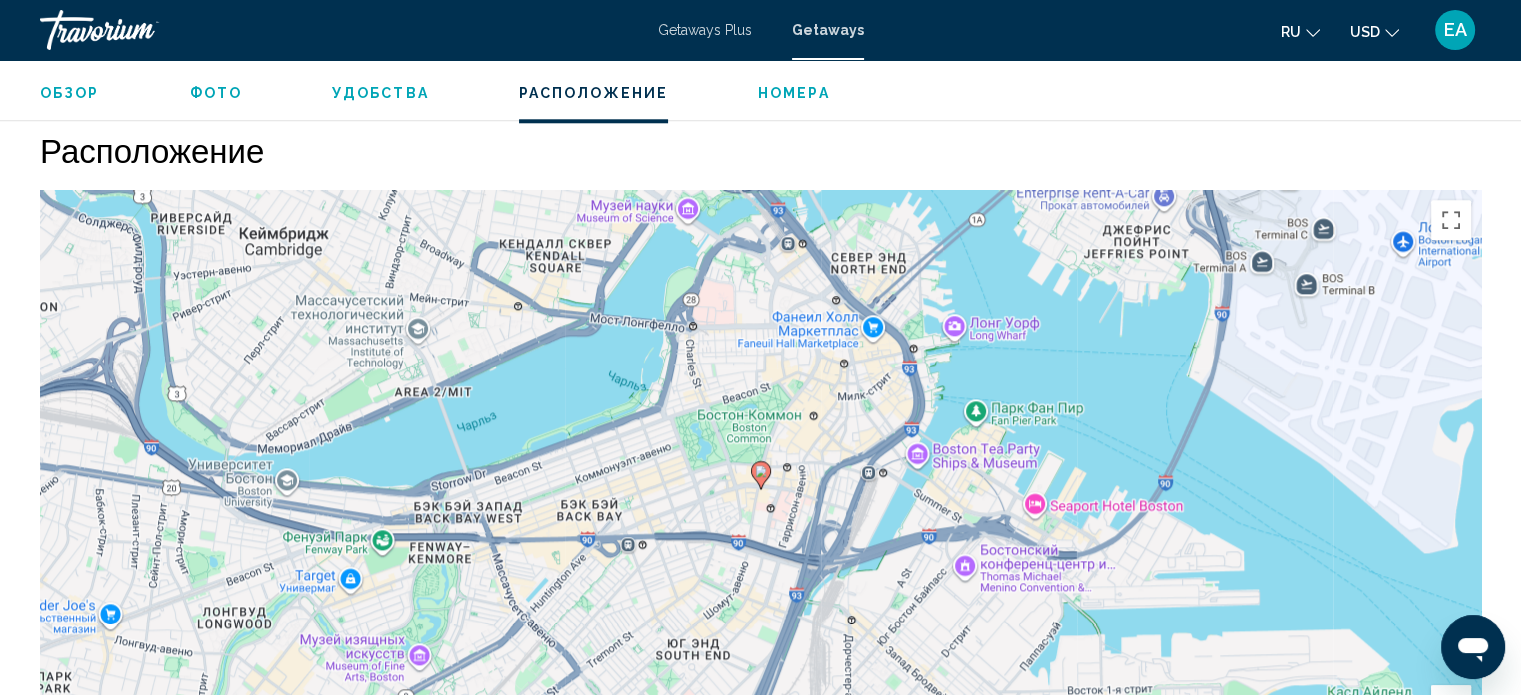 scroll, scrollTop: 2116, scrollLeft: 0, axis: vertical 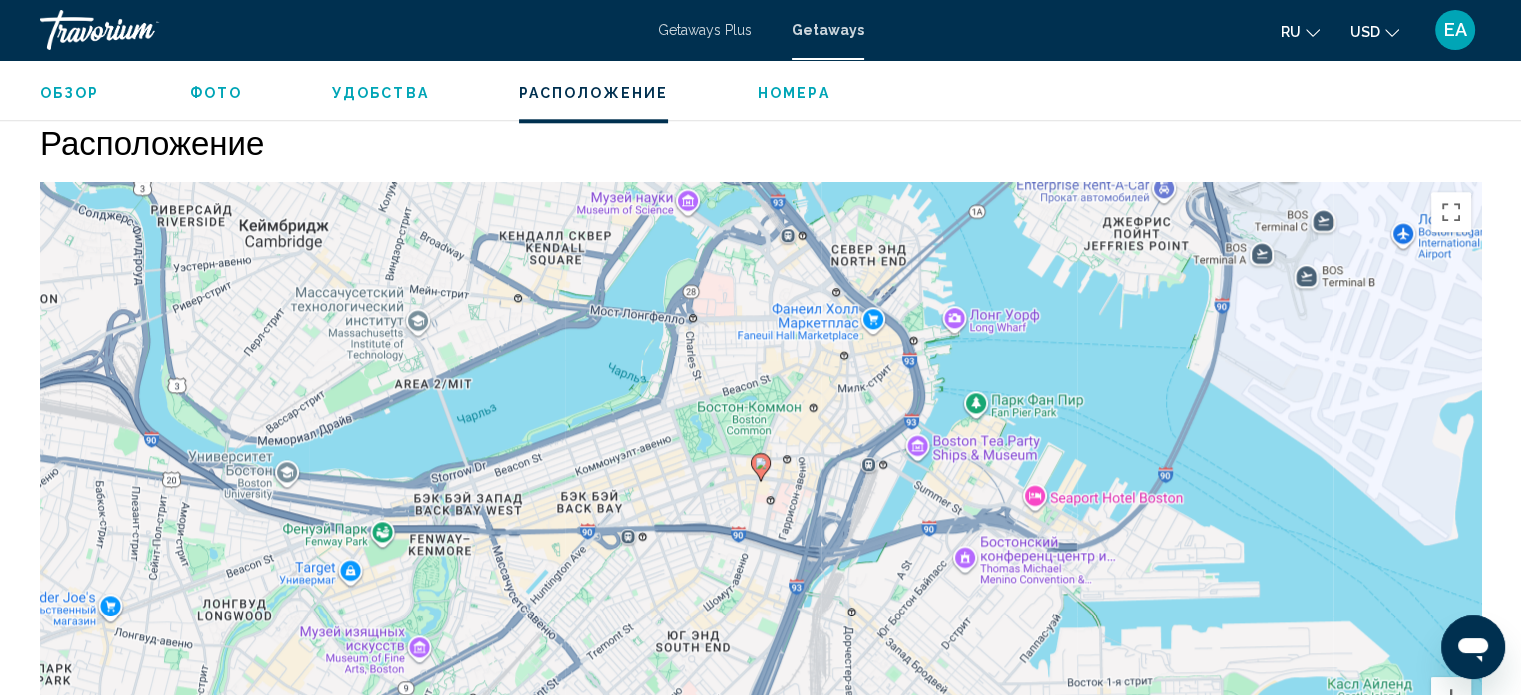 click 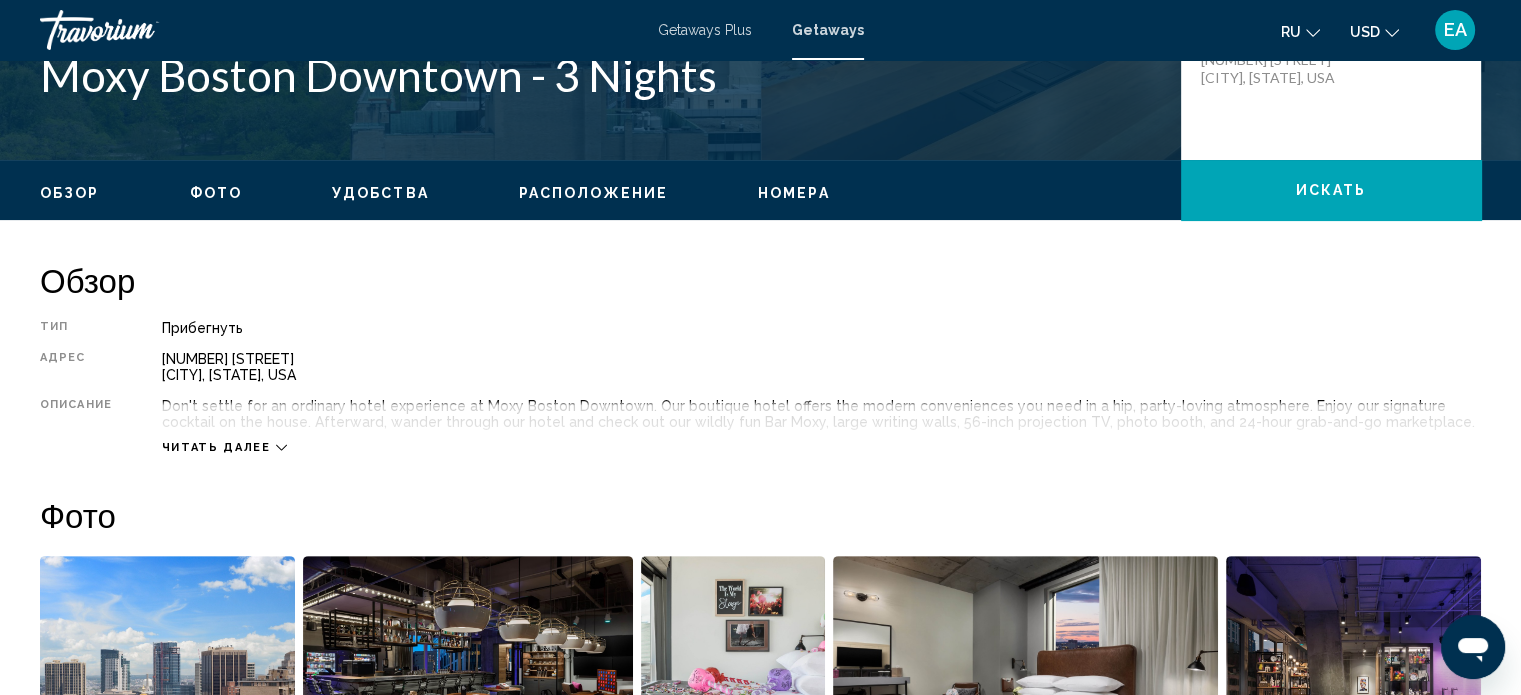 scroll, scrollTop: 0, scrollLeft: 0, axis: both 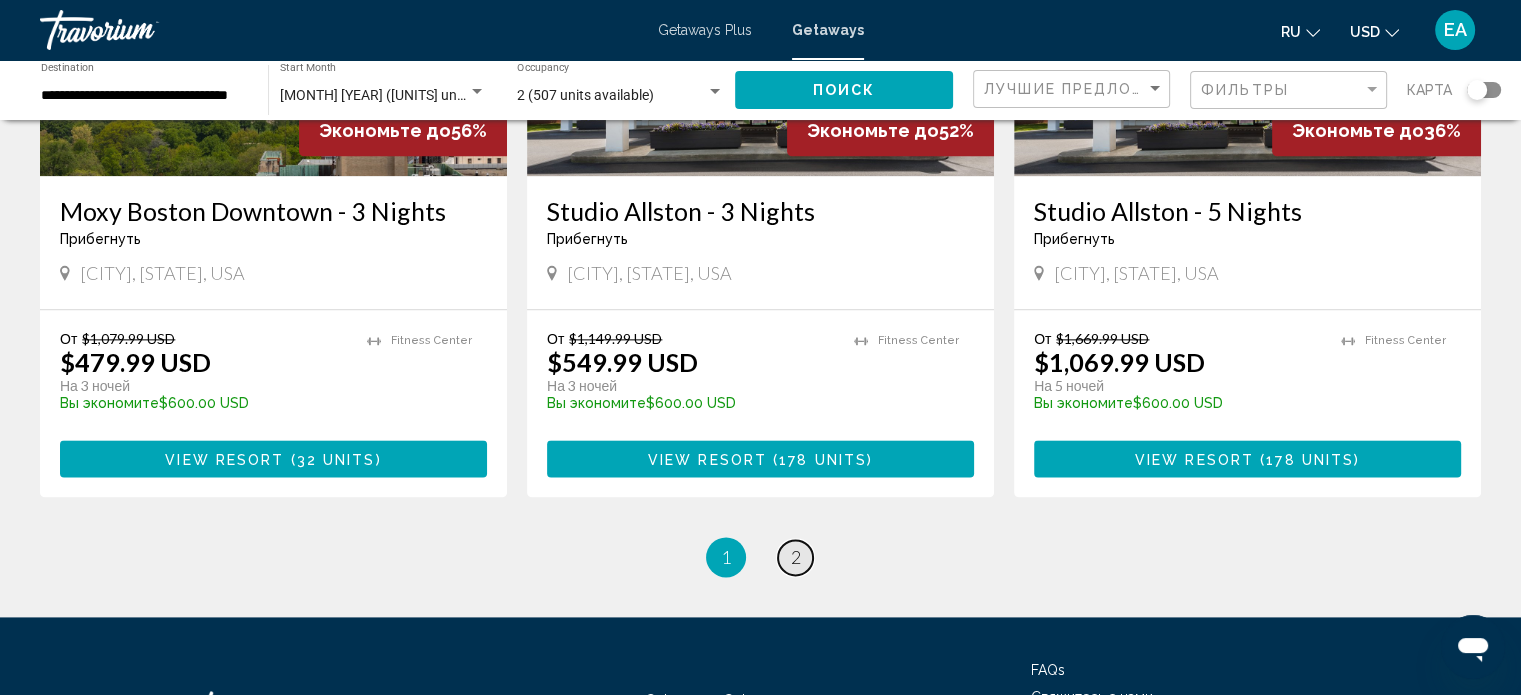 click on "2" at bounding box center [796, 557] 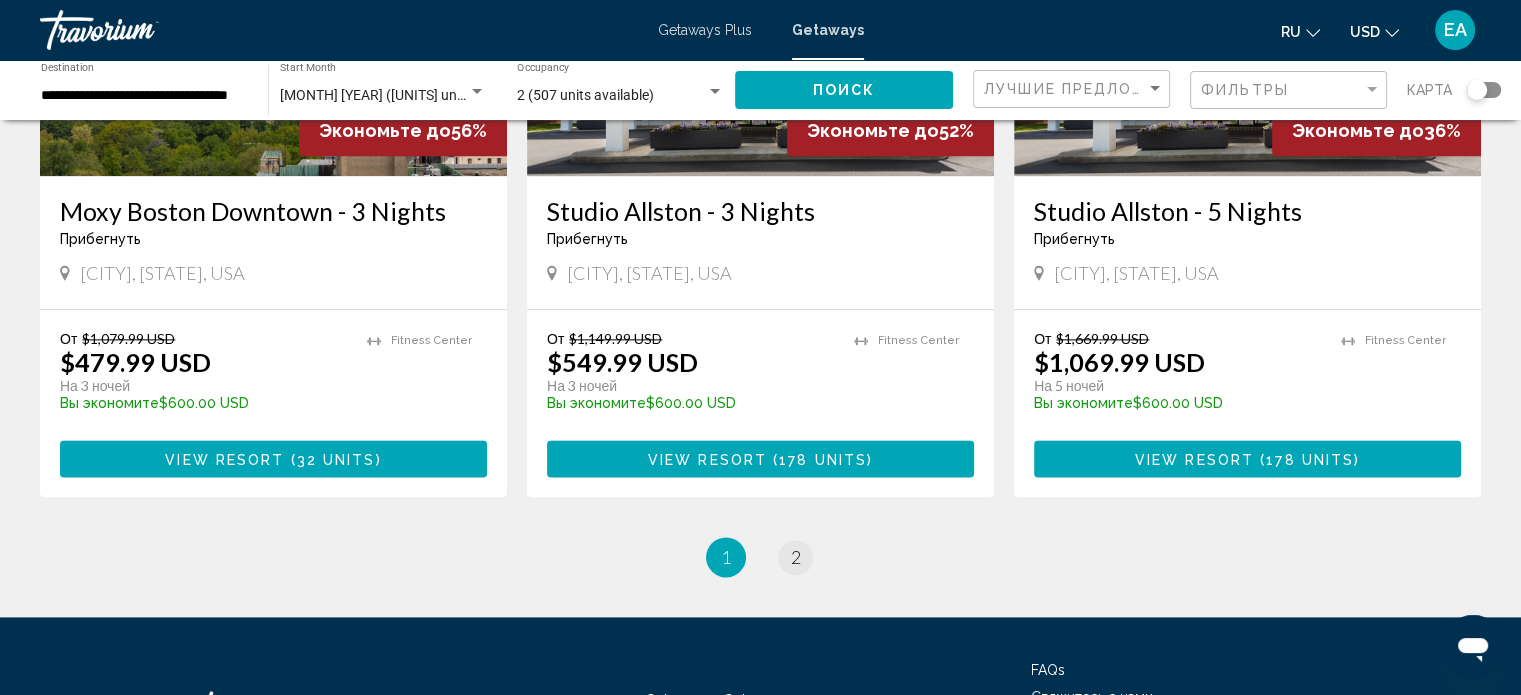 scroll, scrollTop: 0, scrollLeft: 0, axis: both 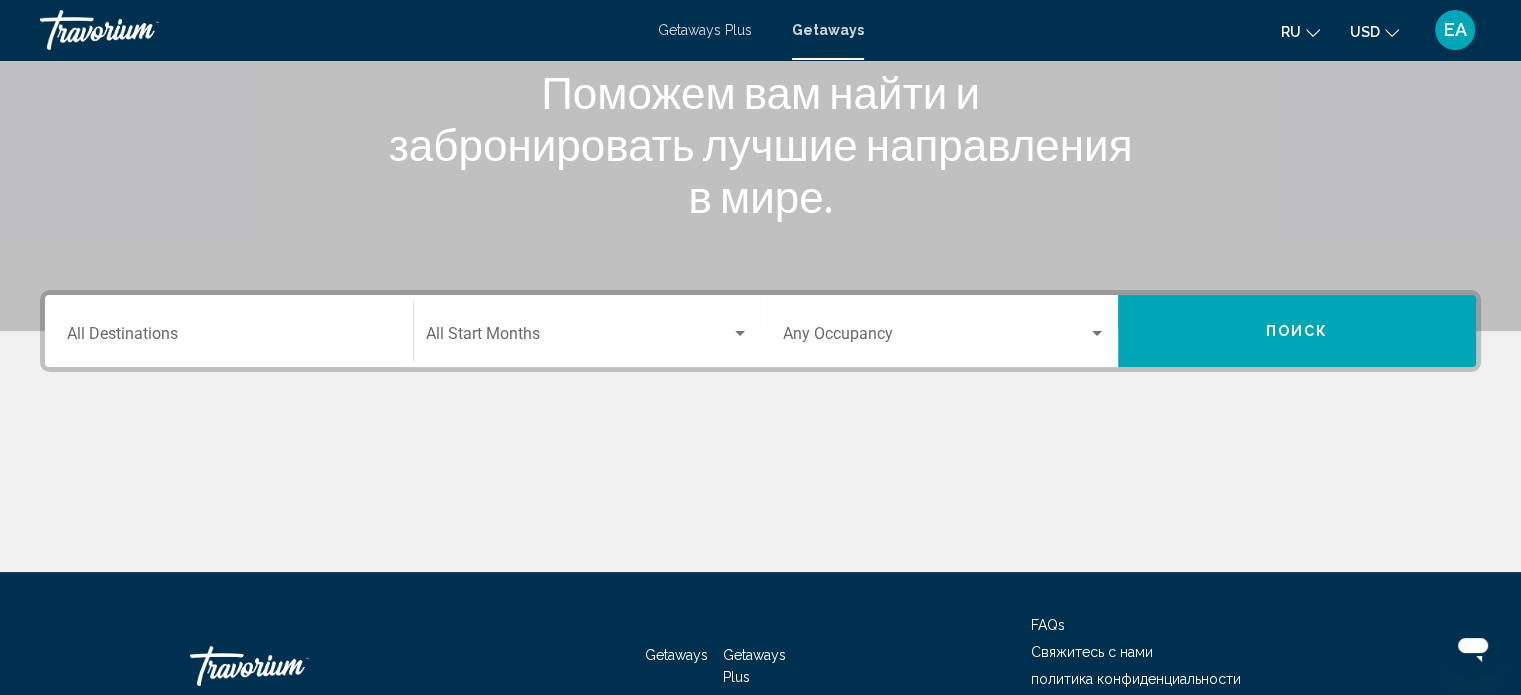 click on "Destination All Destinations" at bounding box center (229, 338) 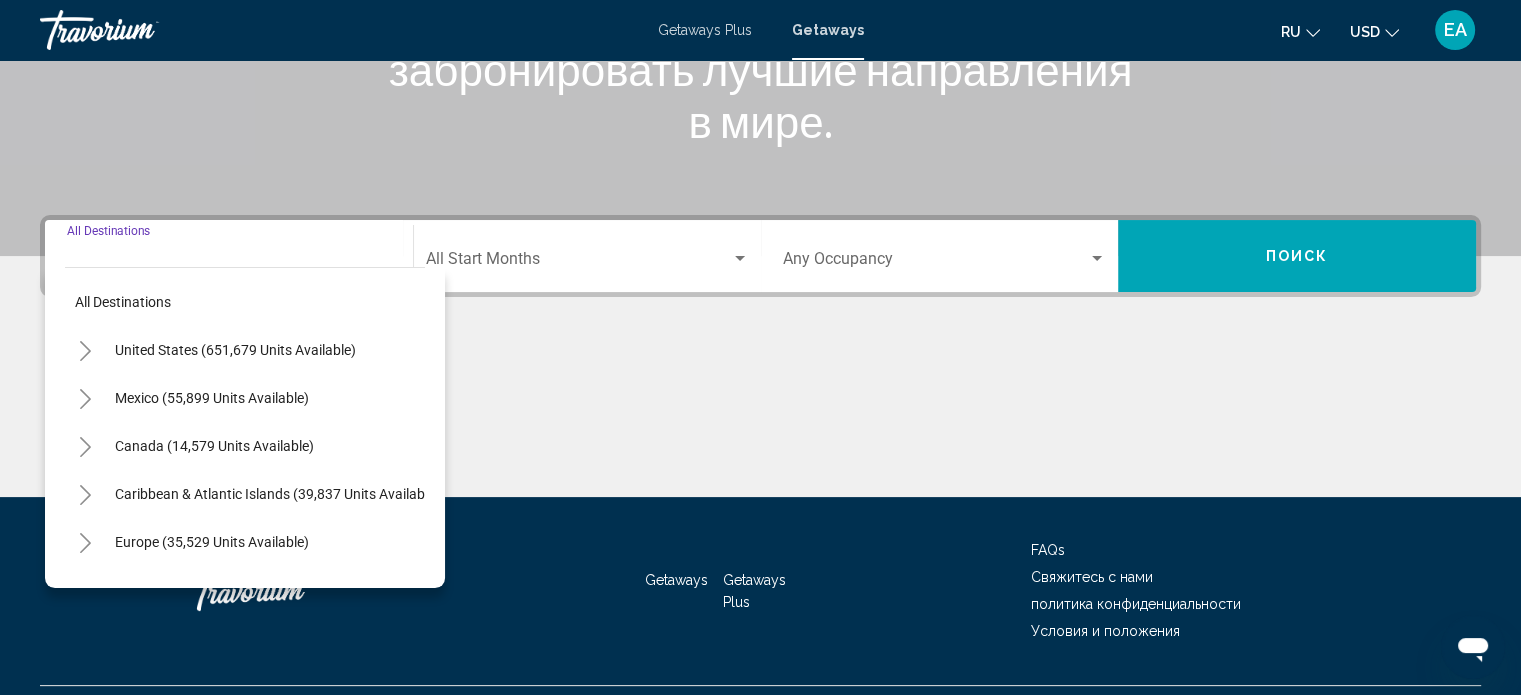 scroll, scrollTop: 390, scrollLeft: 0, axis: vertical 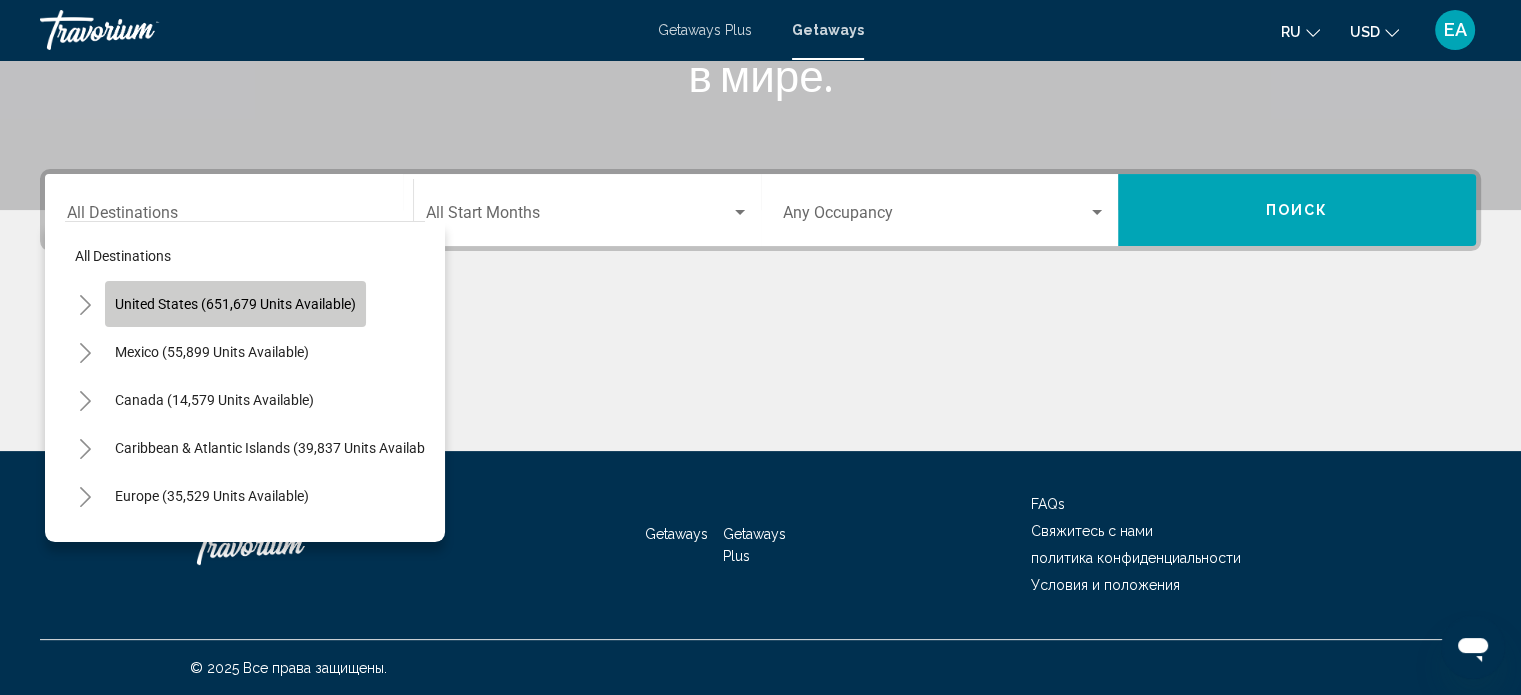 click on "United States (651,679 units available)" 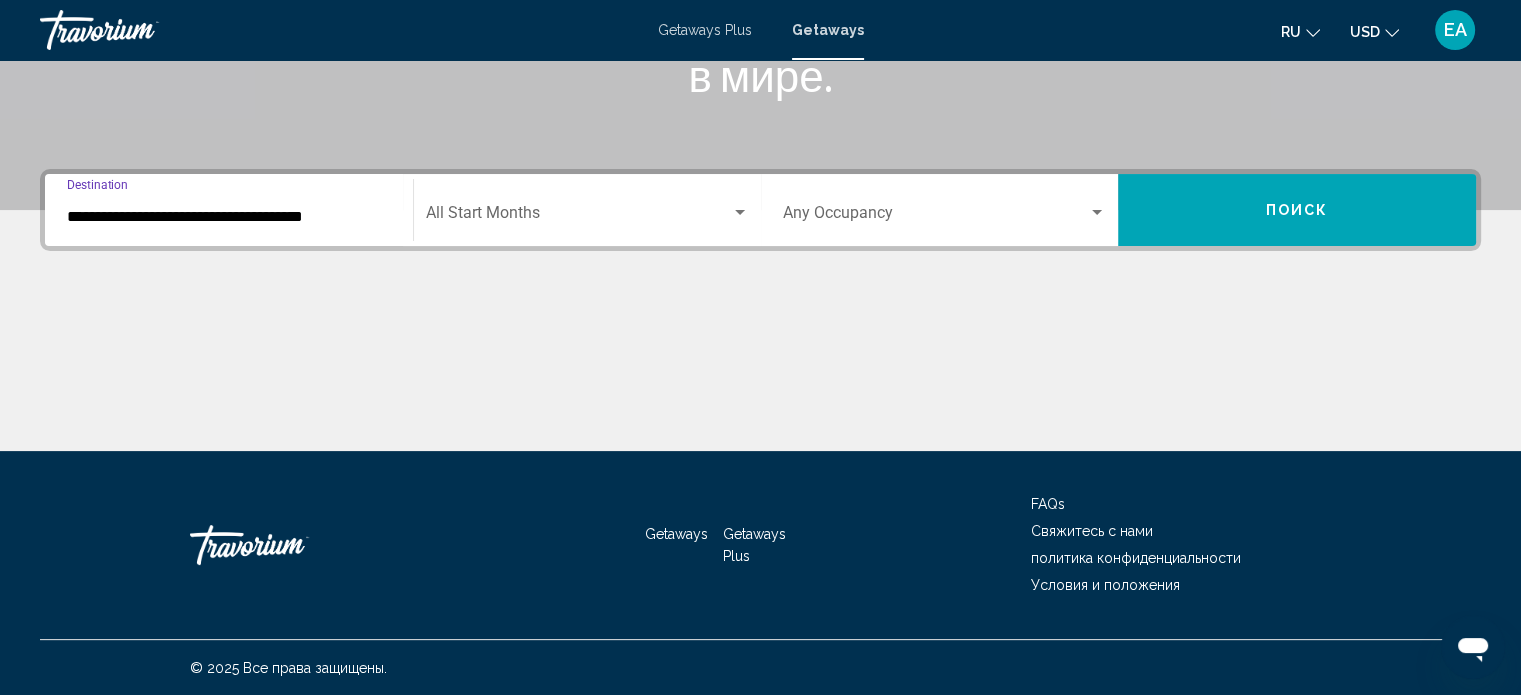 click on "**********" at bounding box center (229, 217) 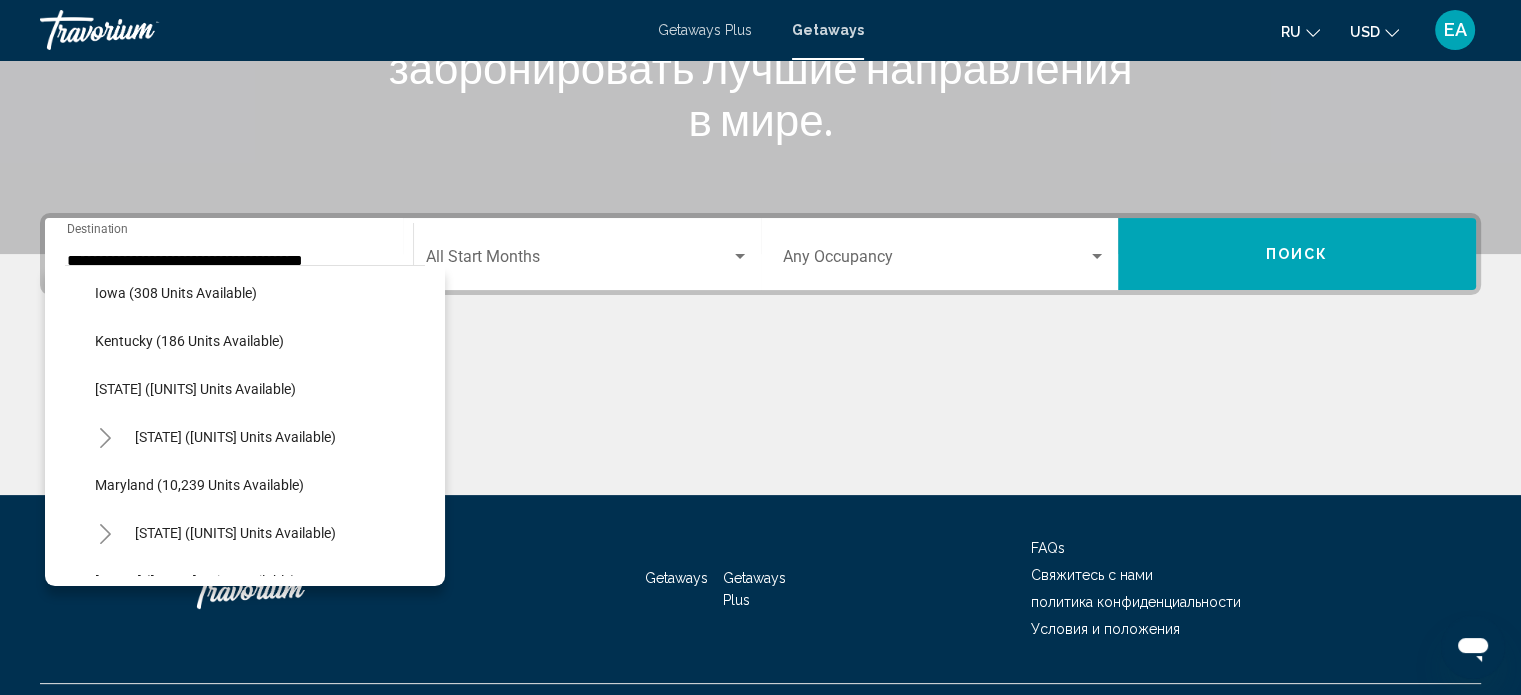 scroll, scrollTop: 852, scrollLeft: 0, axis: vertical 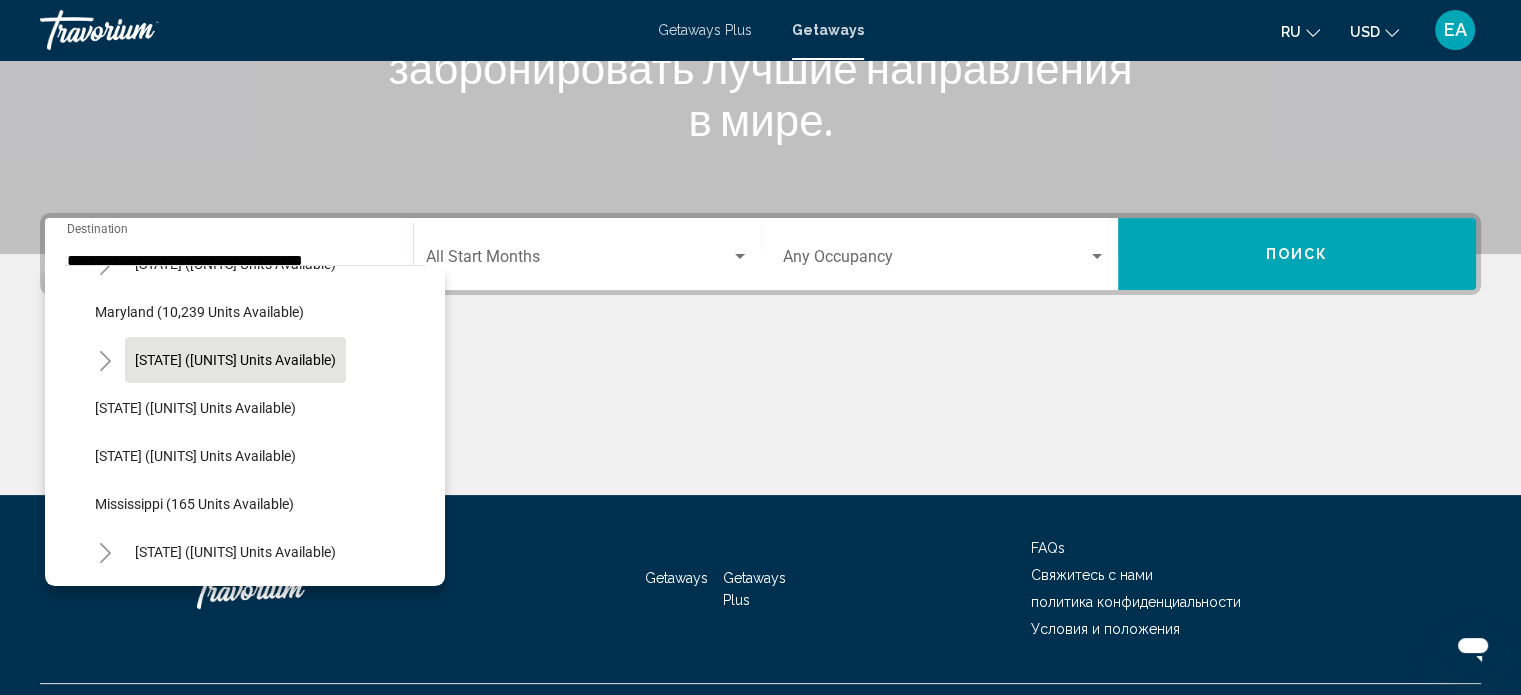 click on "[STATE] ([UNITS] units available)" 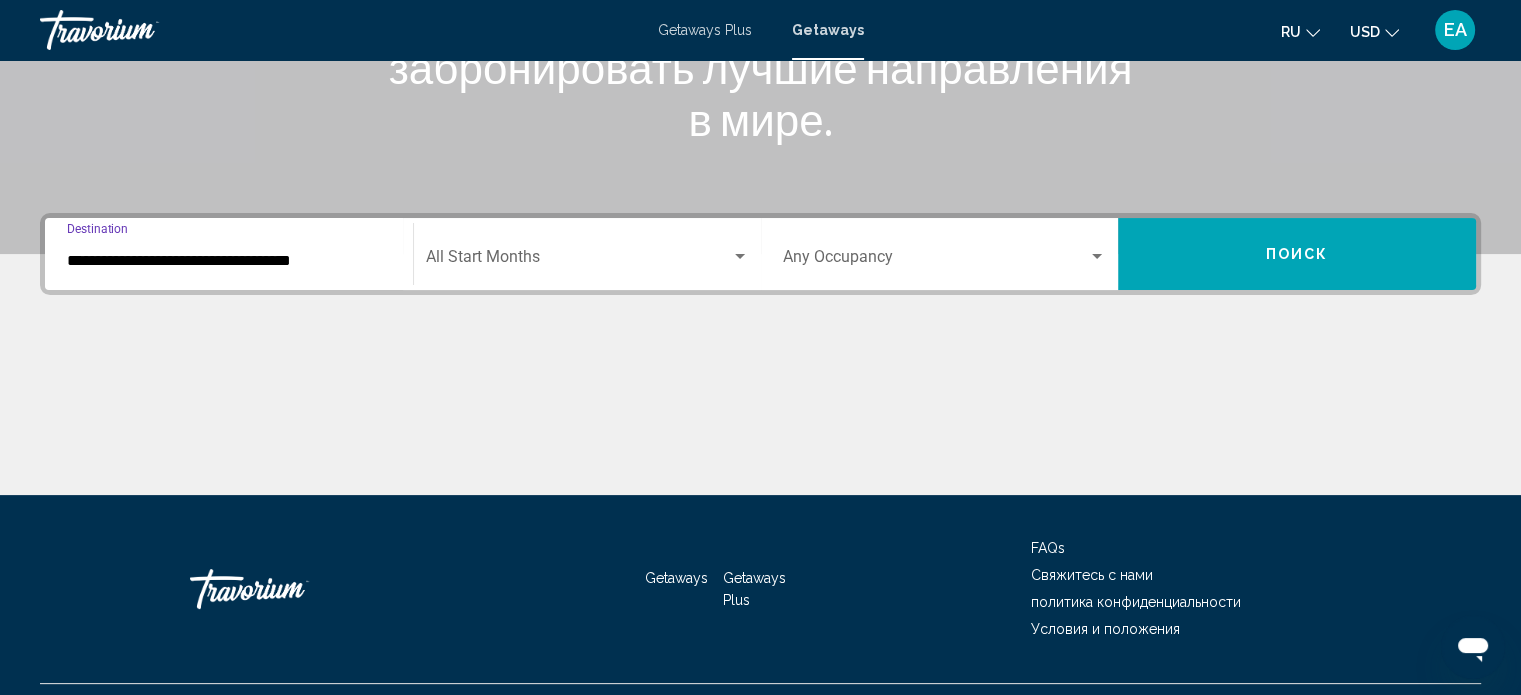 scroll, scrollTop: 390, scrollLeft: 0, axis: vertical 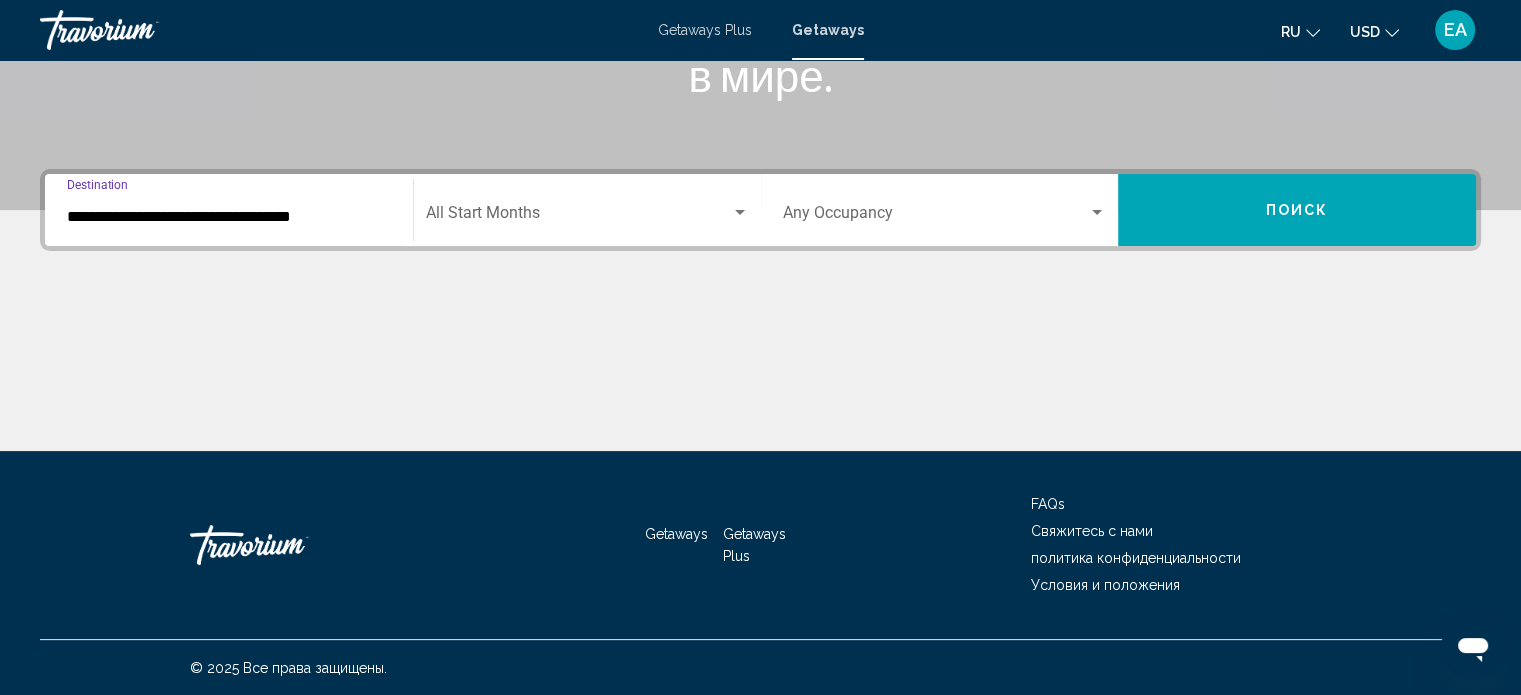 click at bounding box center (740, 213) 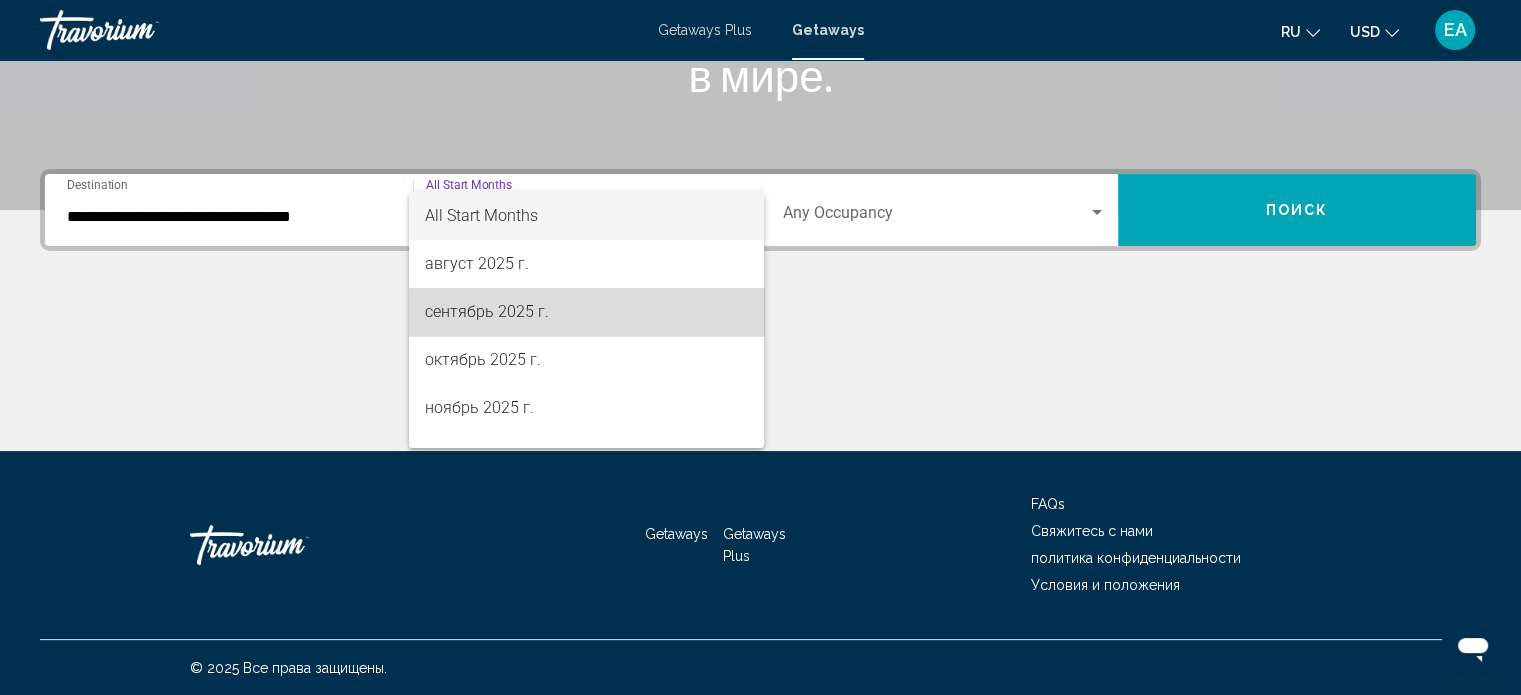 click on "сентябрь 2025 г." at bounding box center (586, 312) 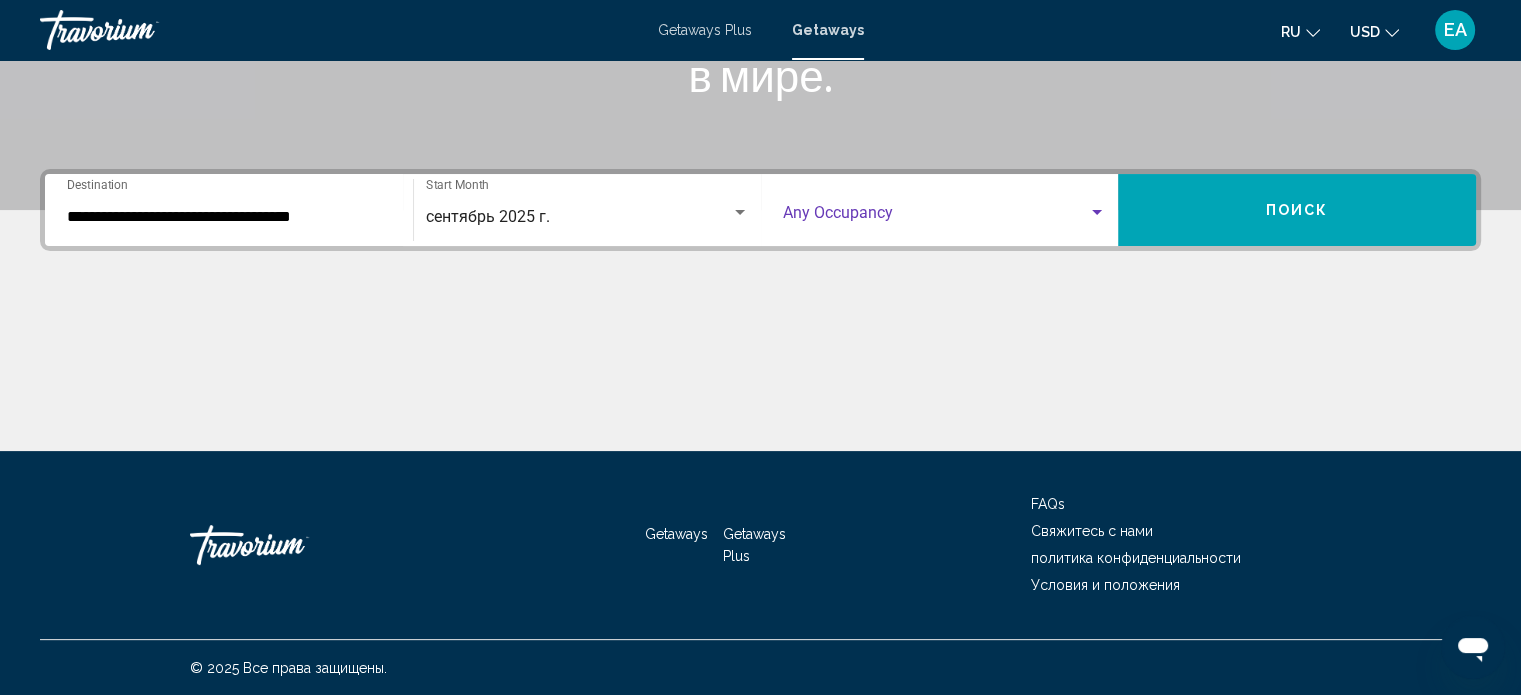 click at bounding box center [1097, 213] 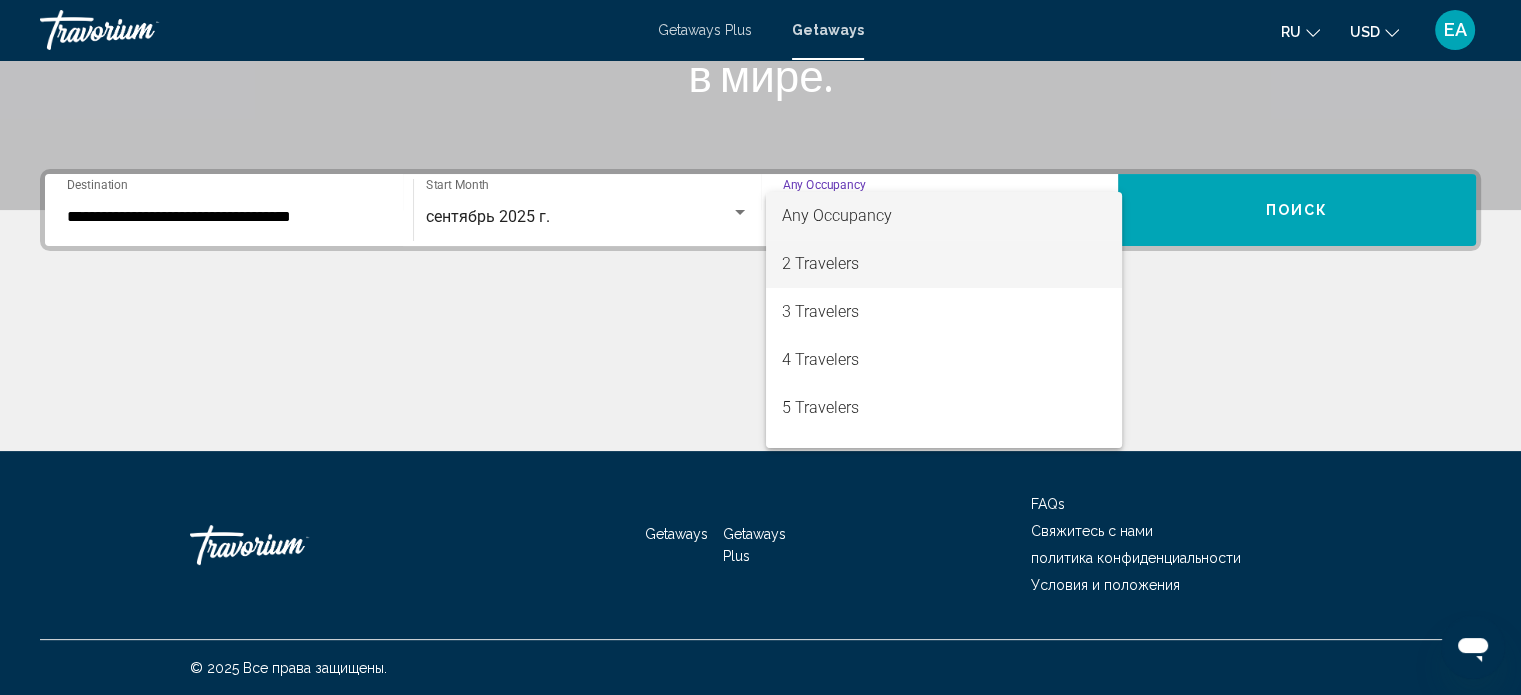 click on "2 Travelers" at bounding box center (944, 264) 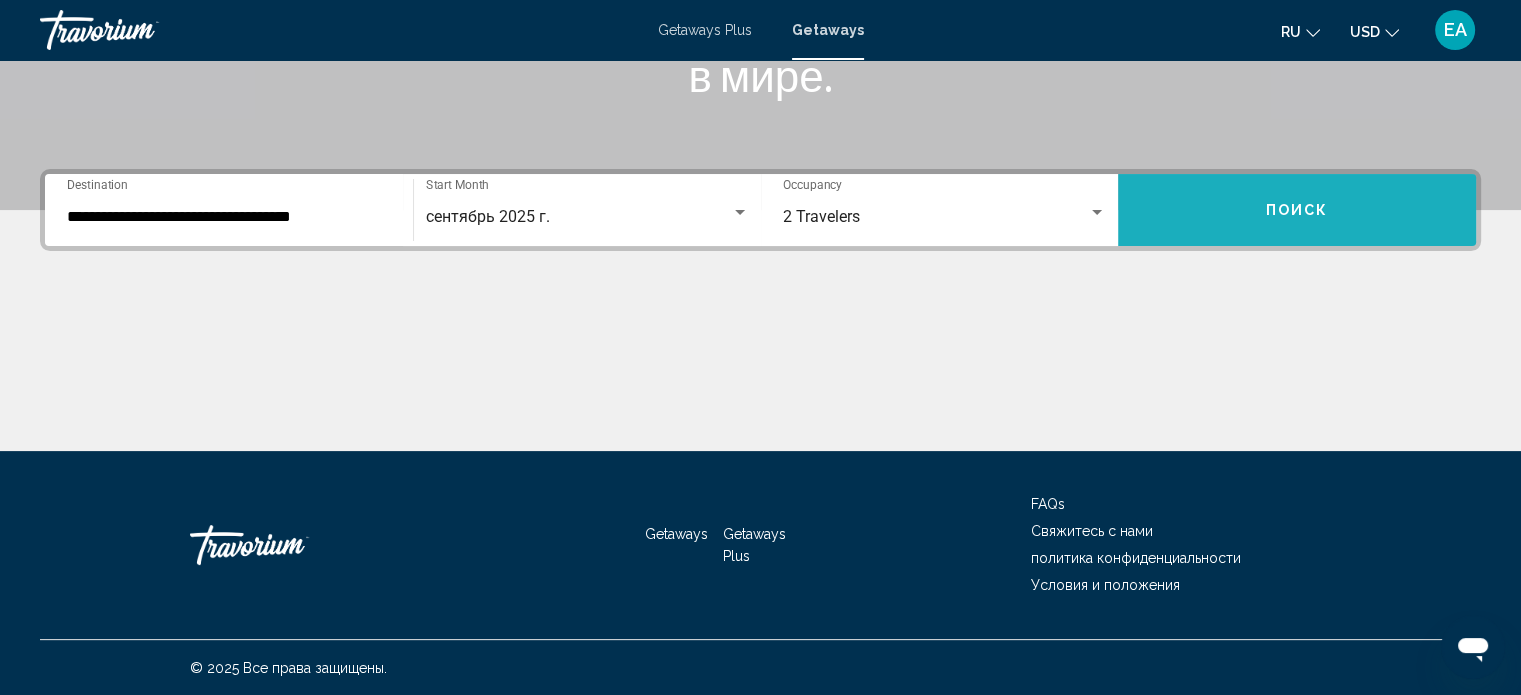 click on "Поиск" at bounding box center [1297, 211] 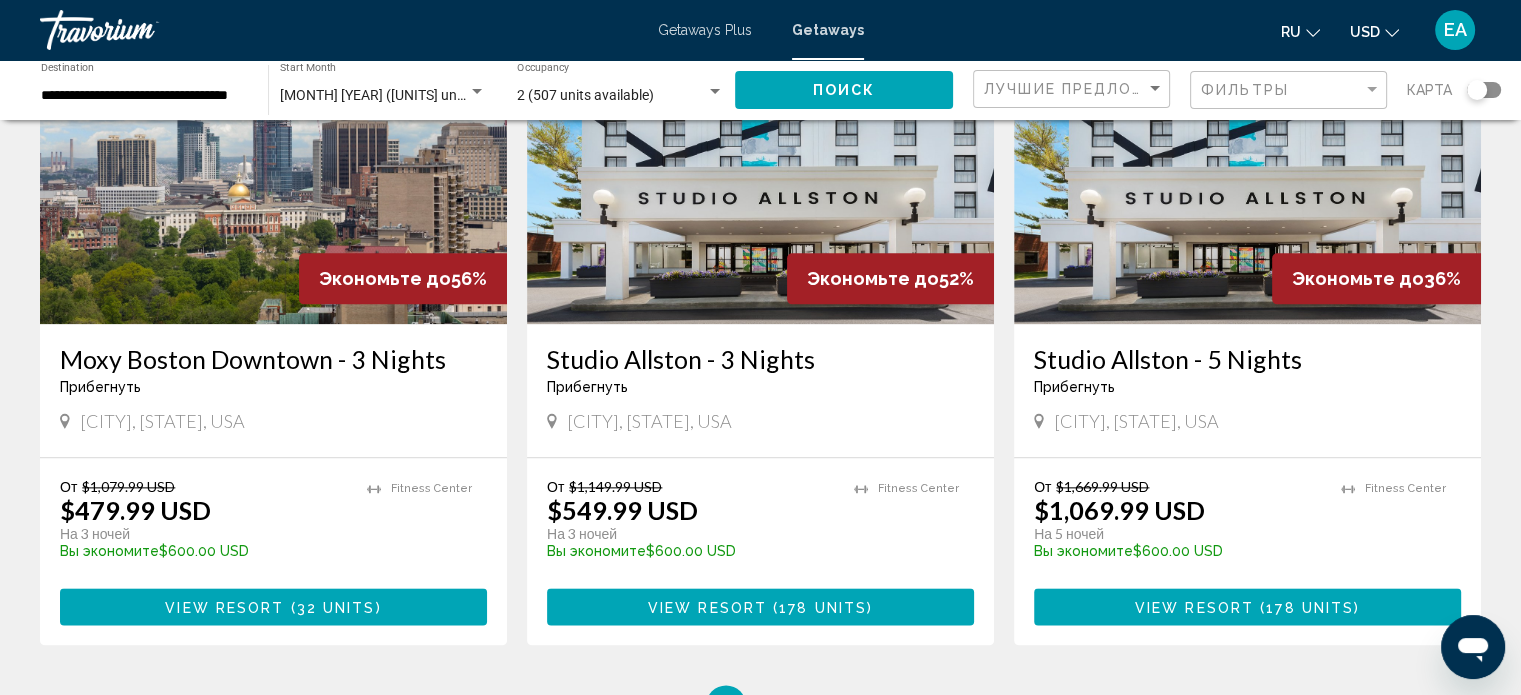 scroll, scrollTop: 2352, scrollLeft: 0, axis: vertical 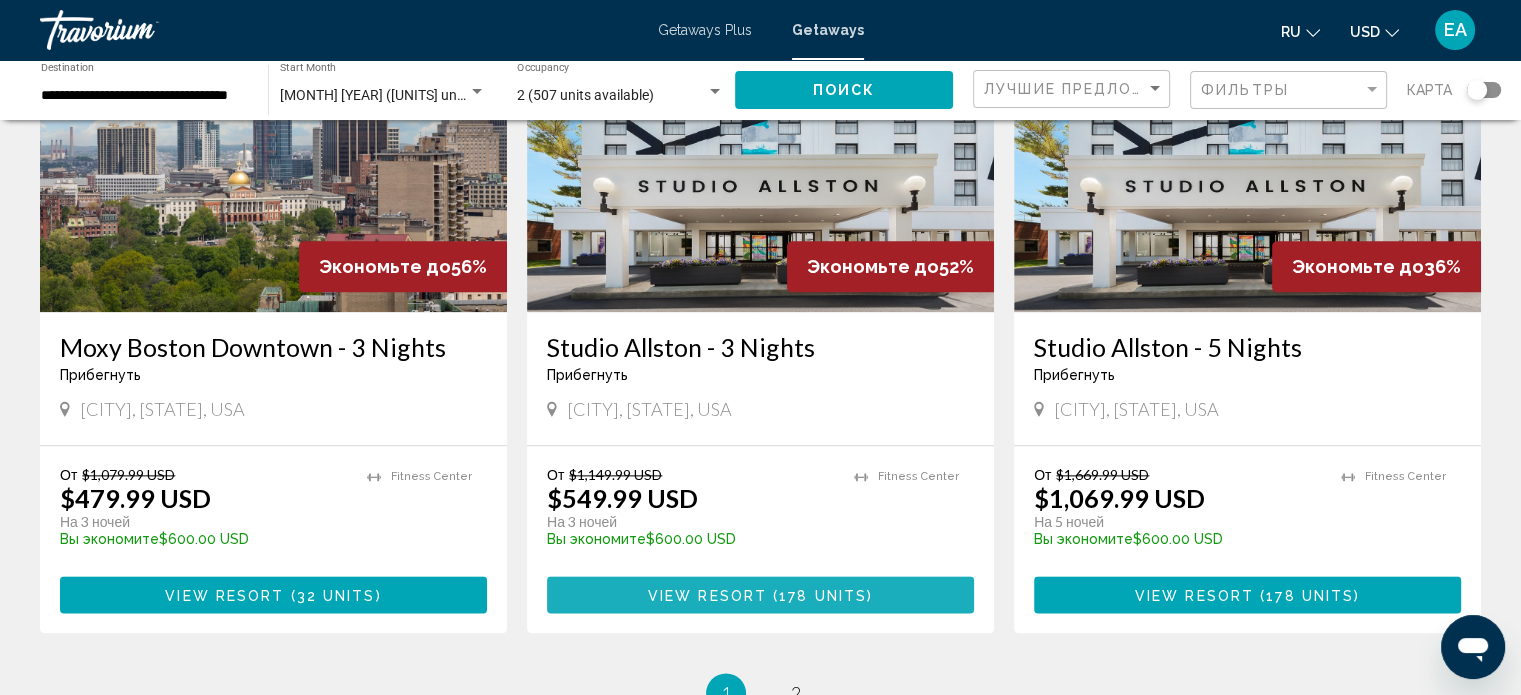 click on "View Resort" at bounding box center (707, 595) 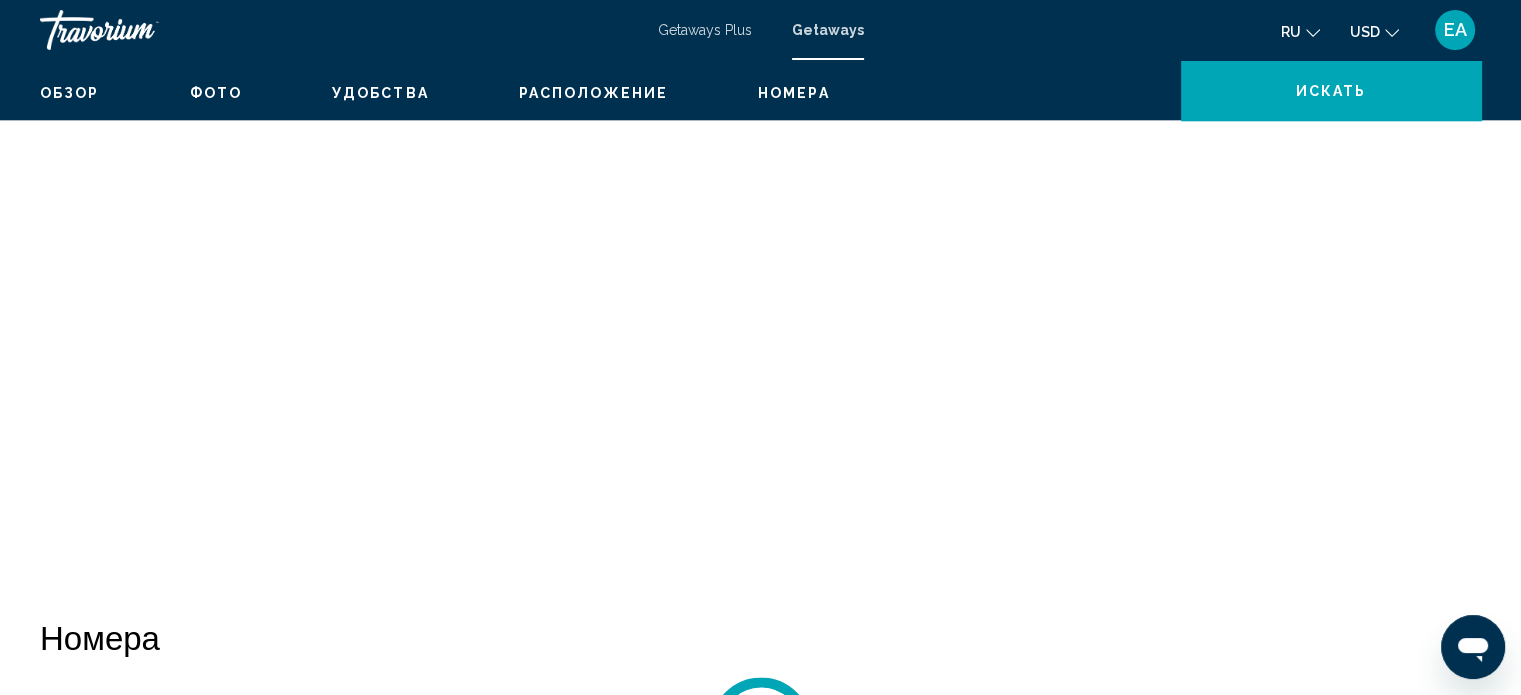 scroll, scrollTop: 12, scrollLeft: 0, axis: vertical 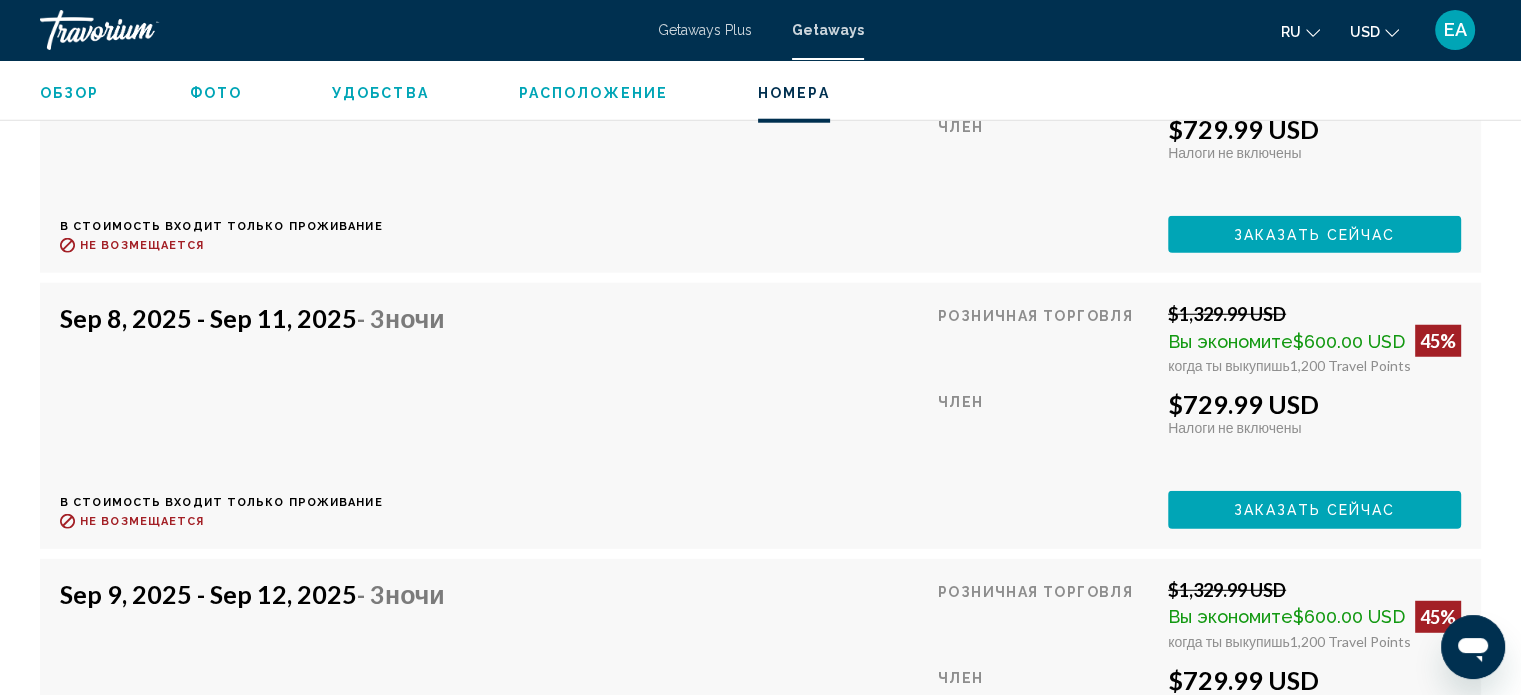 click on "Заказать сейчас" at bounding box center [1315, -1417] 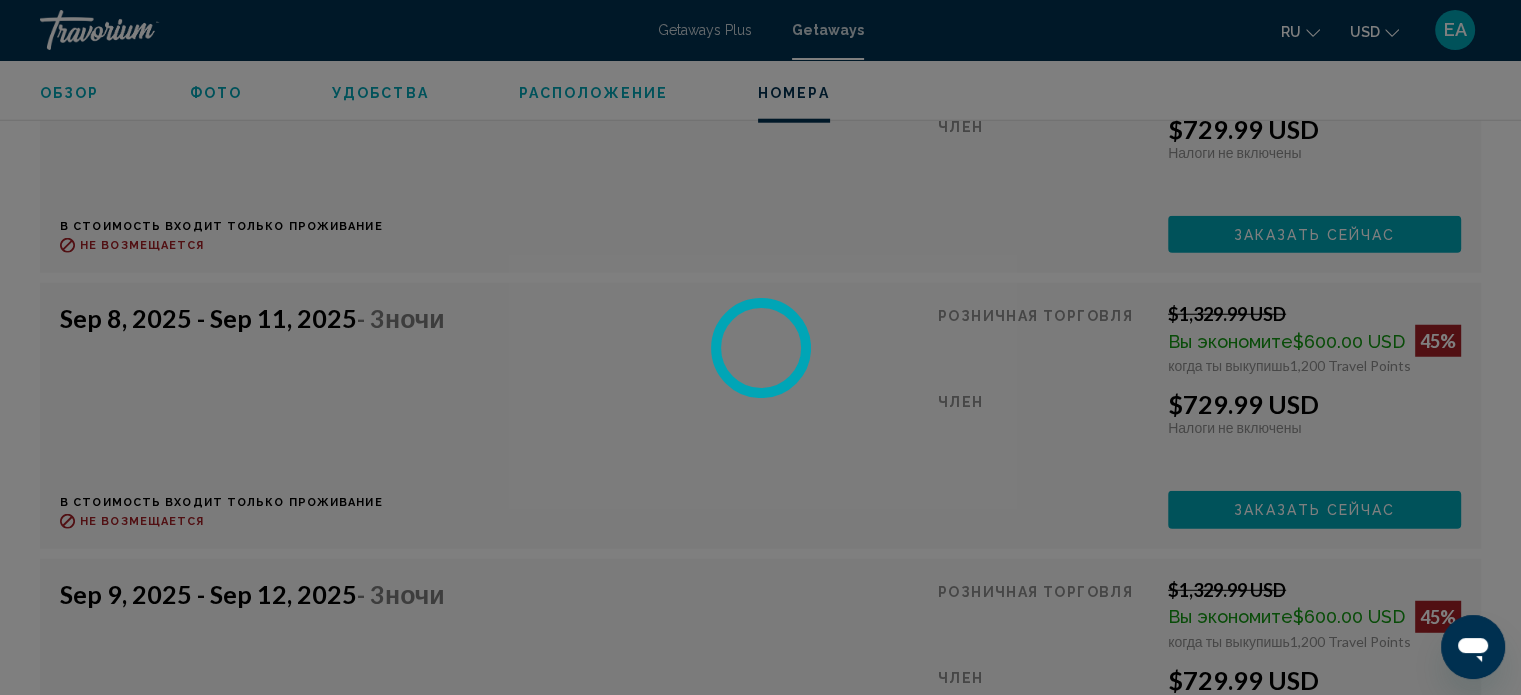 scroll, scrollTop: 0, scrollLeft: 0, axis: both 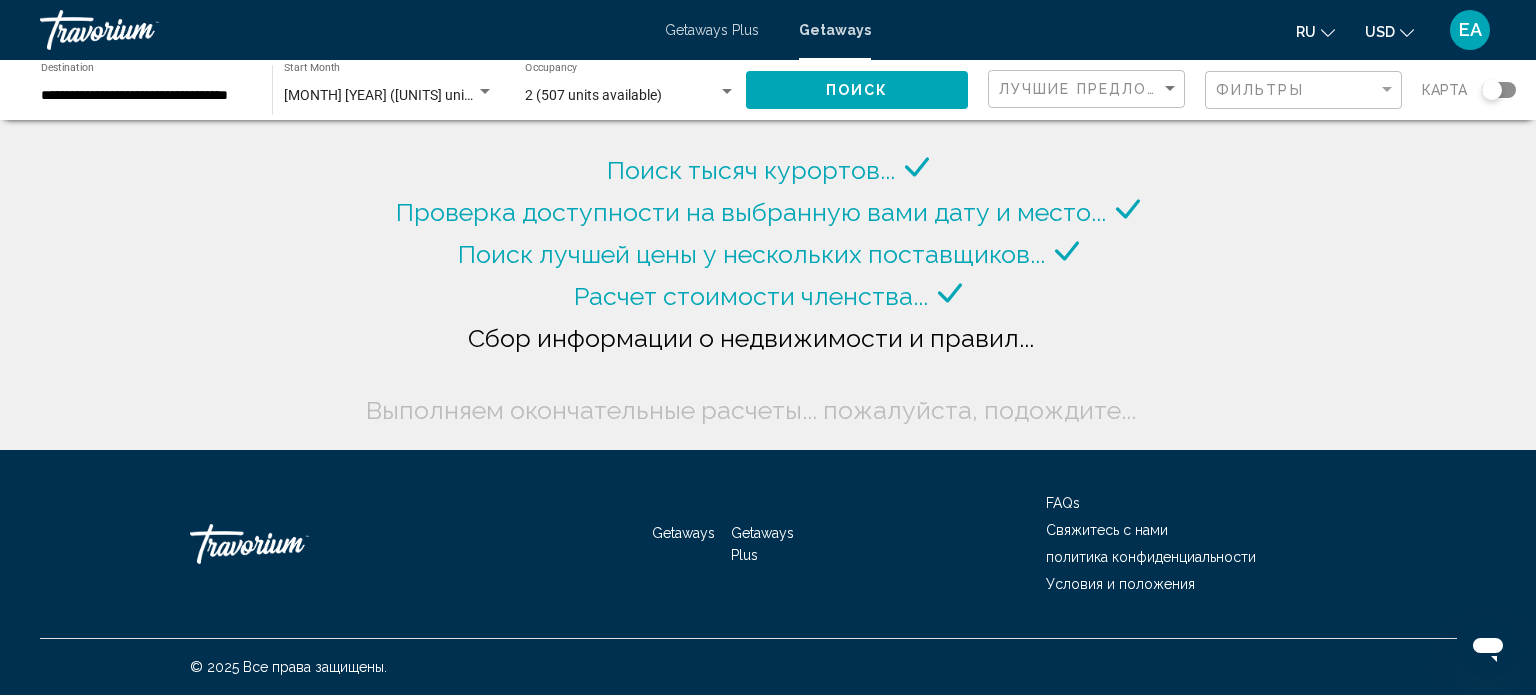 click on "Getaways Plus" at bounding box center (762, 544) 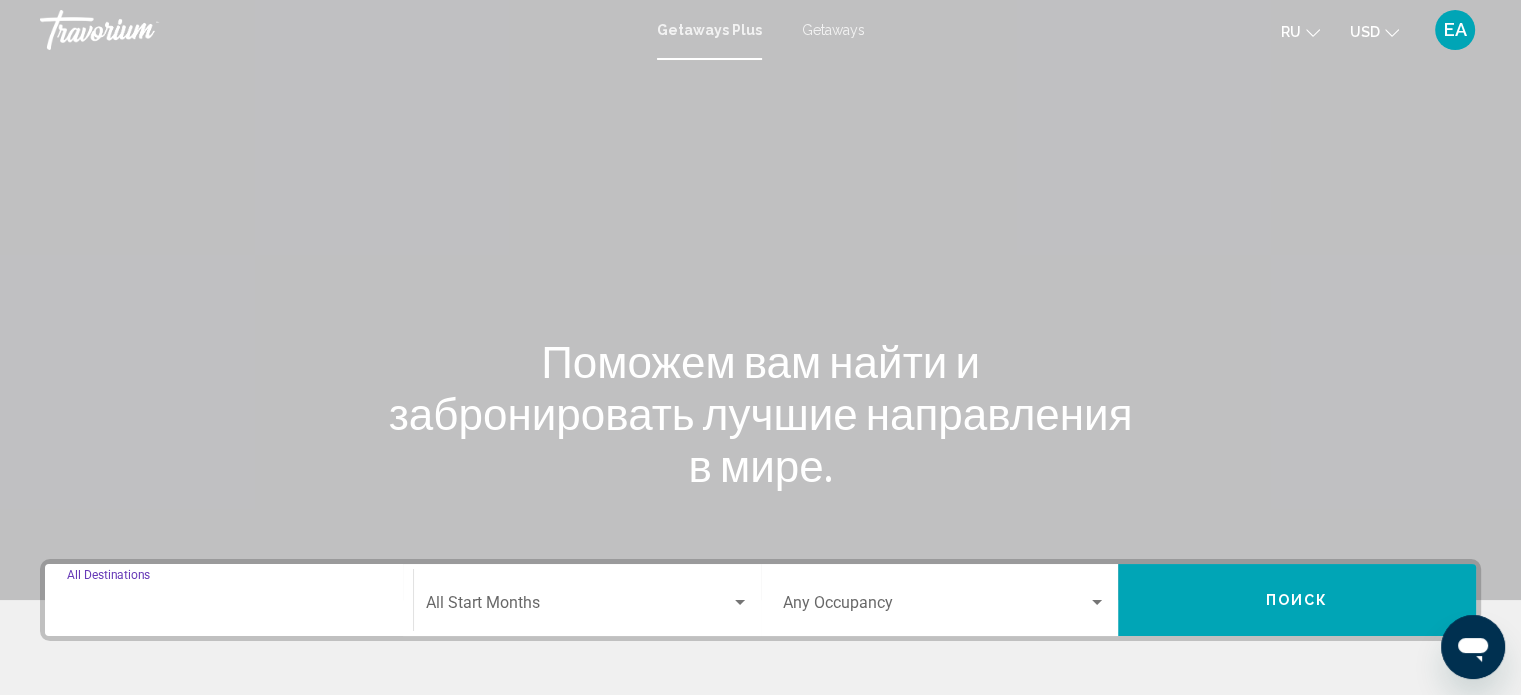 click on "Destination All Destinations" at bounding box center (229, 607) 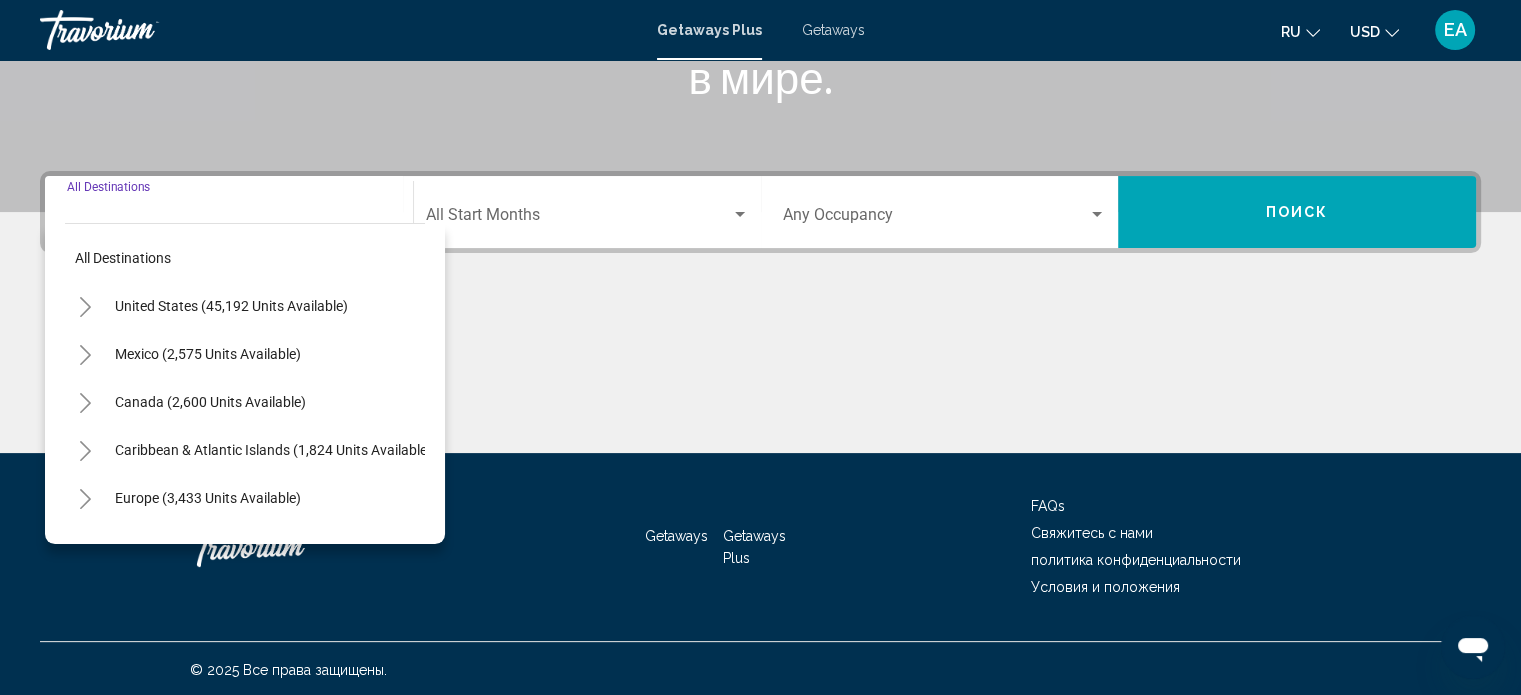 scroll, scrollTop: 390, scrollLeft: 0, axis: vertical 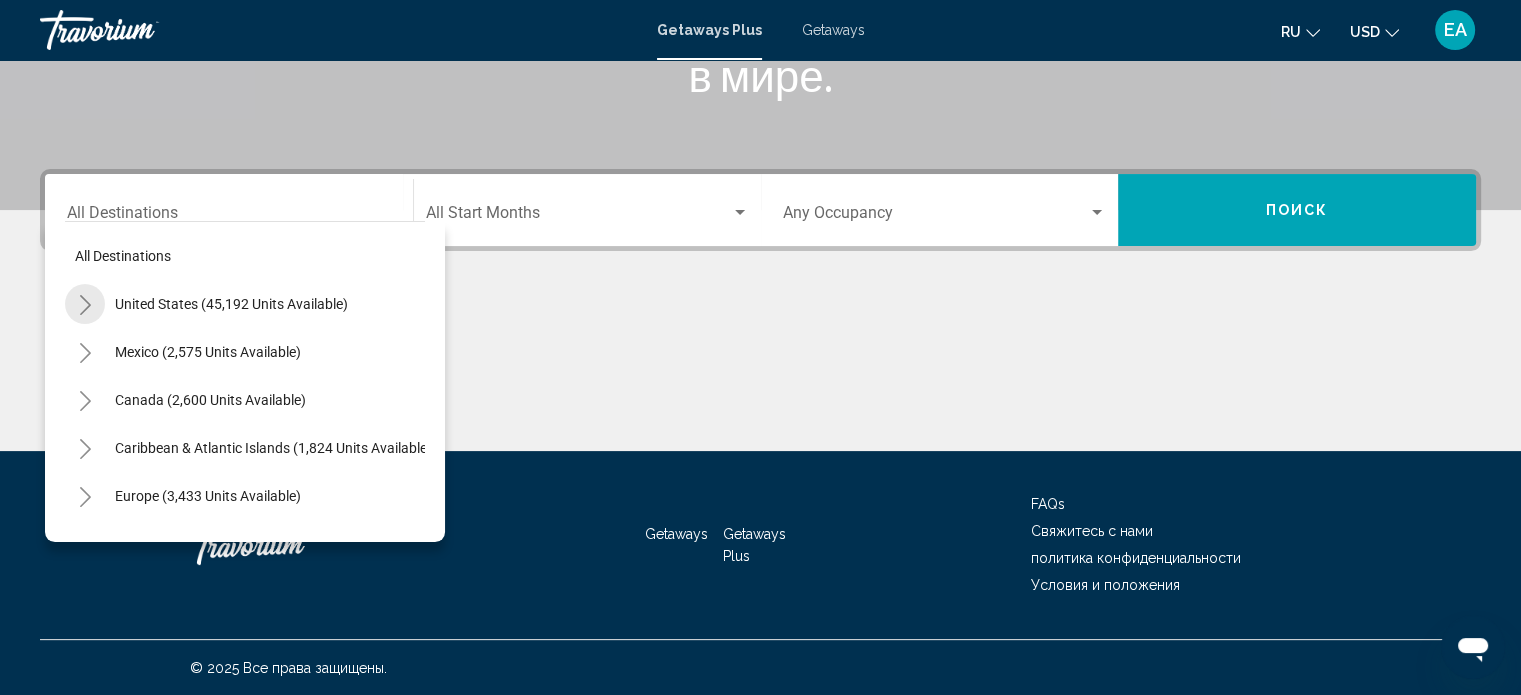 click 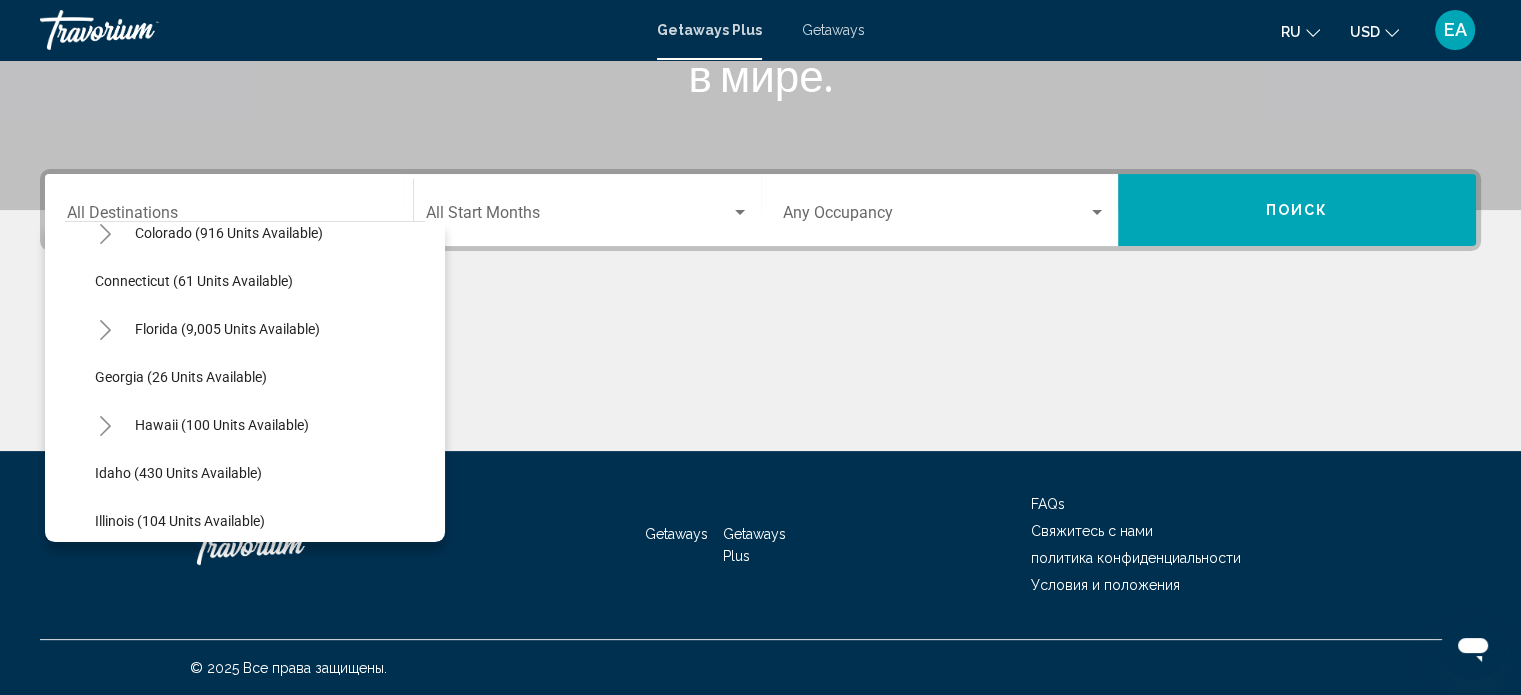scroll, scrollTop: 699, scrollLeft: 0, axis: vertical 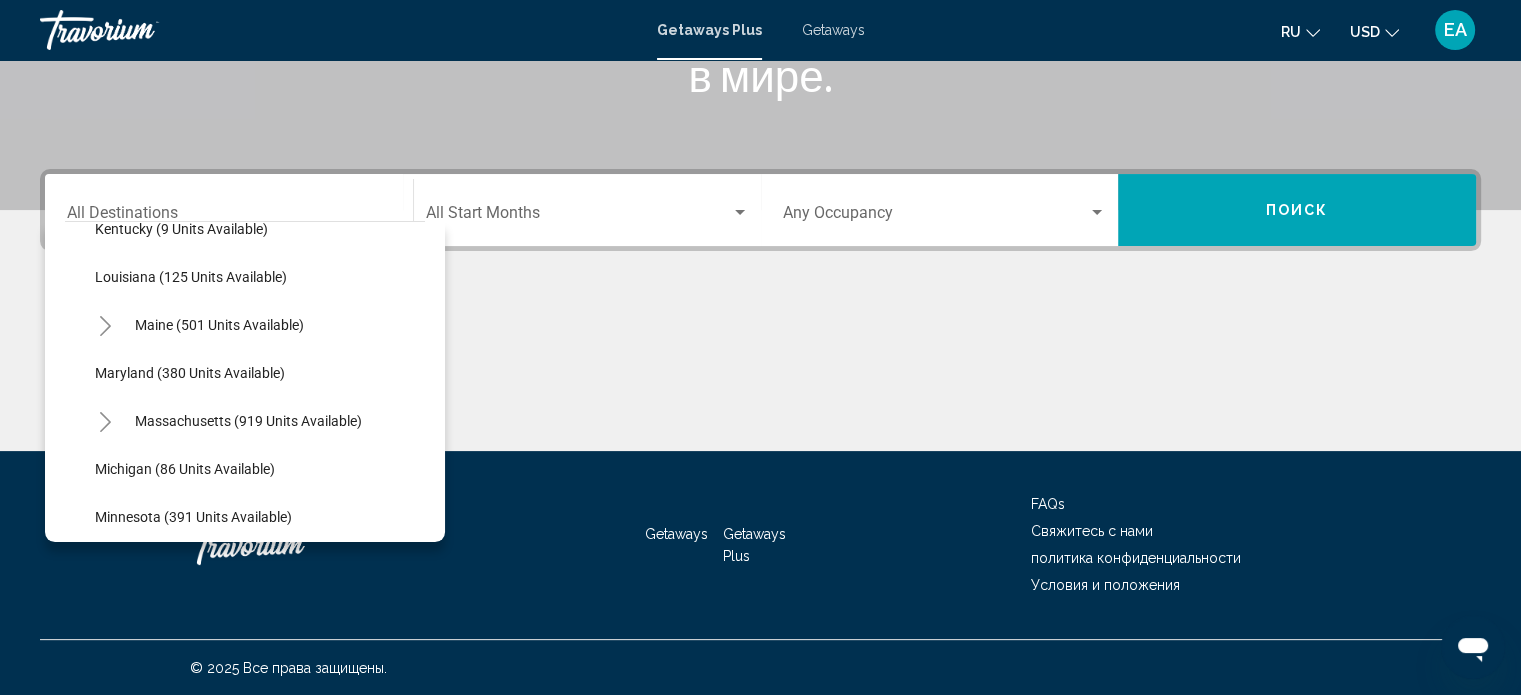 click on "Massachusetts (919 units available)" 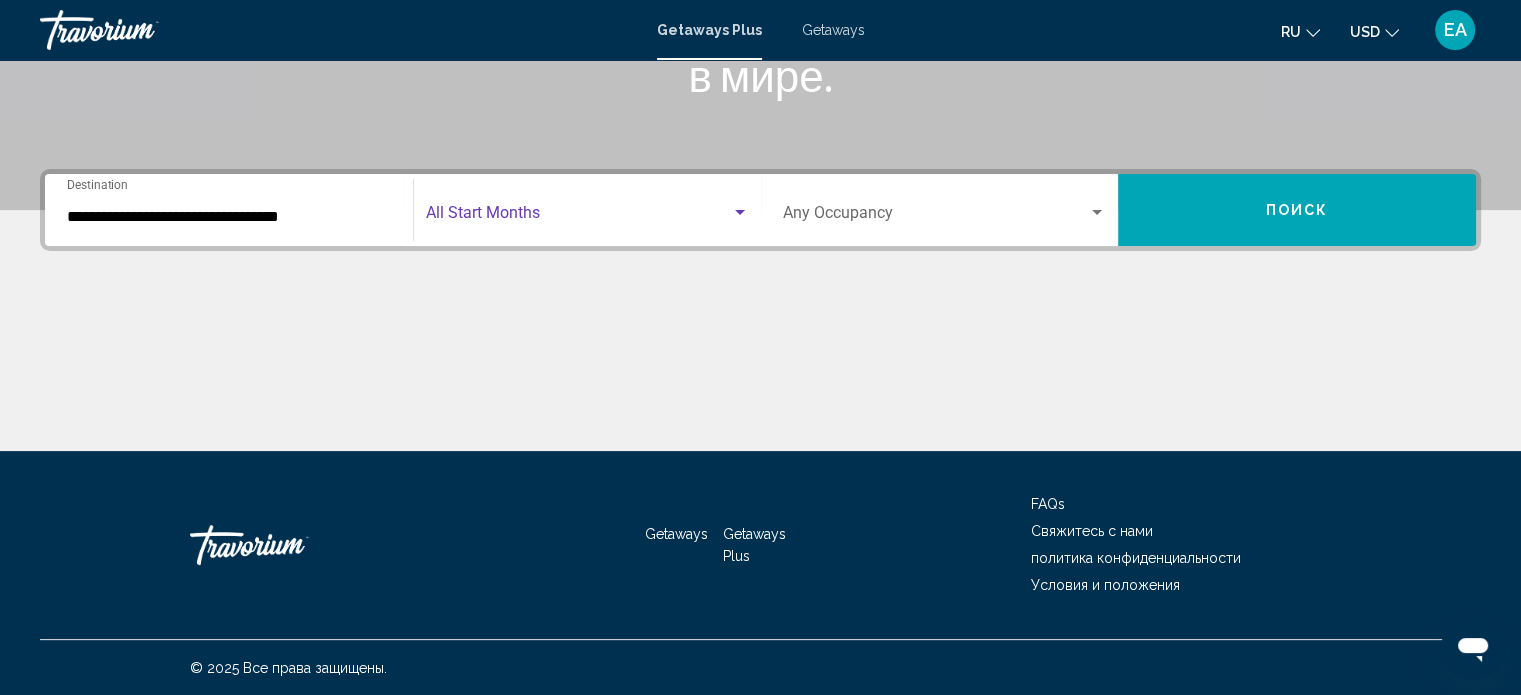 click at bounding box center [740, 212] 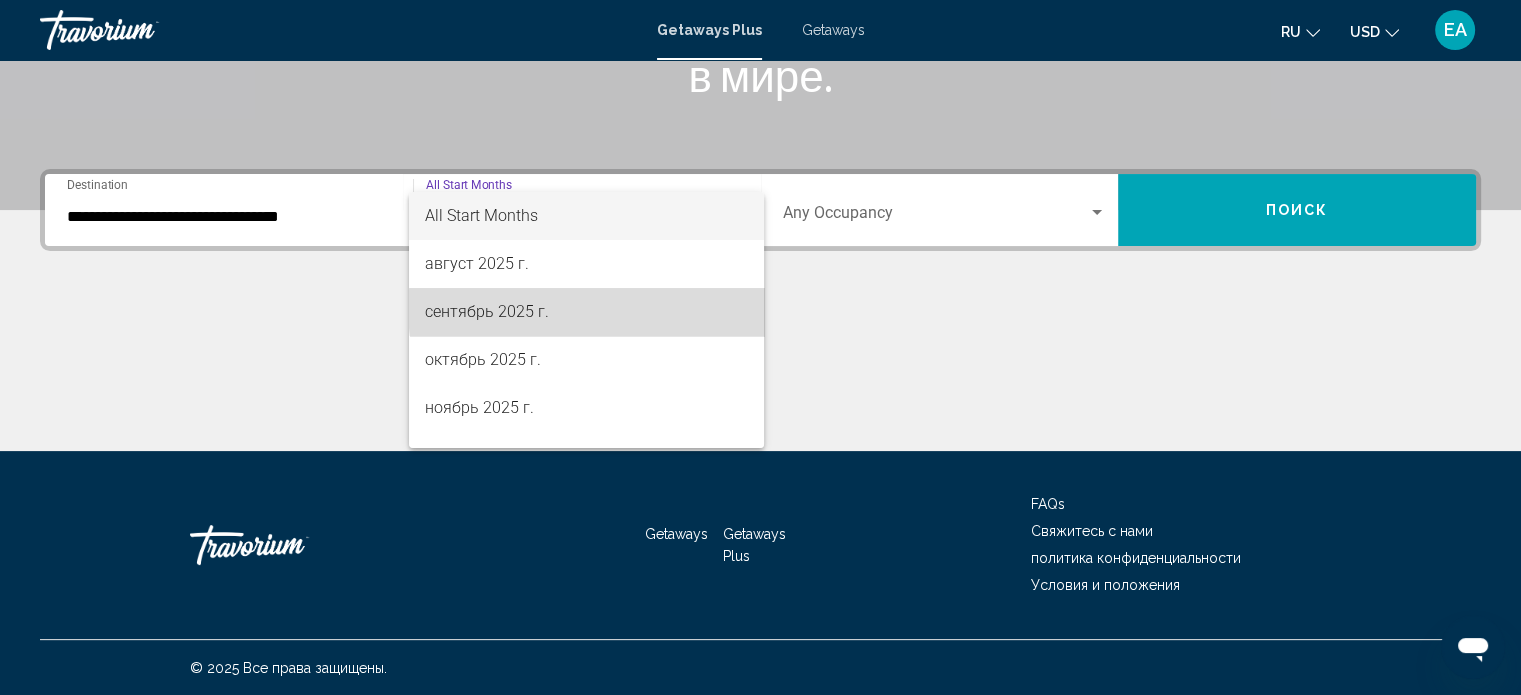 click on "сентябрь 2025 г." at bounding box center (586, 312) 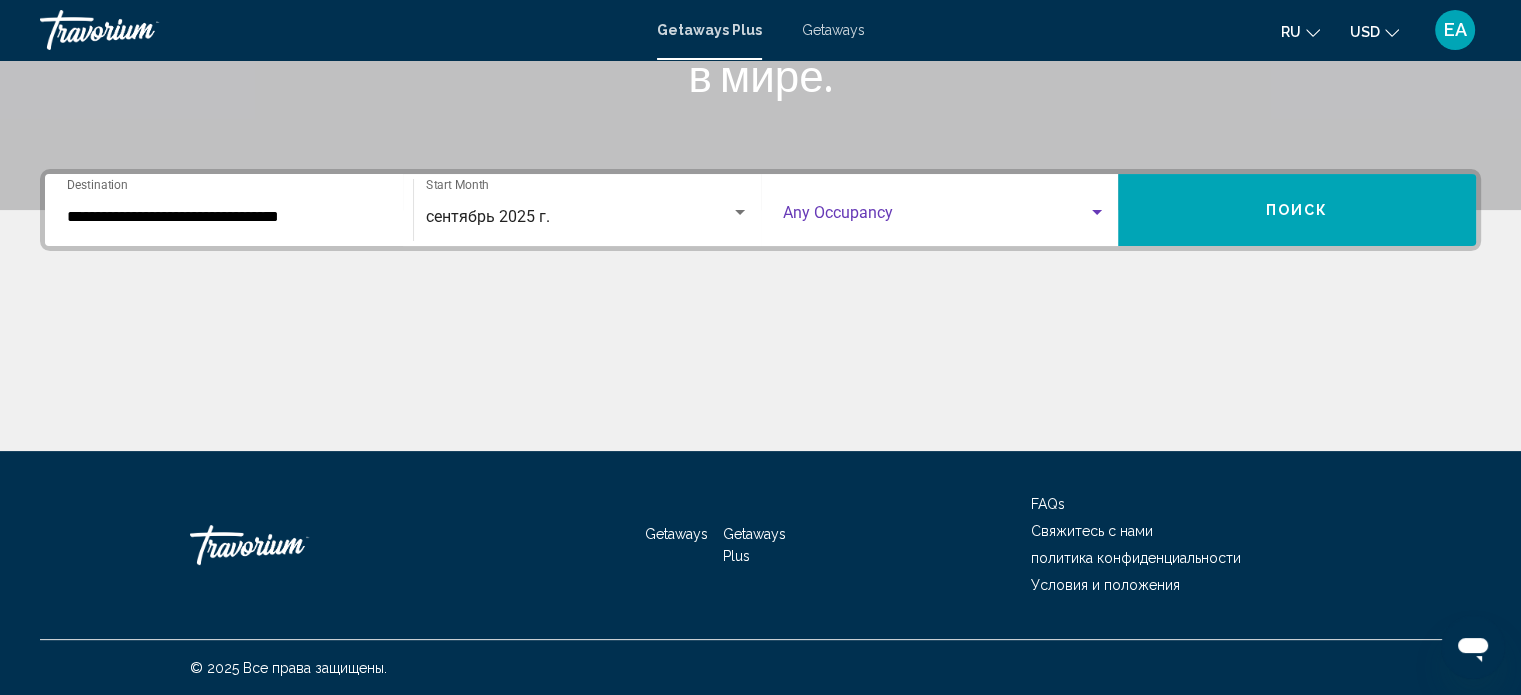 click at bounding box center (1097, 213) 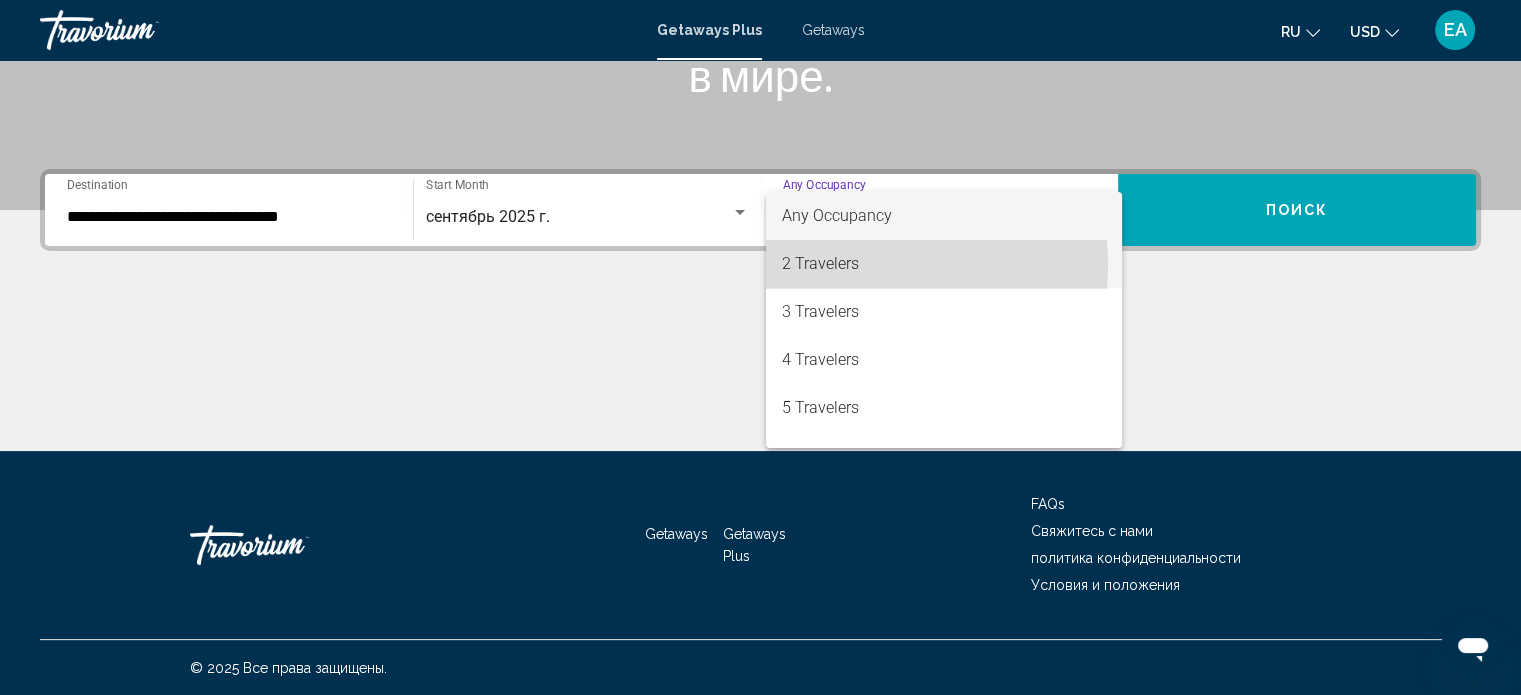 click on "2 Travelers" at bounding box center (944, 264) 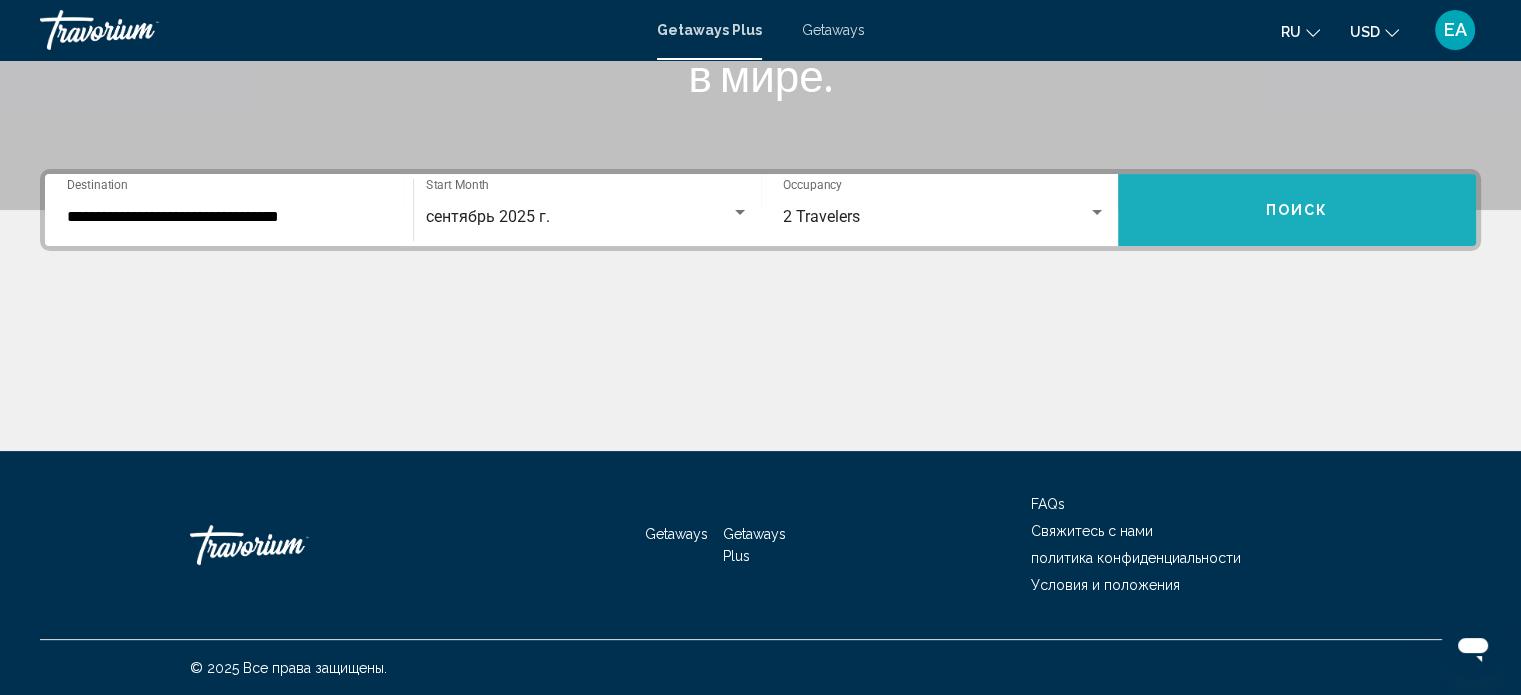click on "Поиск" at bounding box center [1297, 211] 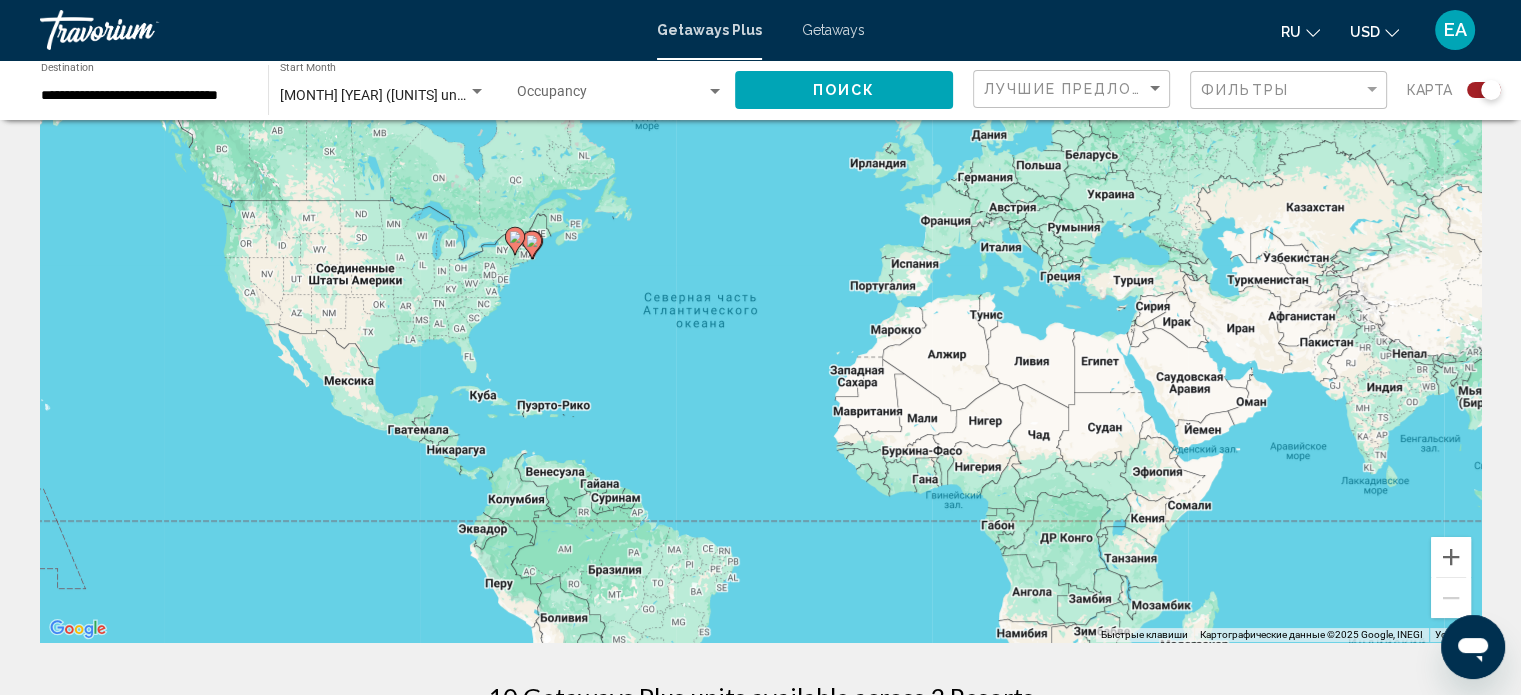 scroll, scrollTop: 0, scrollLeft: 0, axis: both 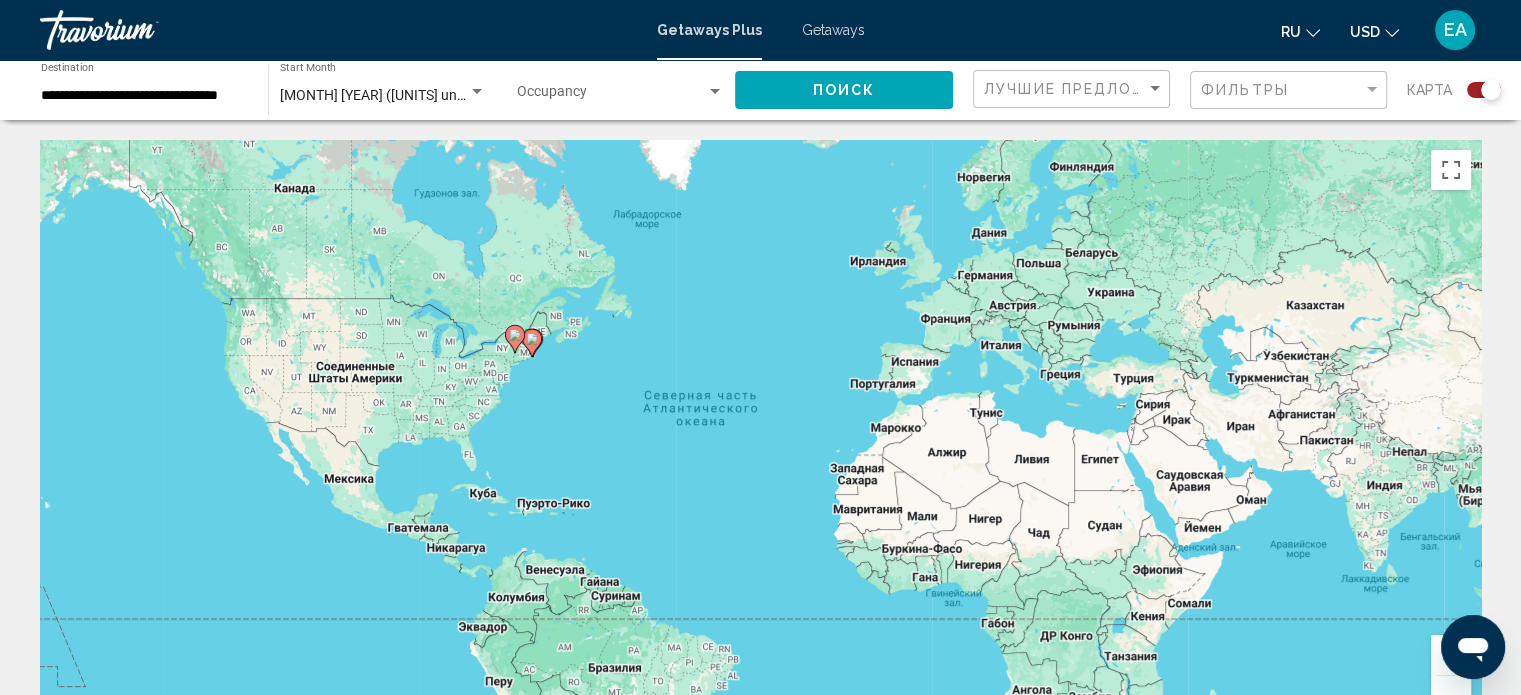 click on "Getaways" at bounding box center [833, 30] 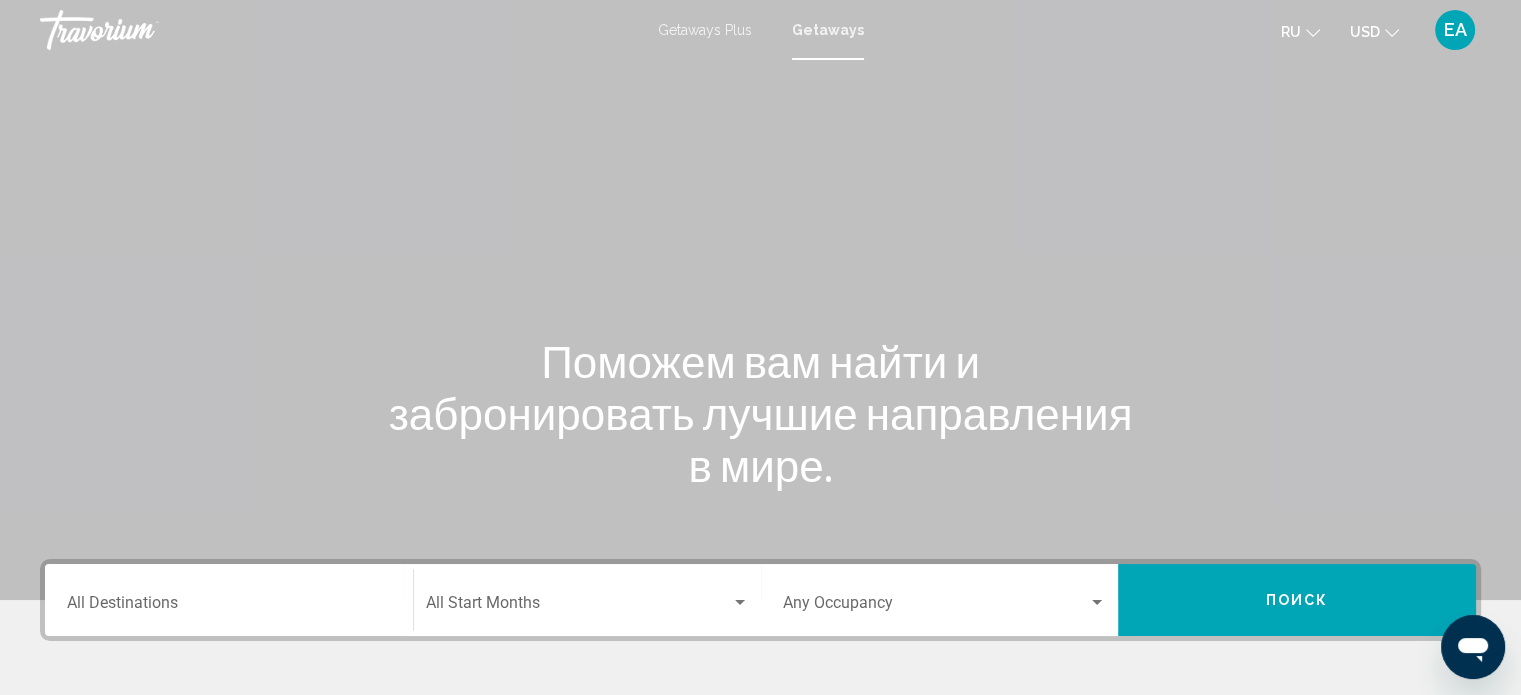 click on "Destination All Destinations" at bounding box center [229, 600] 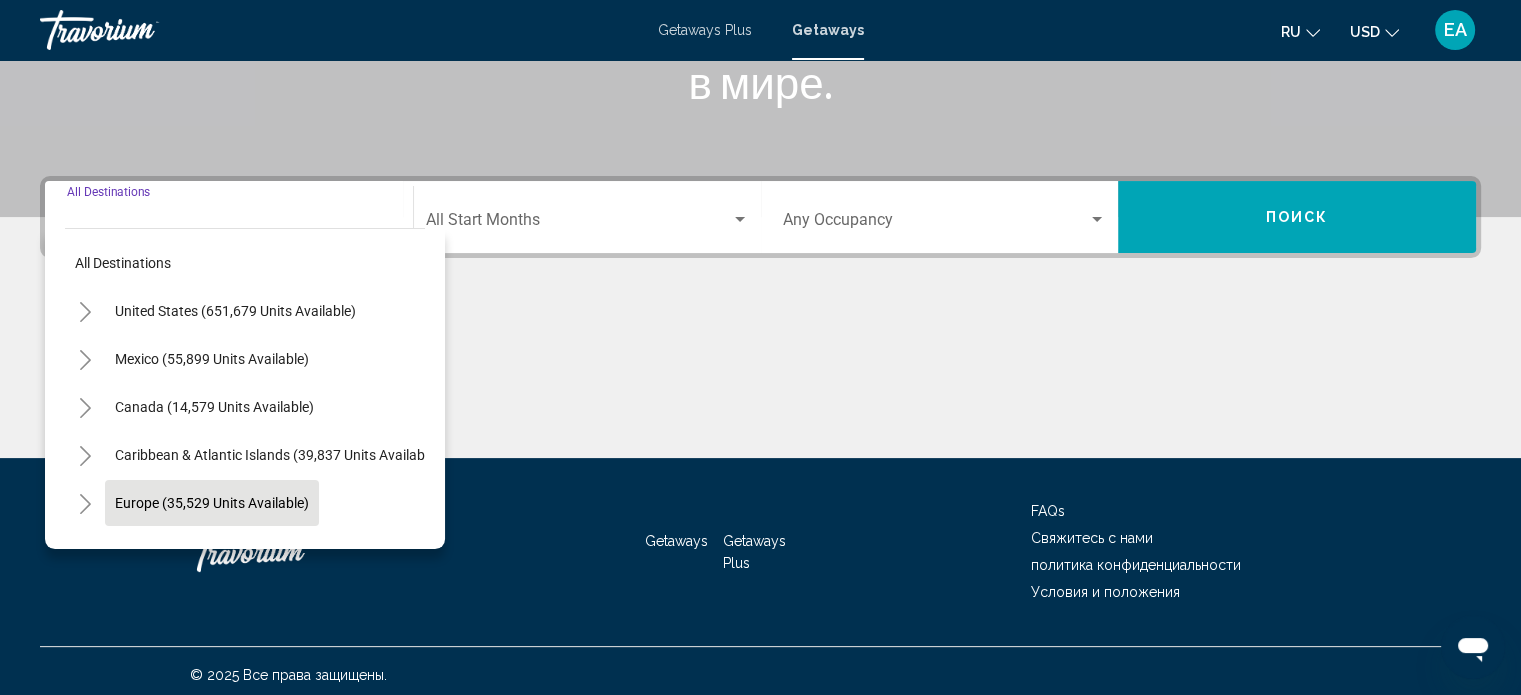 scroll, scrollTop: 390, scrollLeft: 0, axis: vertical 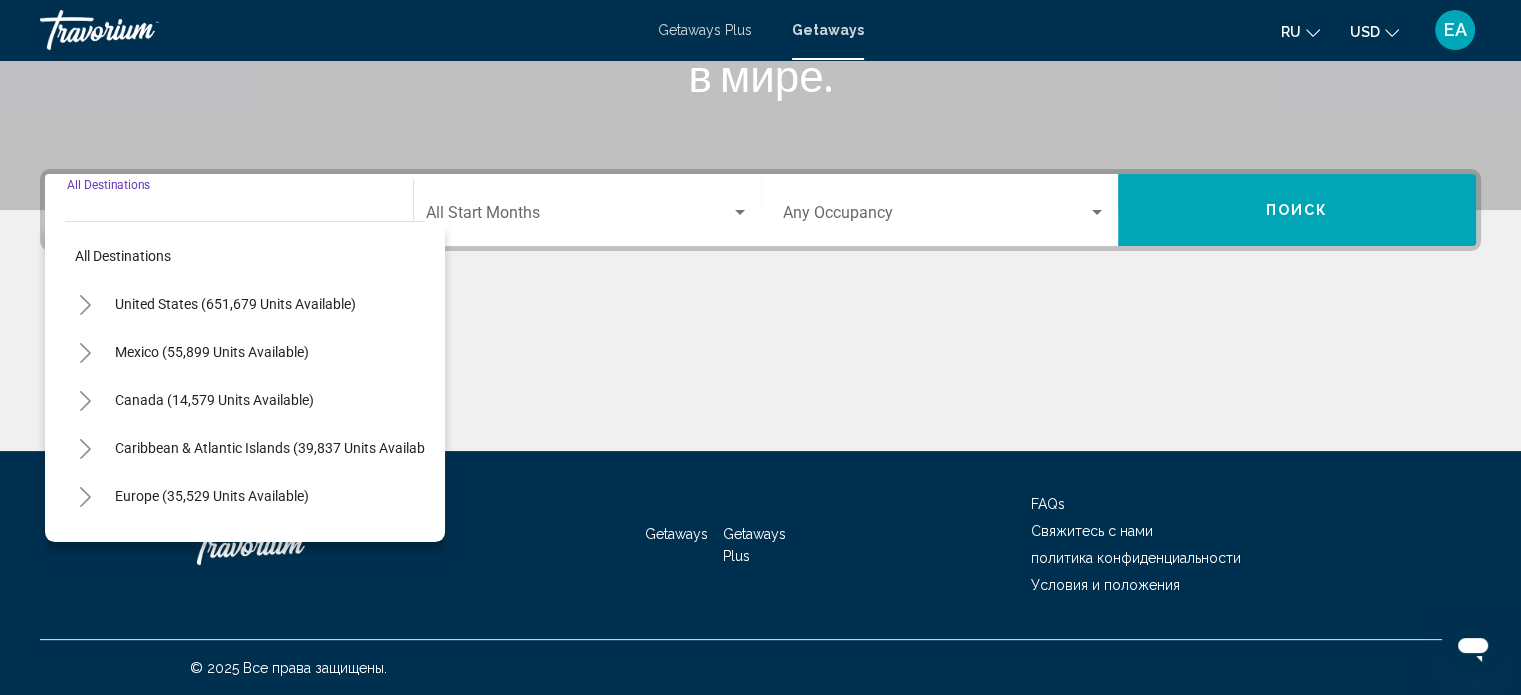 click 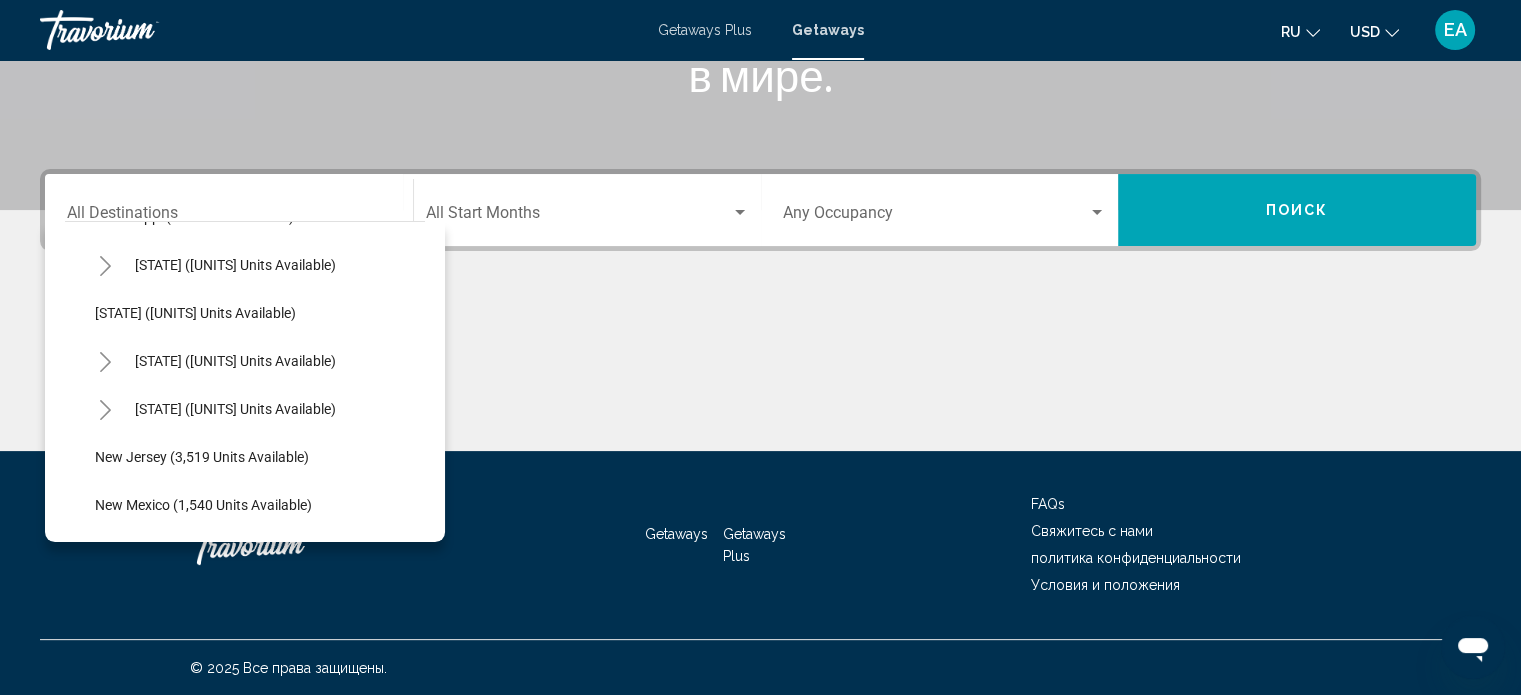 scroll, scrollTop: 878, scrollLeft: 0, axis: vertical 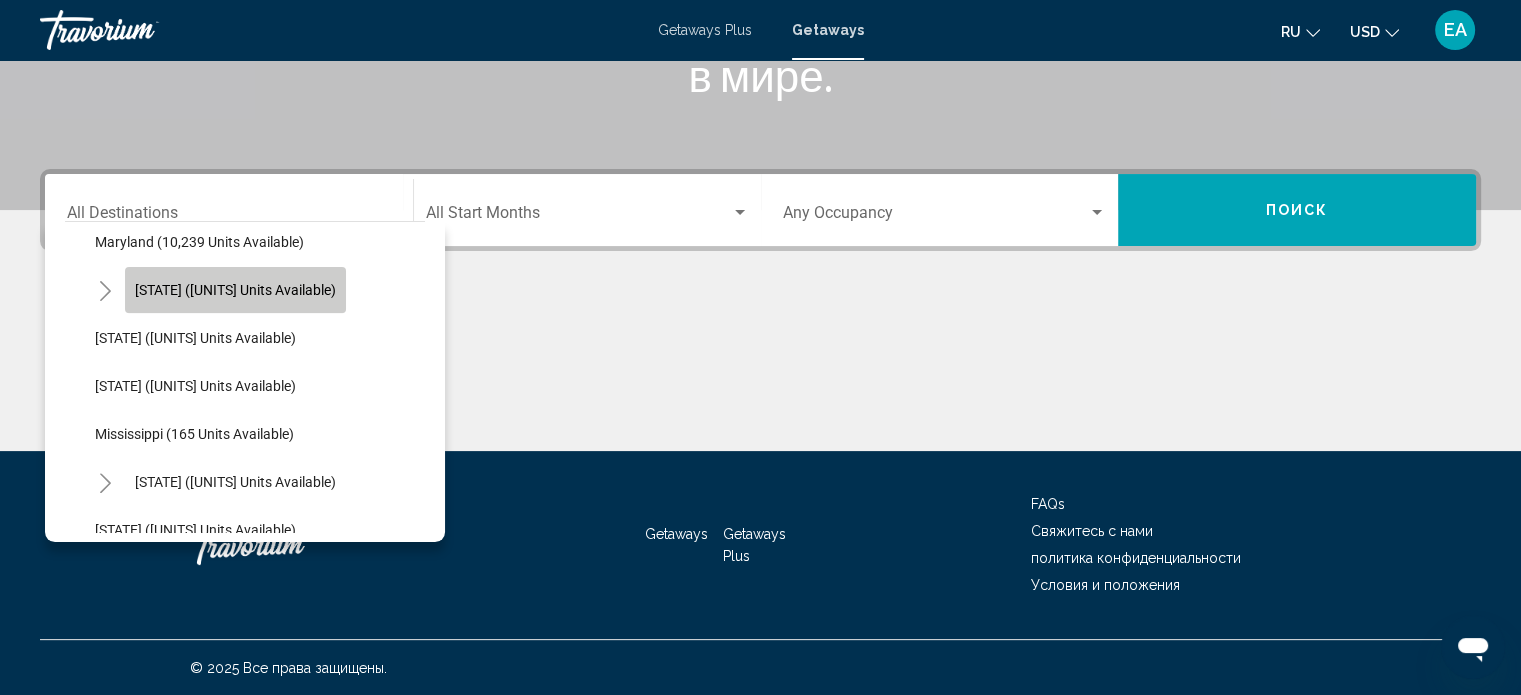 click on "[STATE] ([UNITS] units available)" 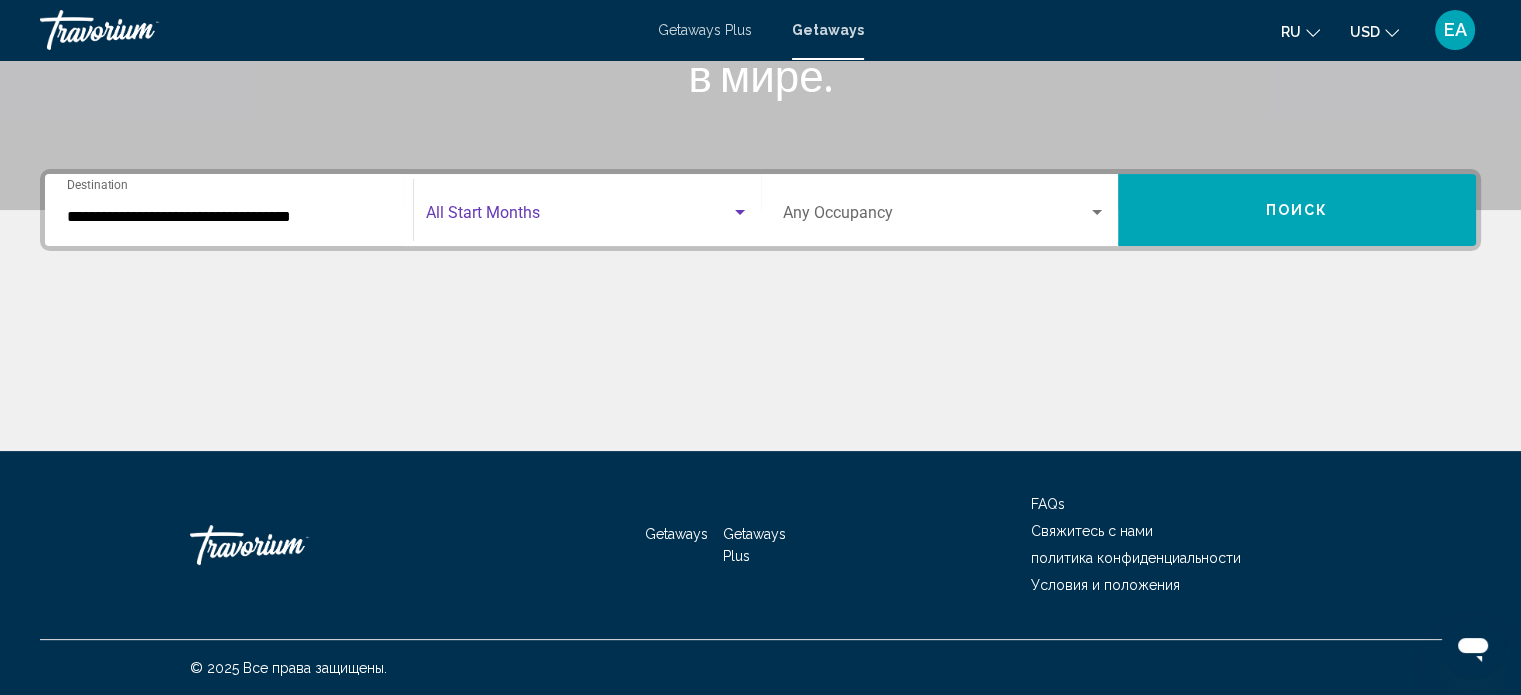 click at bounding box center [740, 212] 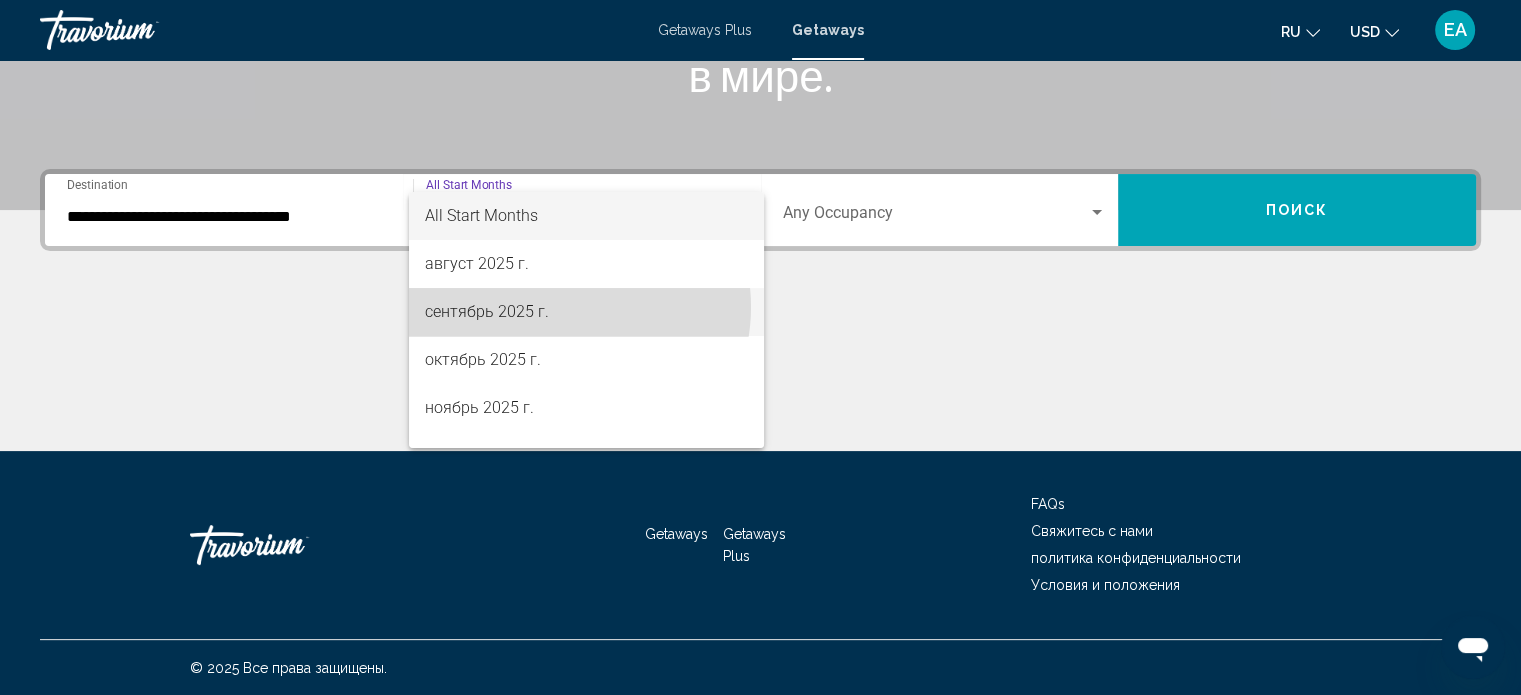 click on "сентябрь 2025 г." at bounding box center (586, 312) 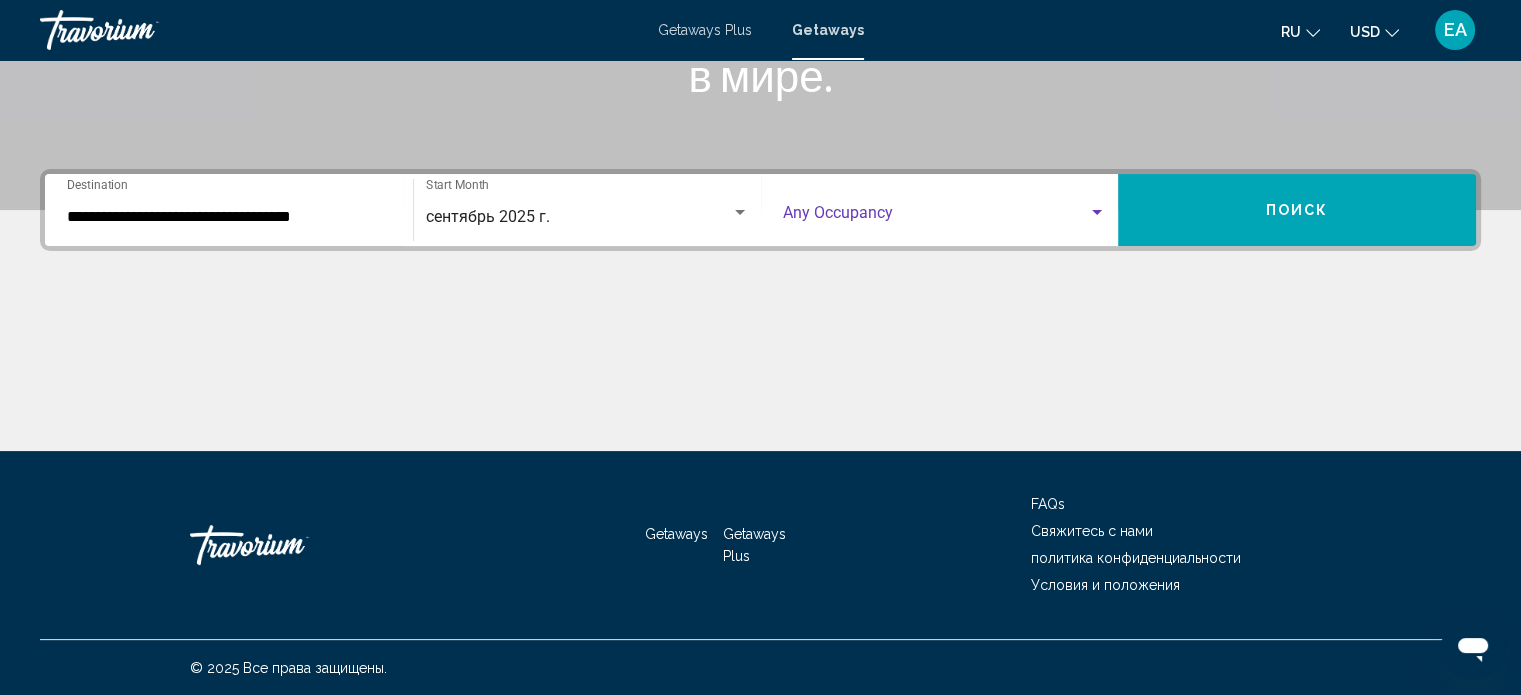 click at bounding box center (1097, 212) 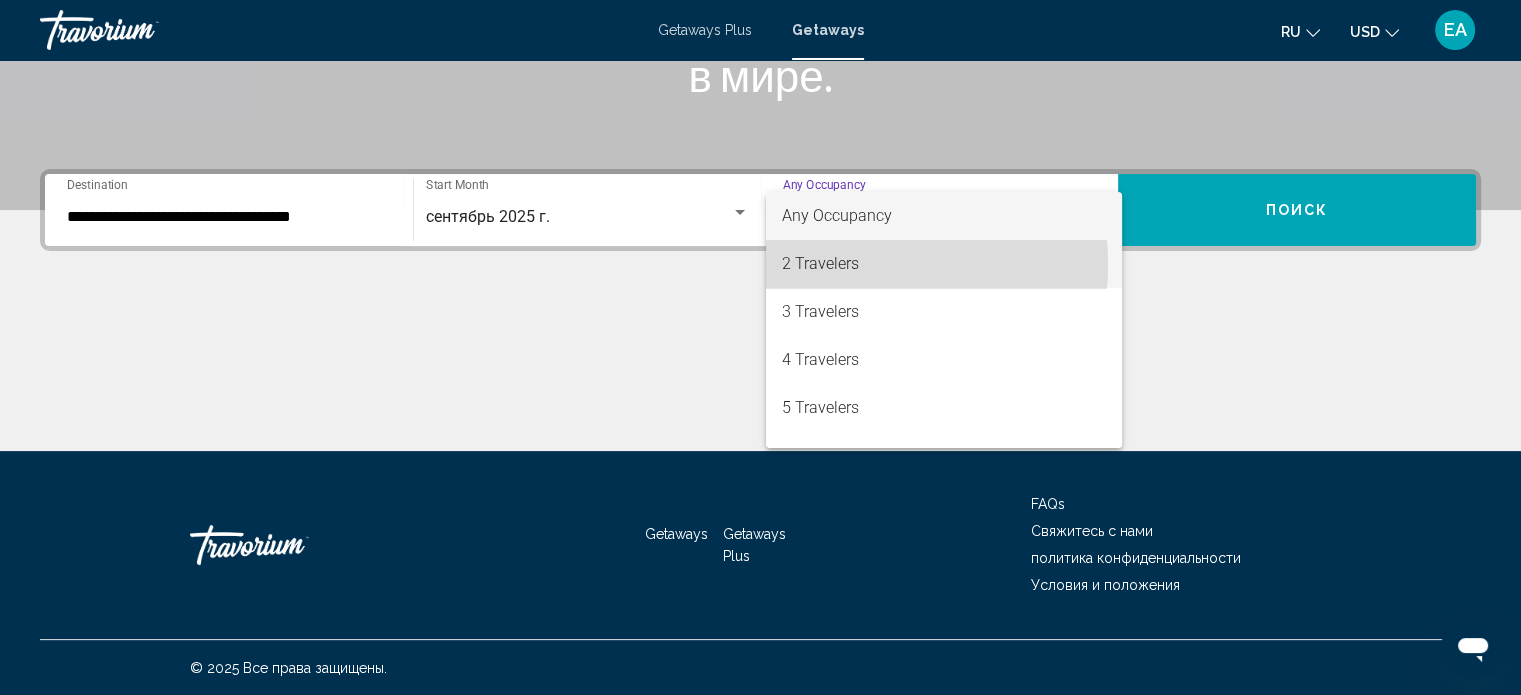 click on "2 Travelers" at bounding box center (944, 264) 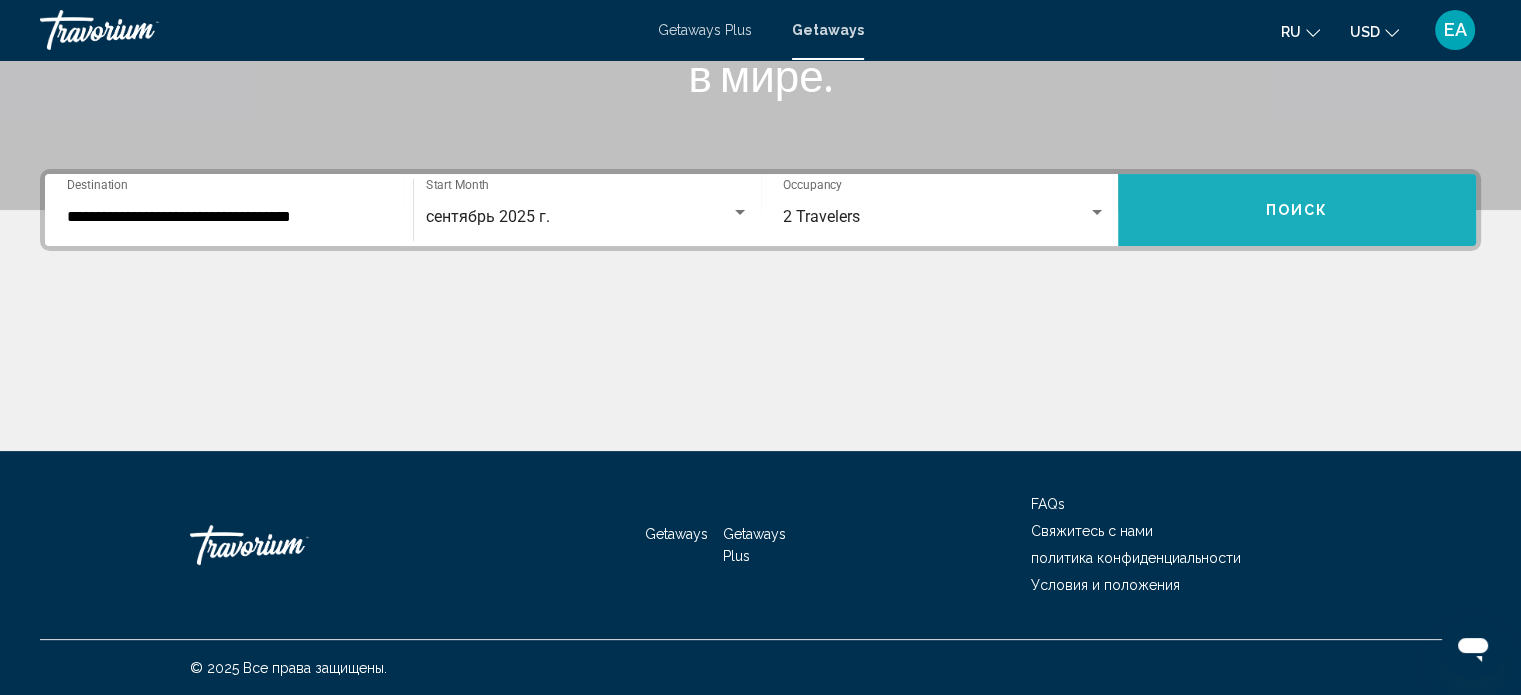 click on "Поиск" at bounding box center [1297, 210] 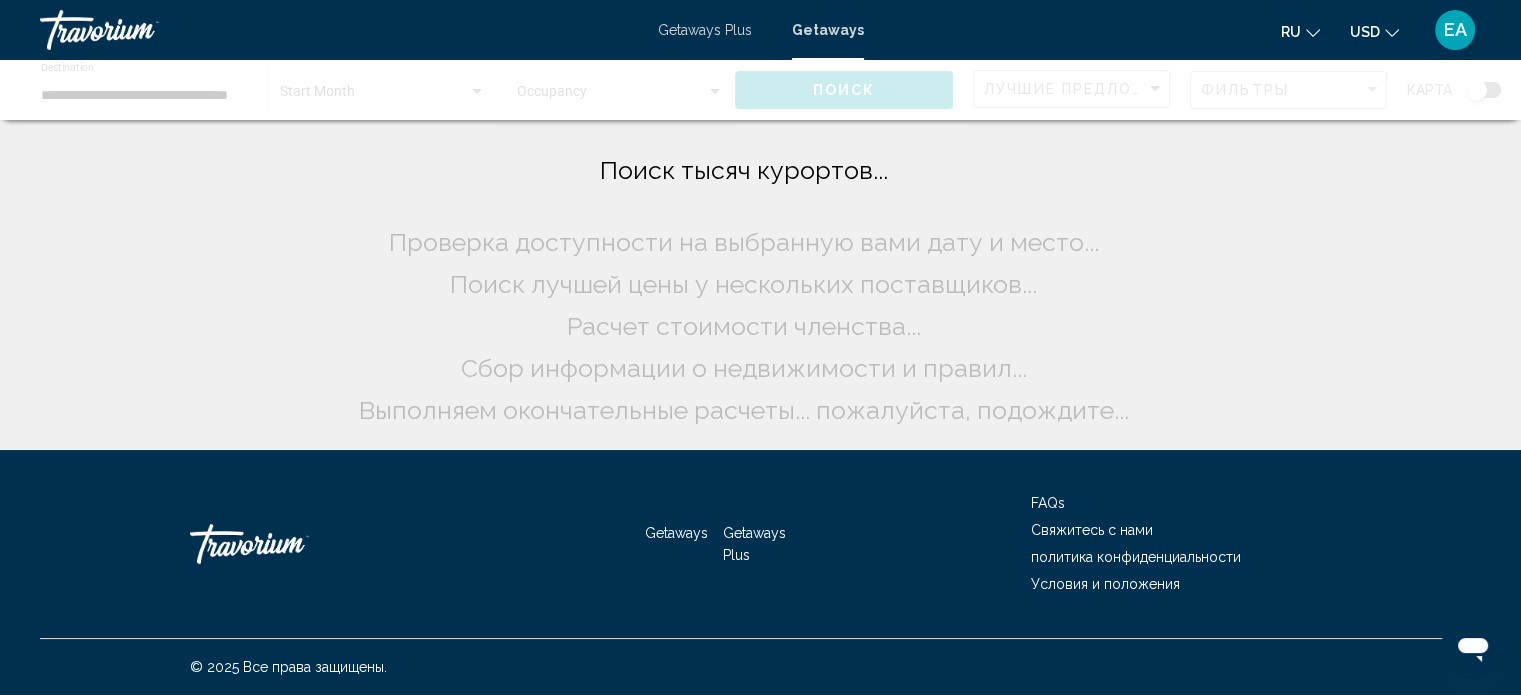 scroll, scrollTop: 0, scrollLeft: 0, axis: both 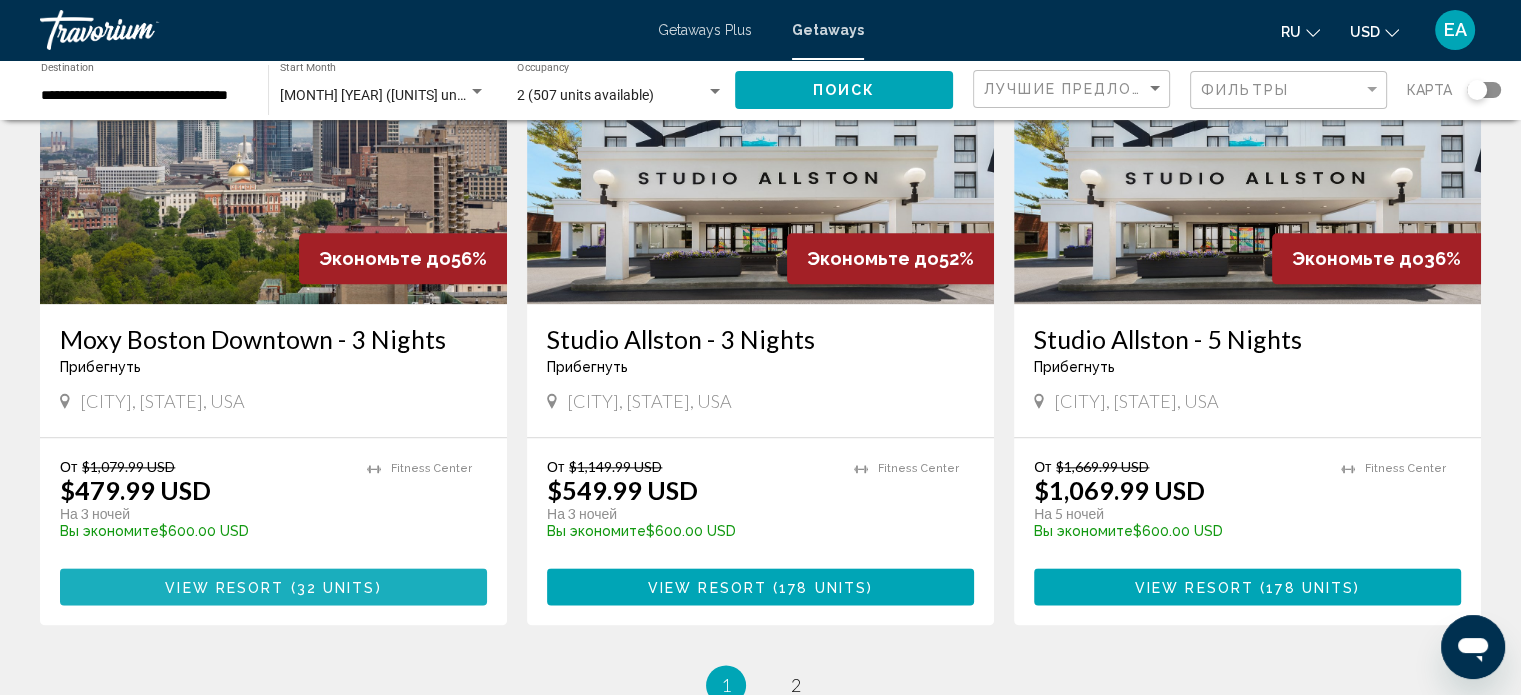 click on "View Resort" at bounding box center (224, 587) 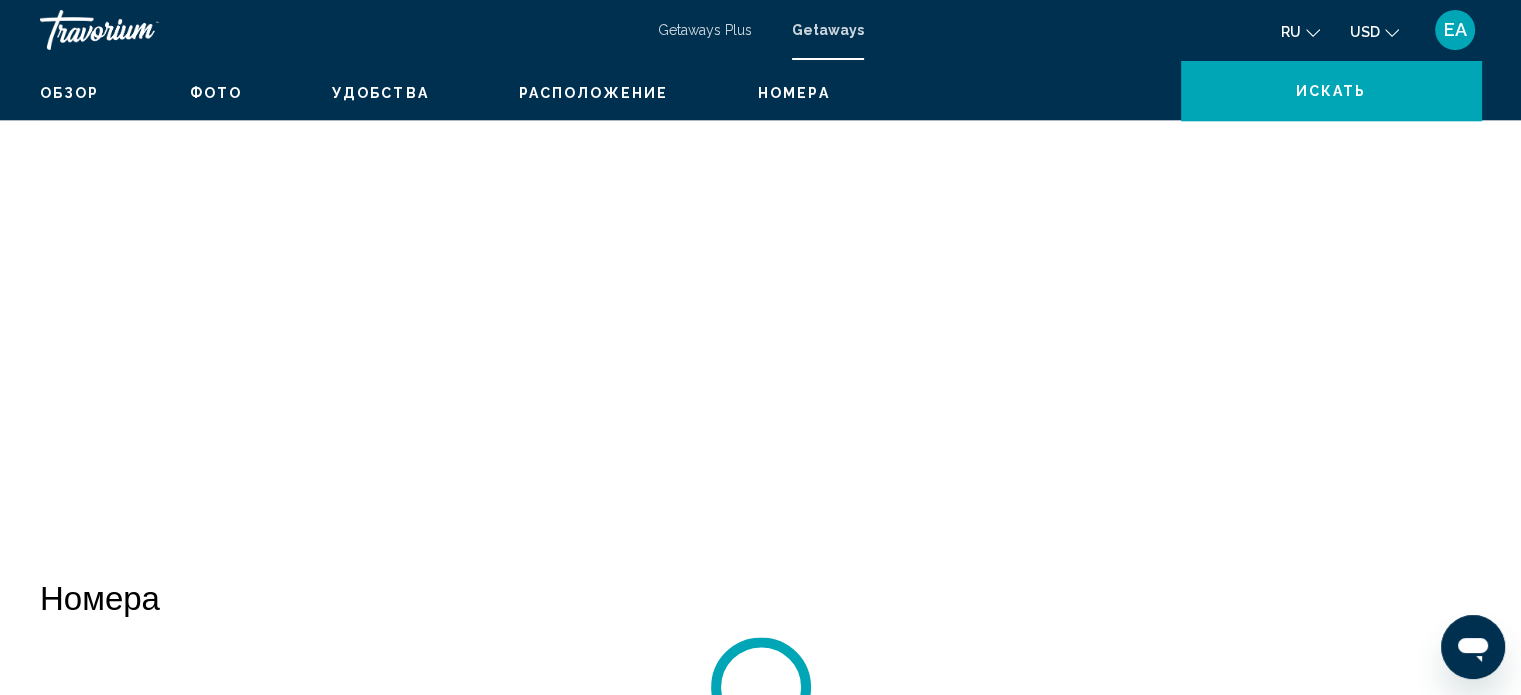 scroll, scrollTop: 12, scrollLeft: 0, axis: vertical 